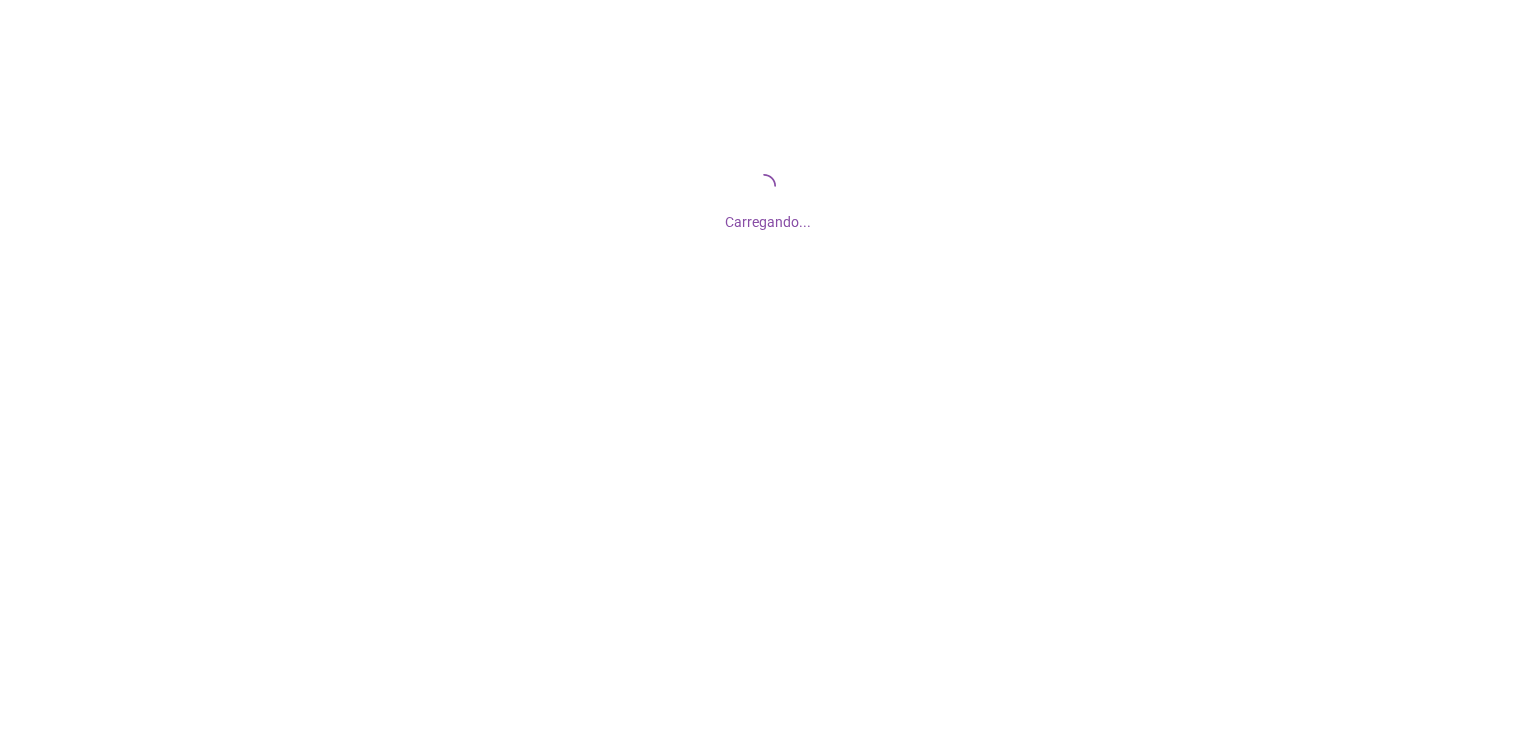 scroll, scrollTop: 0, scrollLeft: 0, axis: both 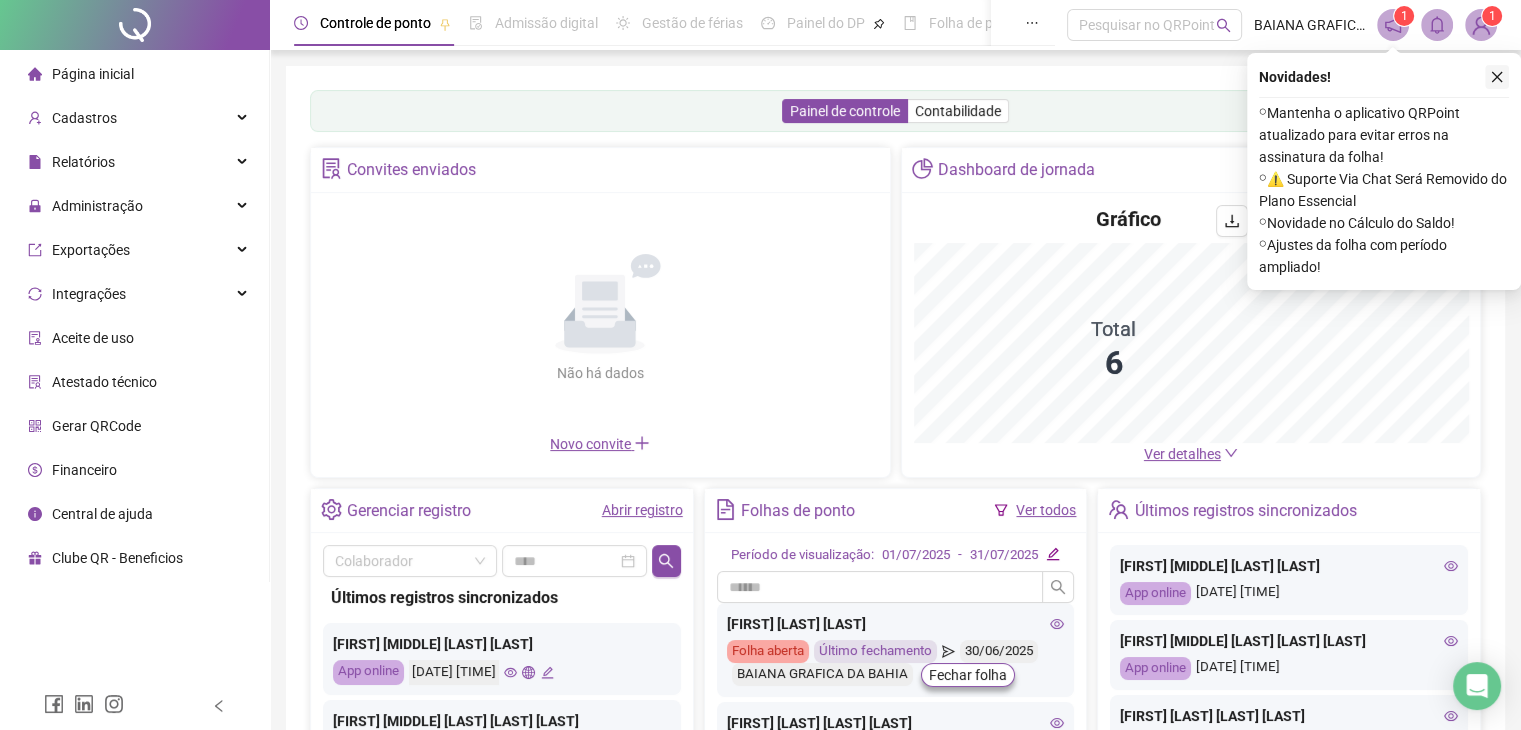 click 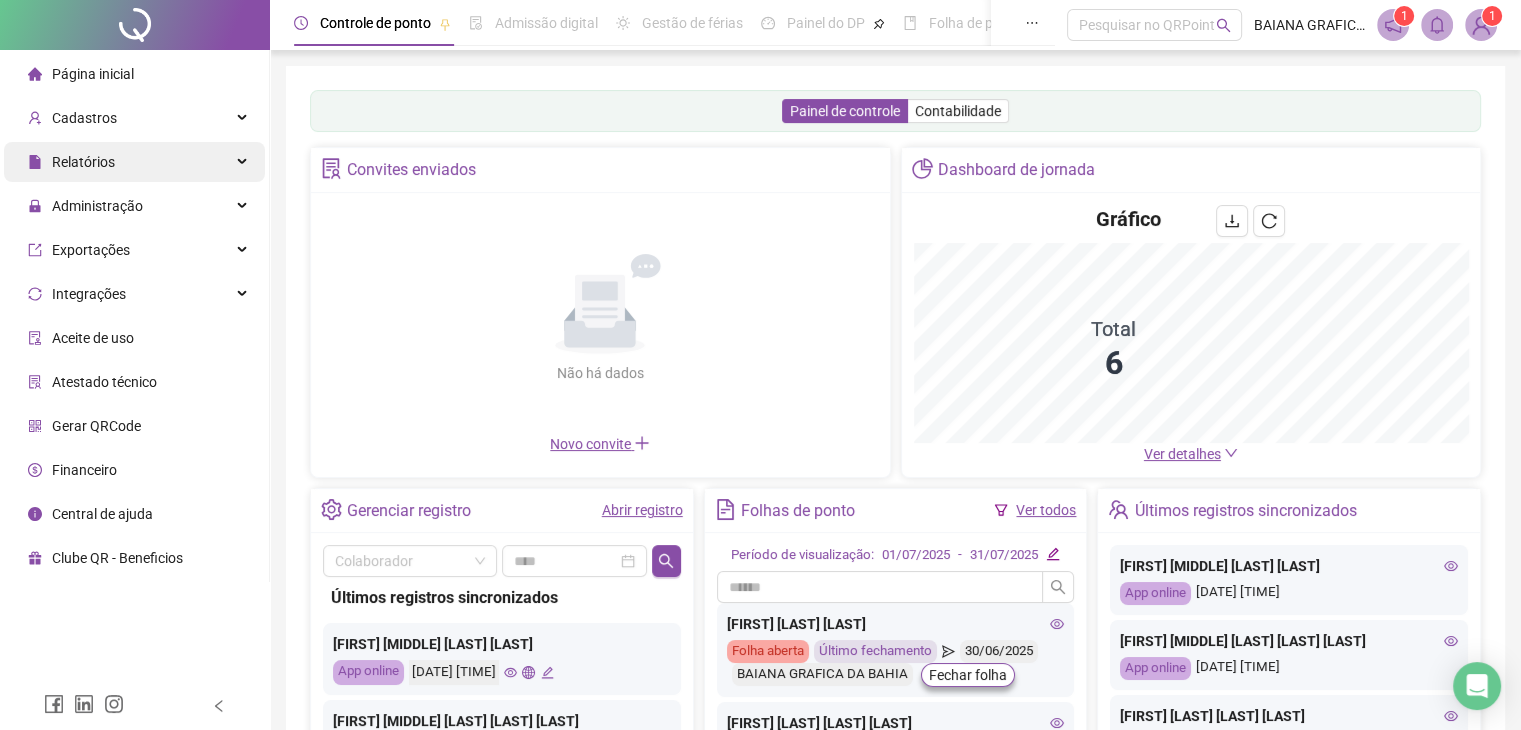 click on "Relatórios" at bounding box center (134, 162) 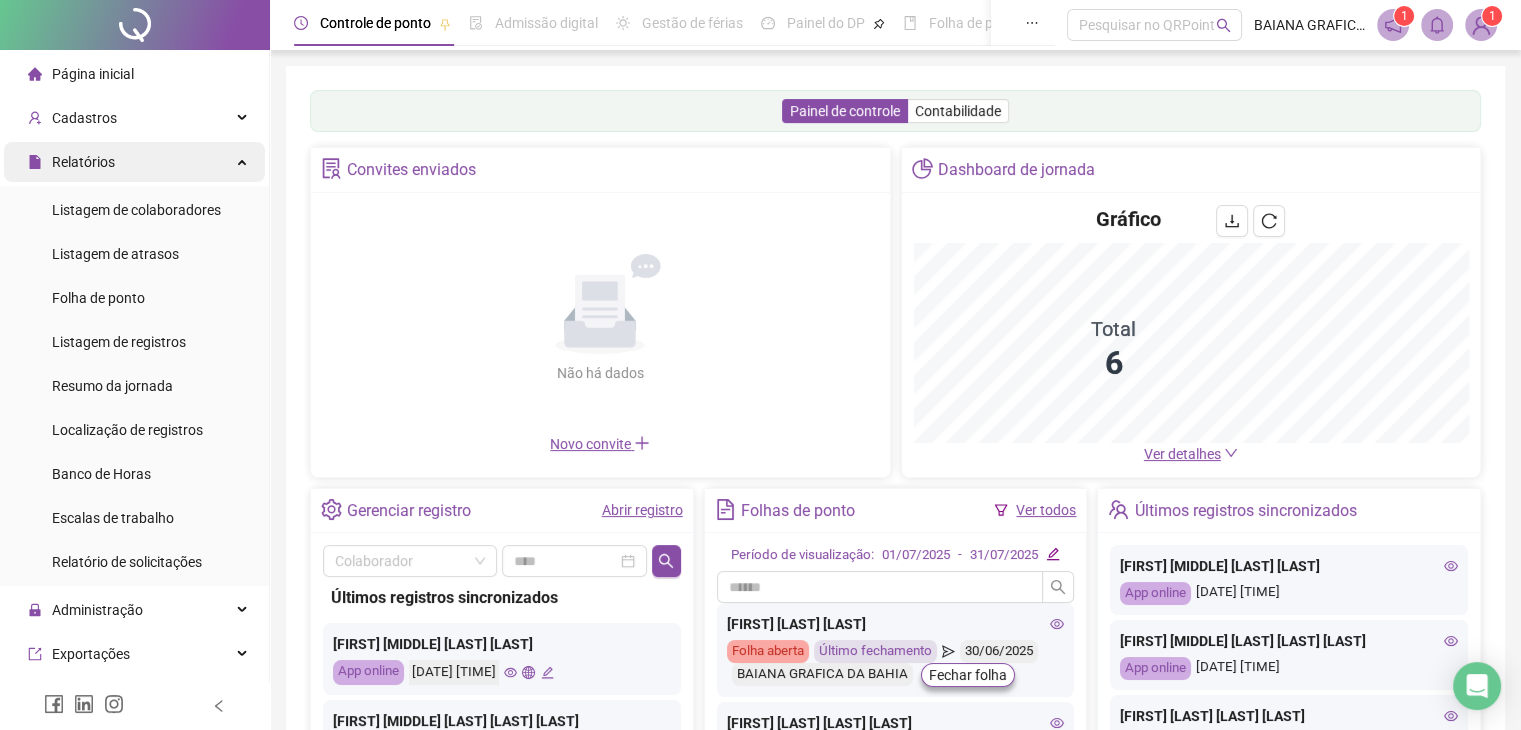 click on "Relatórios" at bounding box center (134, 162) 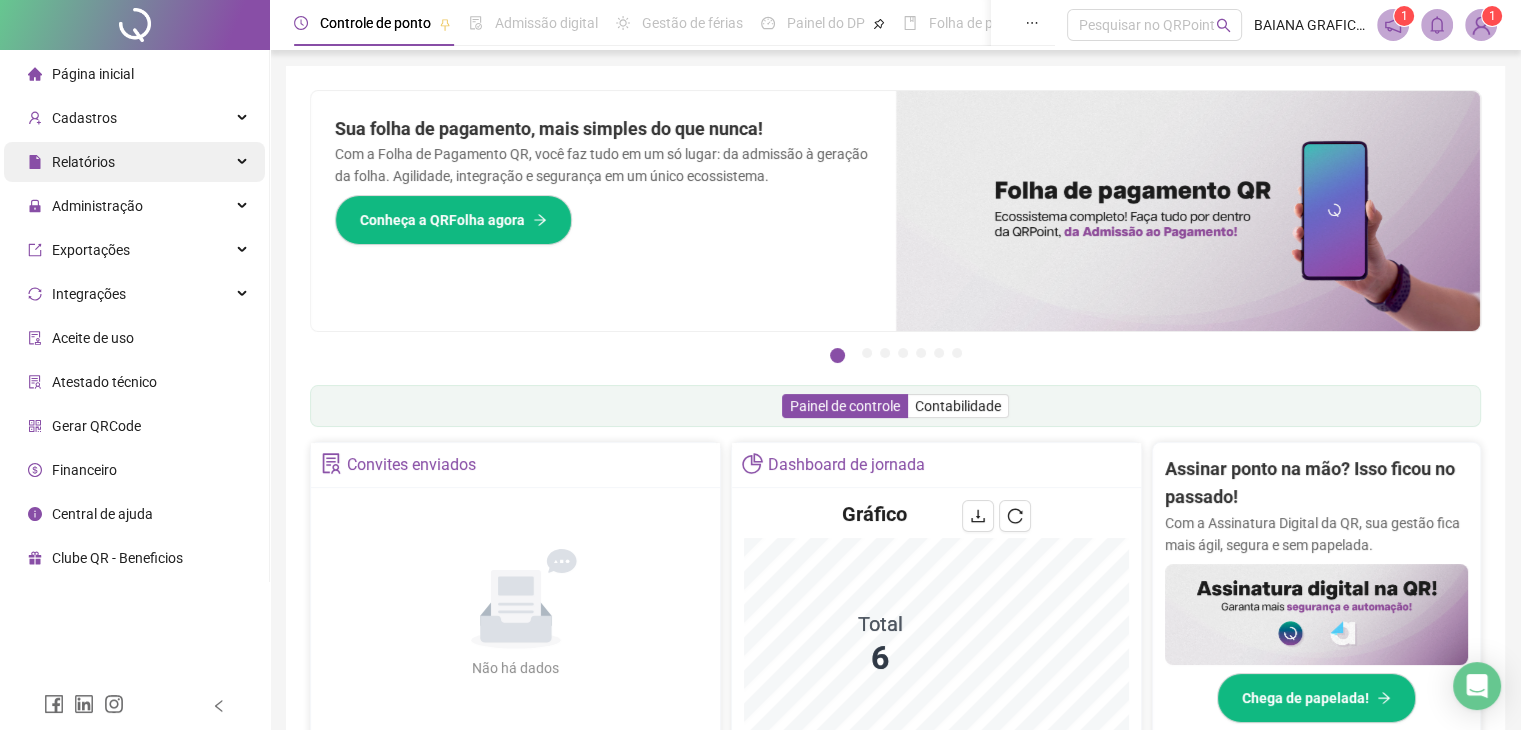 click on "Relatórios" at bounding box center [134, 162] 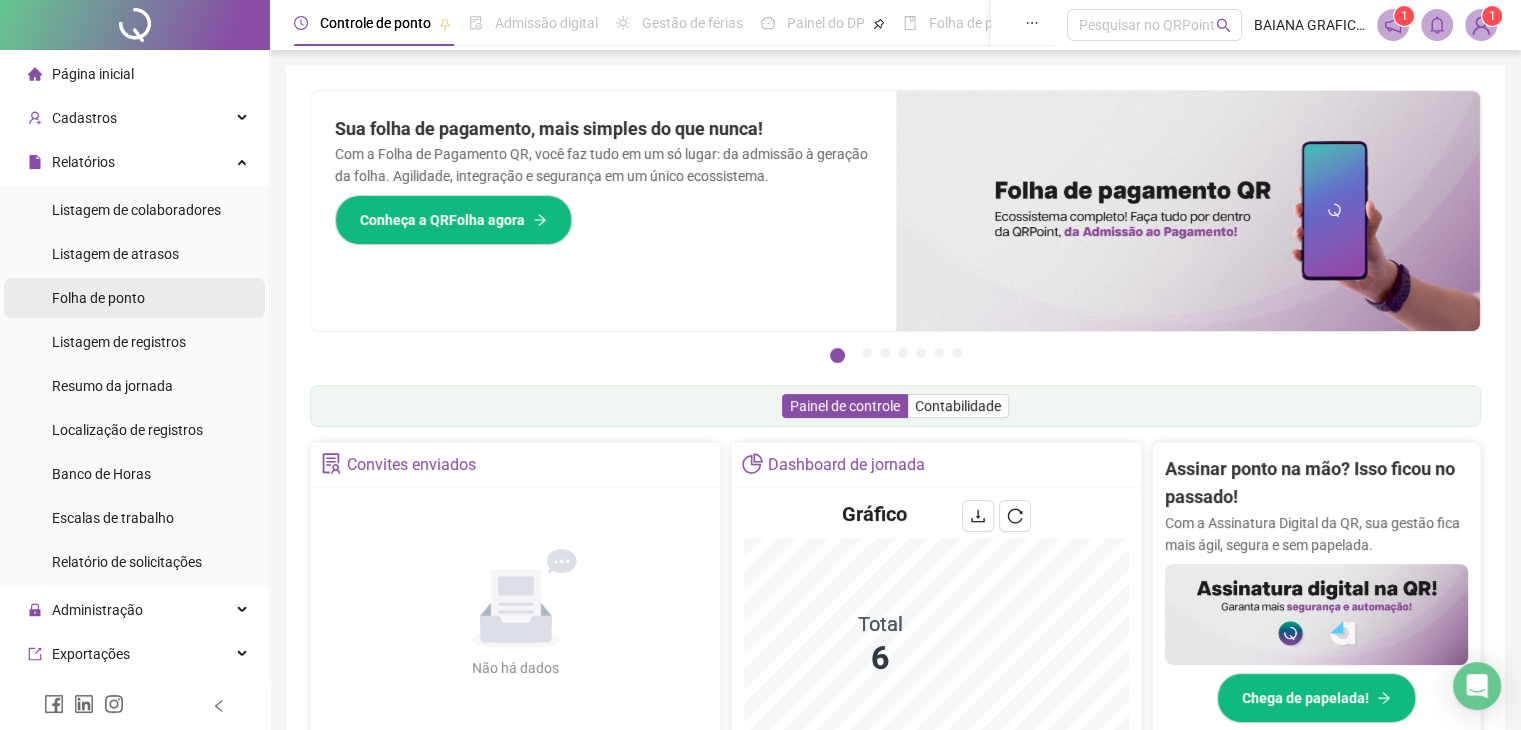 click on "Folha de ponto" at bounding box center (98, 298) 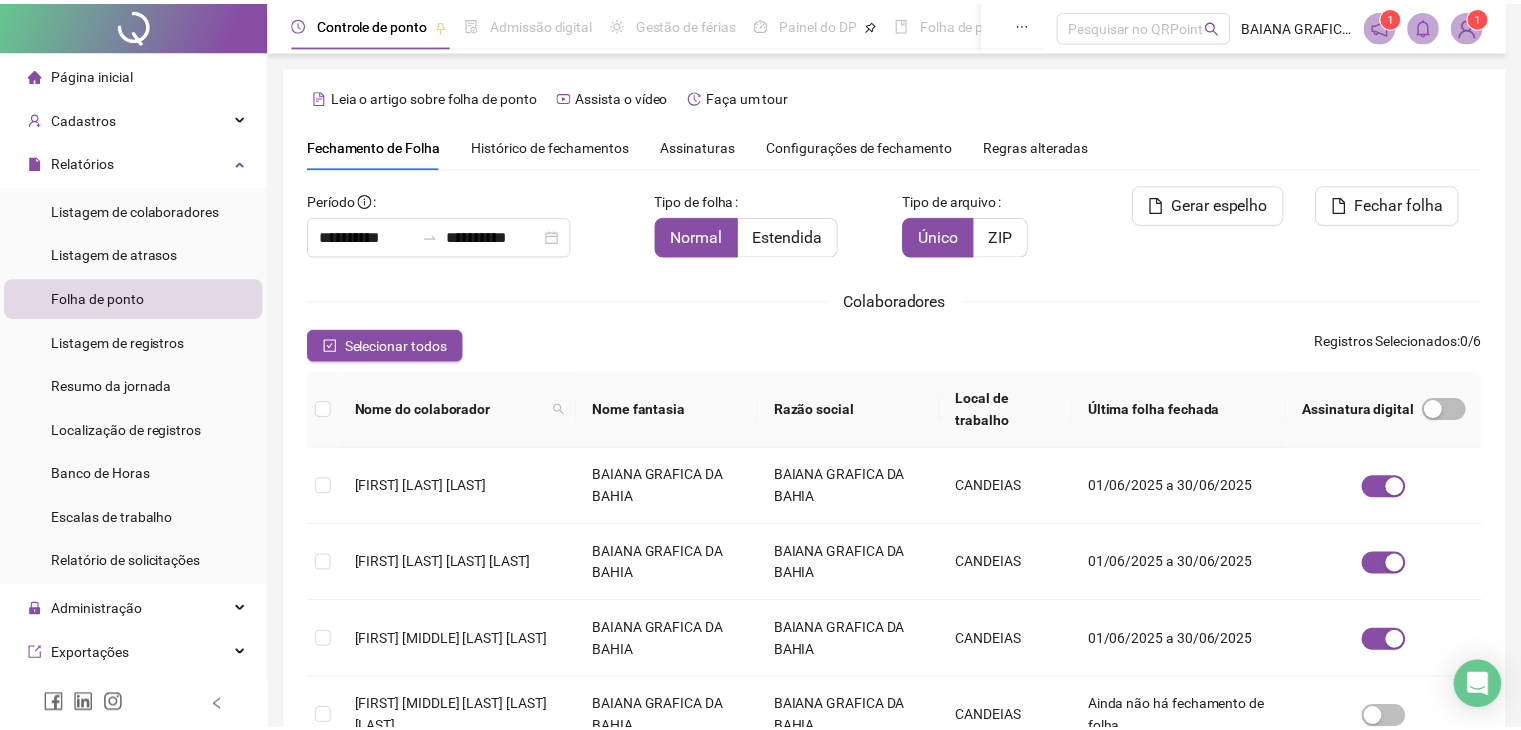 scroll, scrollTop: 44, scrollLeft: 0, axis: vertical 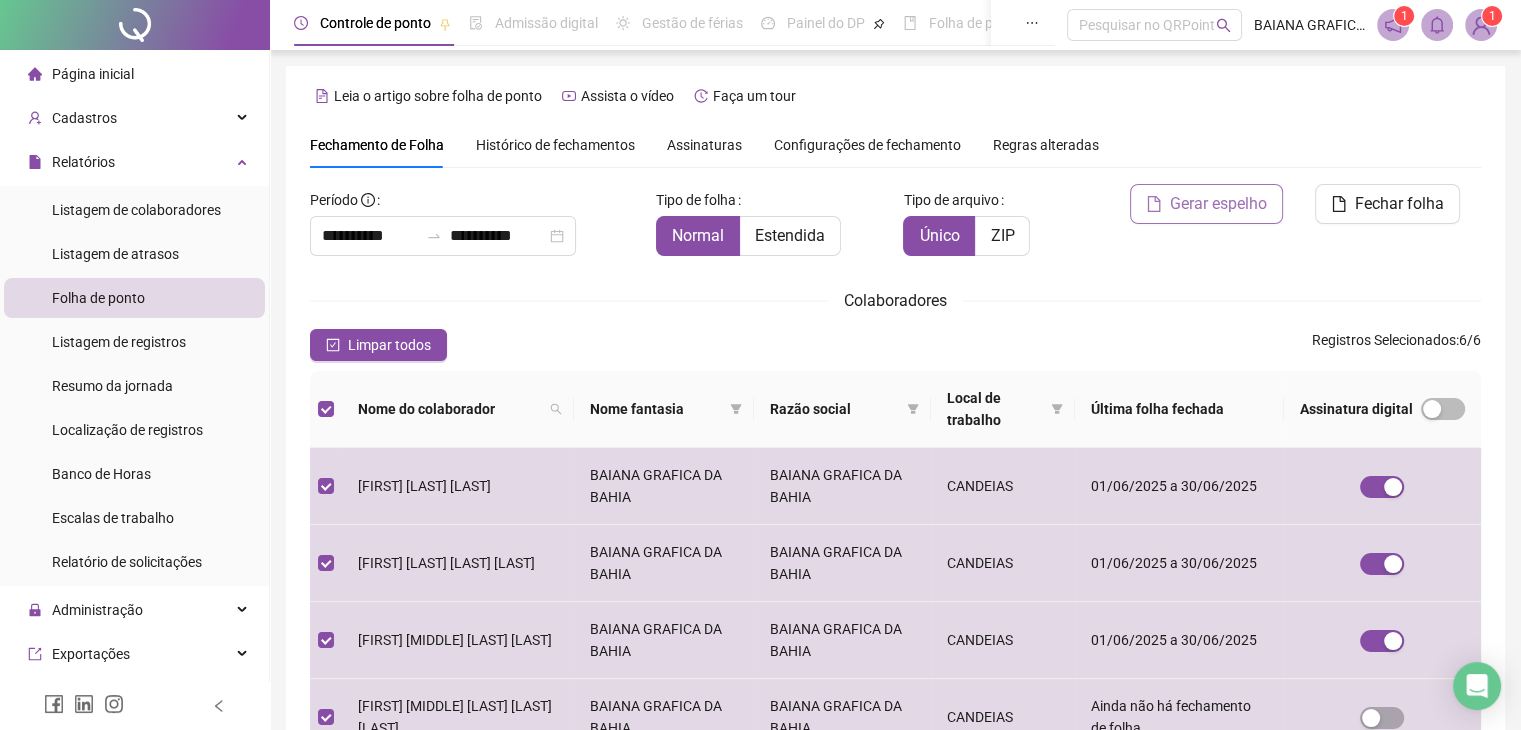 click on "Gerar espelho" at bounding box center [1218, 204] 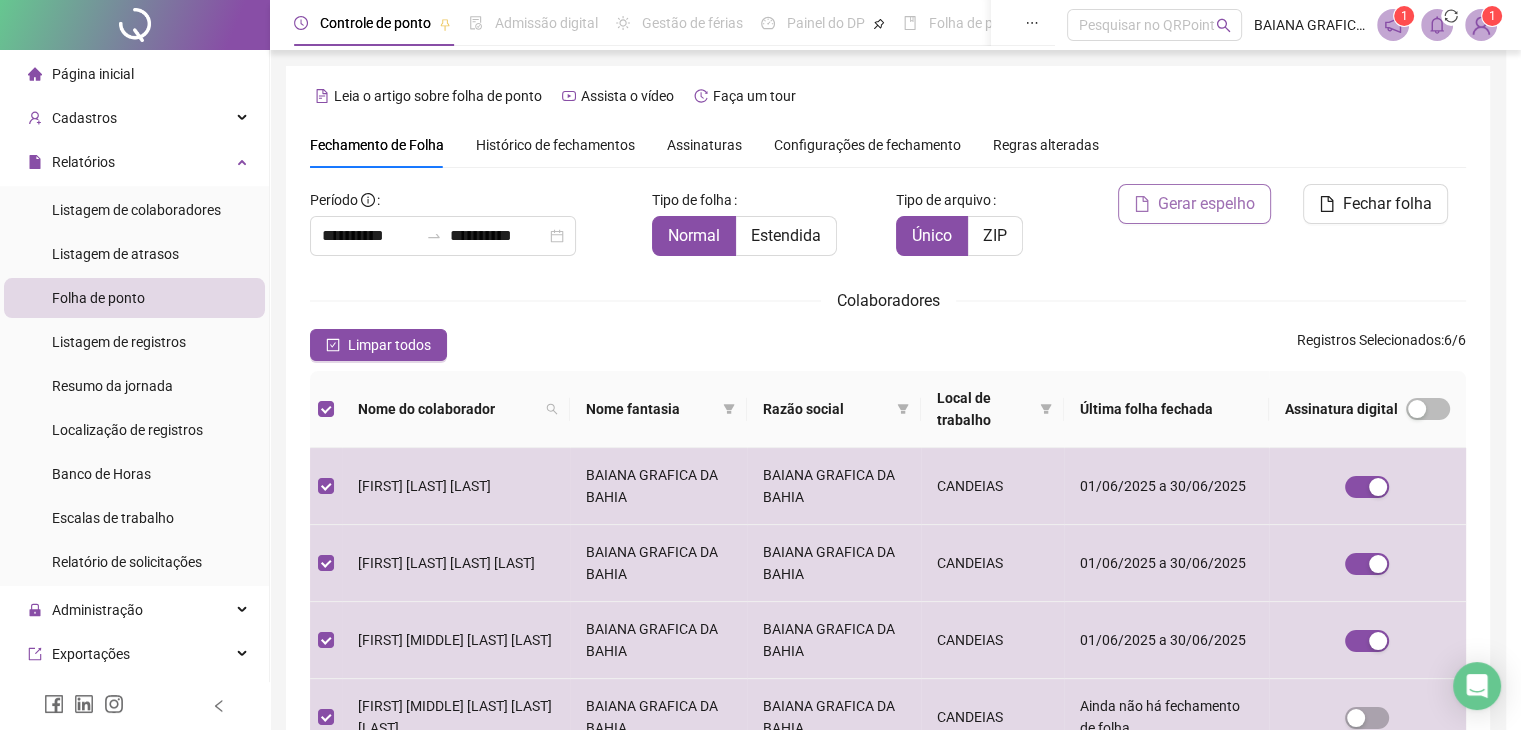 scroll, scrollTop: 44, scrollLeft: 0, axis: vertical 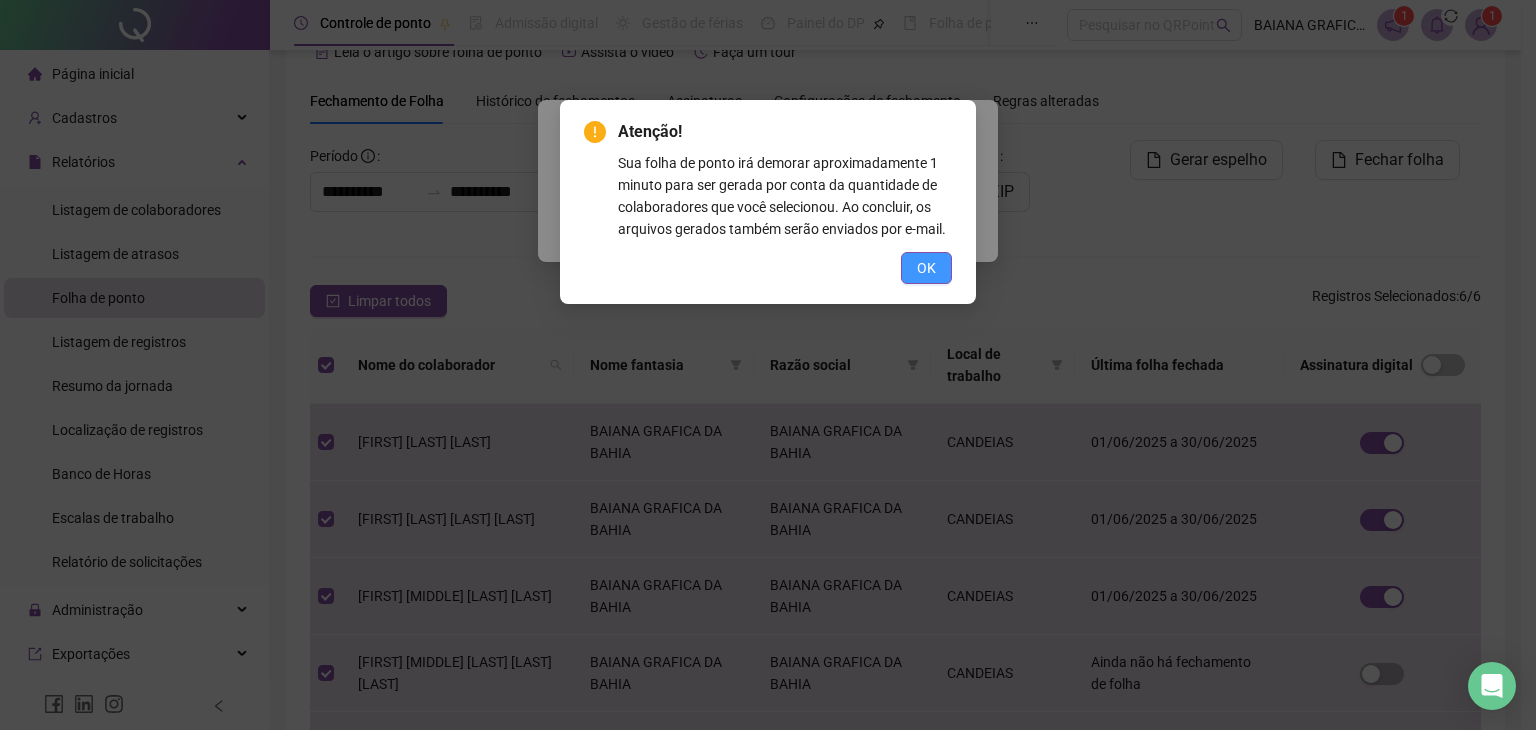 click on "OK" at bounding box center (926, 268) 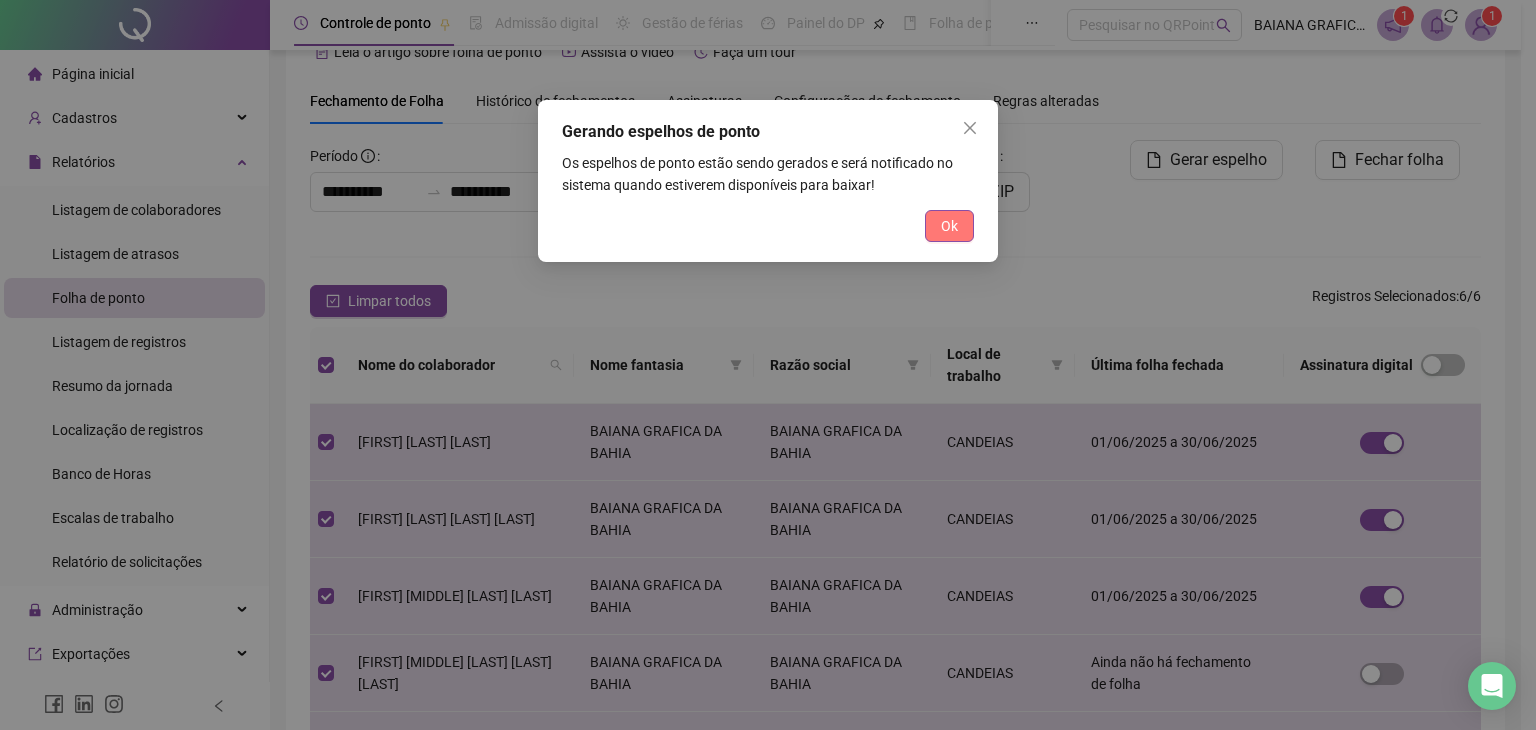 click on "Ok" at bounding box center [949, 226] 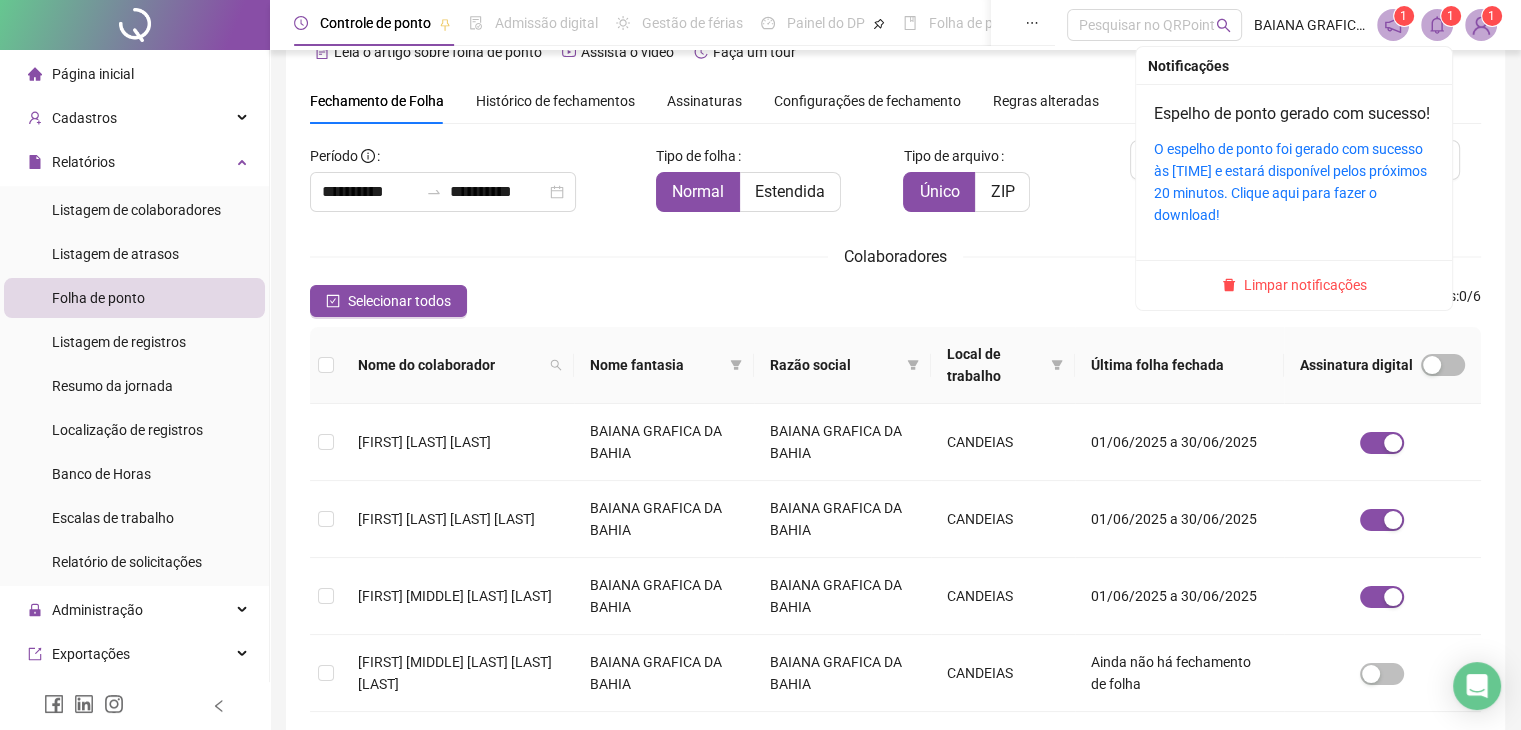 click 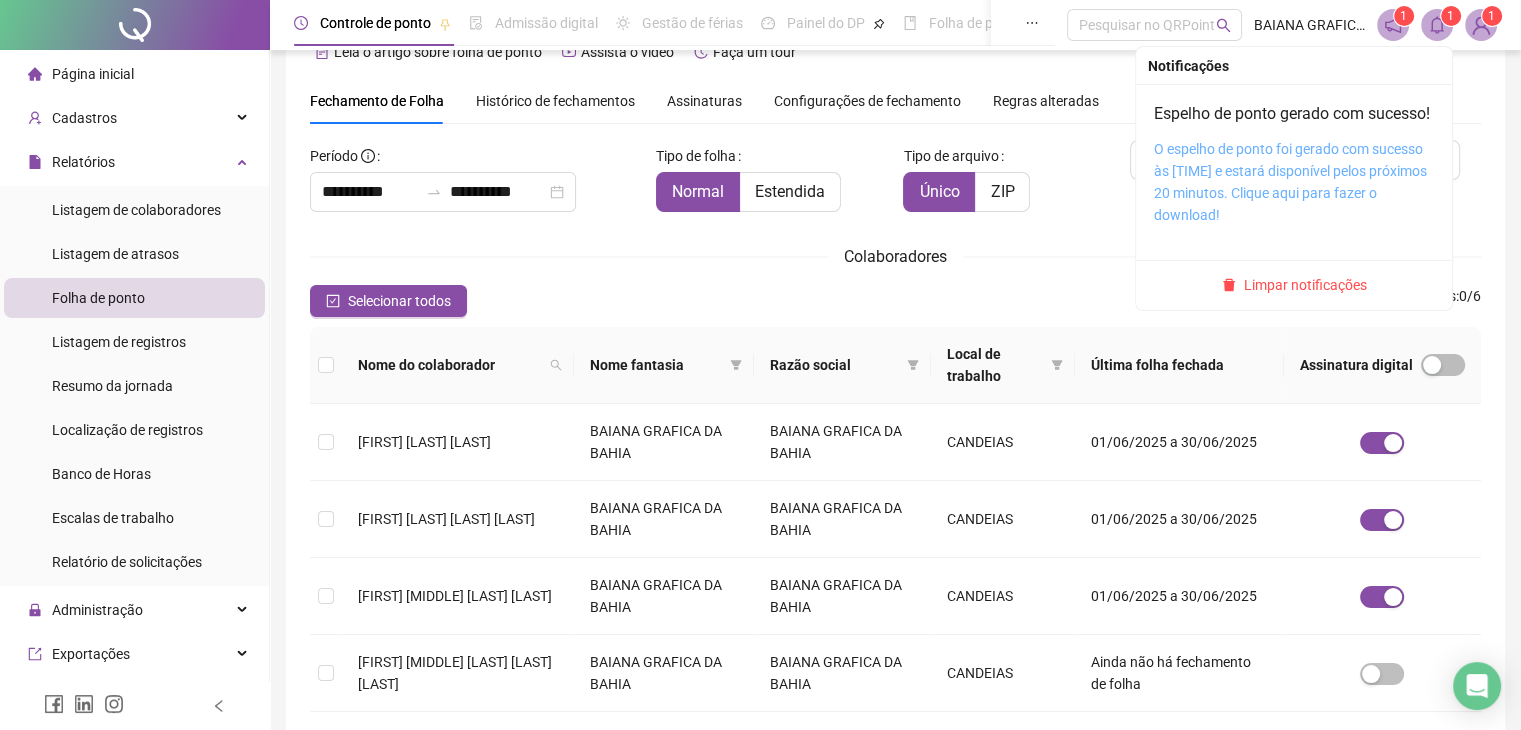 click on "O espelho de ponto foi gerado com sucesso às 21:17:53 e estará disponível pelos próximos 20 minutos.
Clique aqui para fazer o download!" at bounding box center (1290, 182) 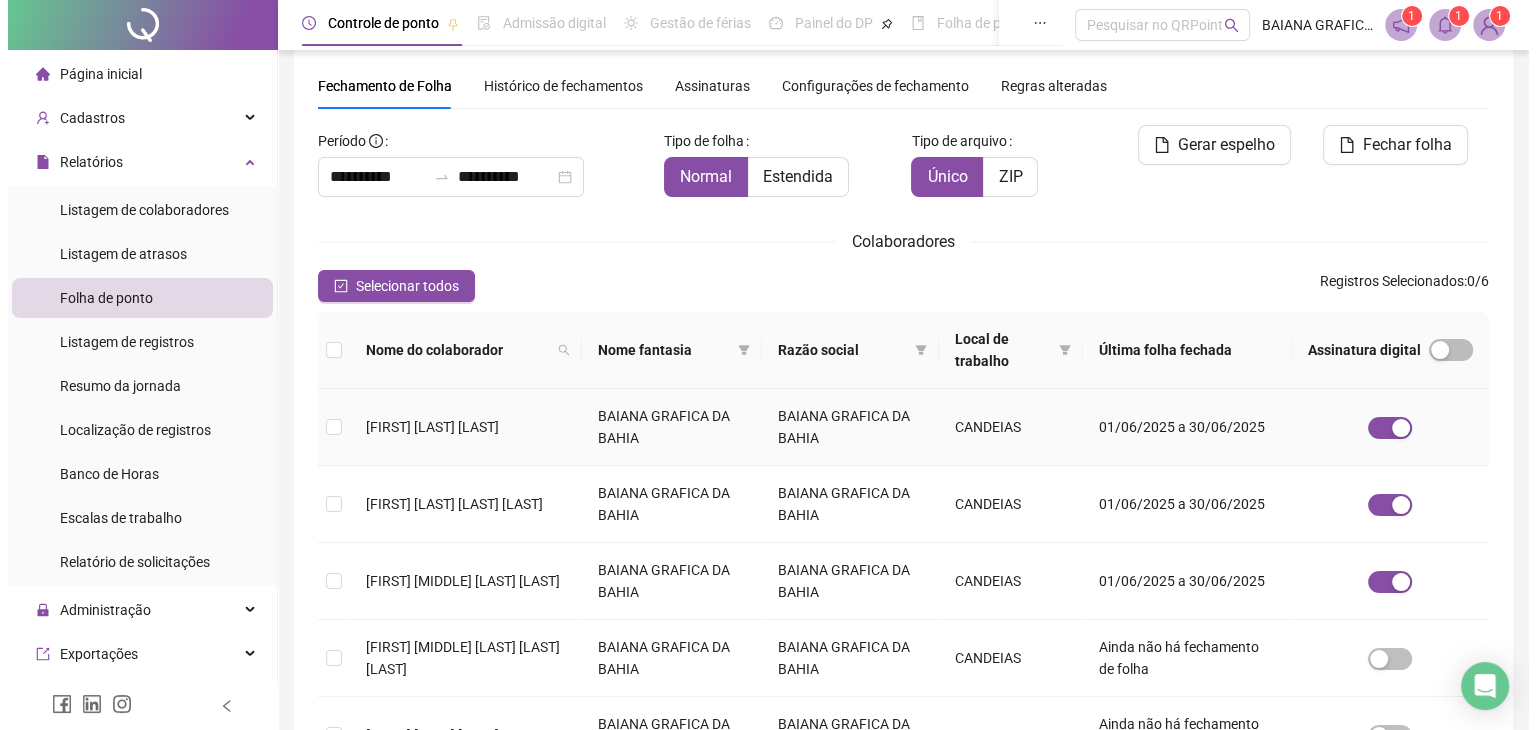 scroll, scrollTop: 0, scrollLeft: 0, axis: both 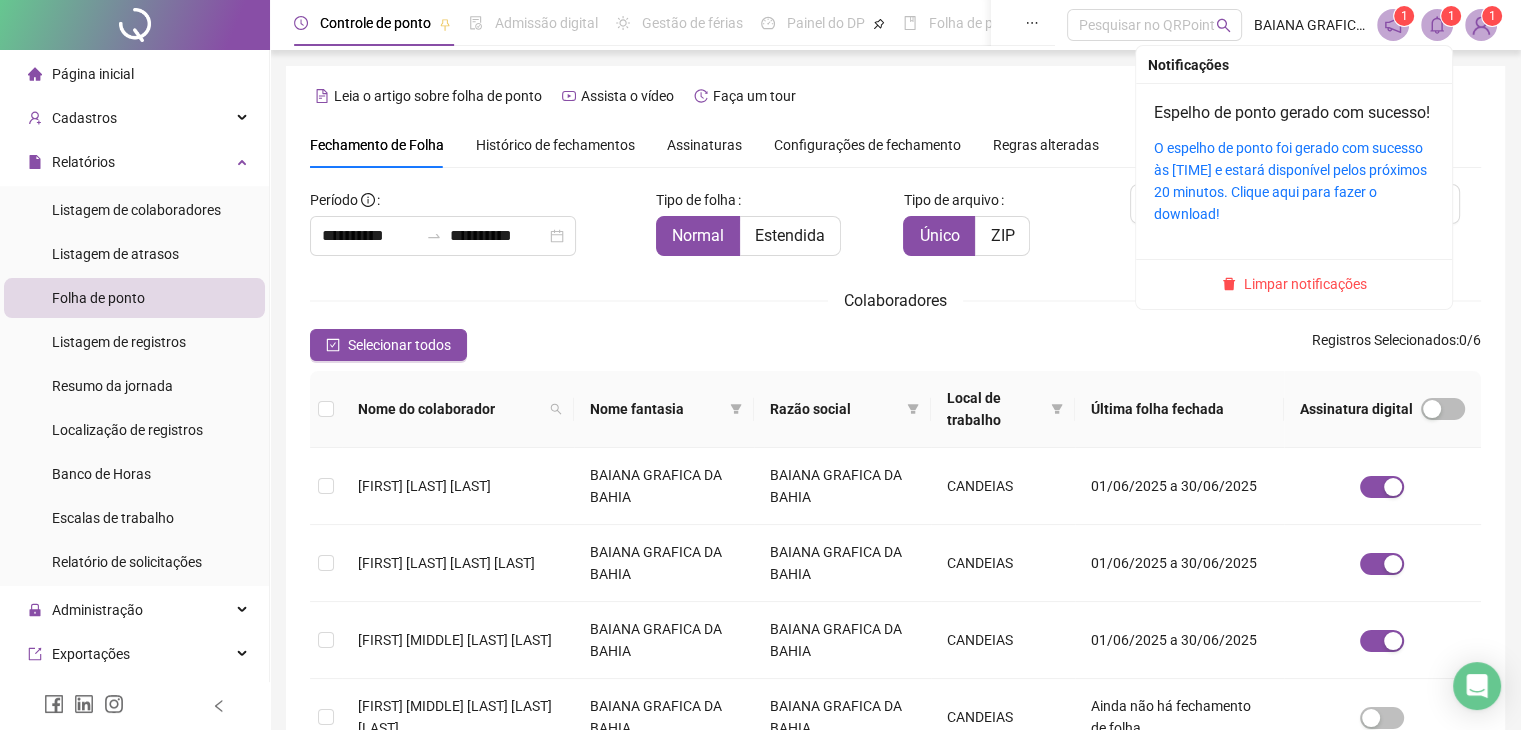 click on "1" at bounding box center [1451, 16] 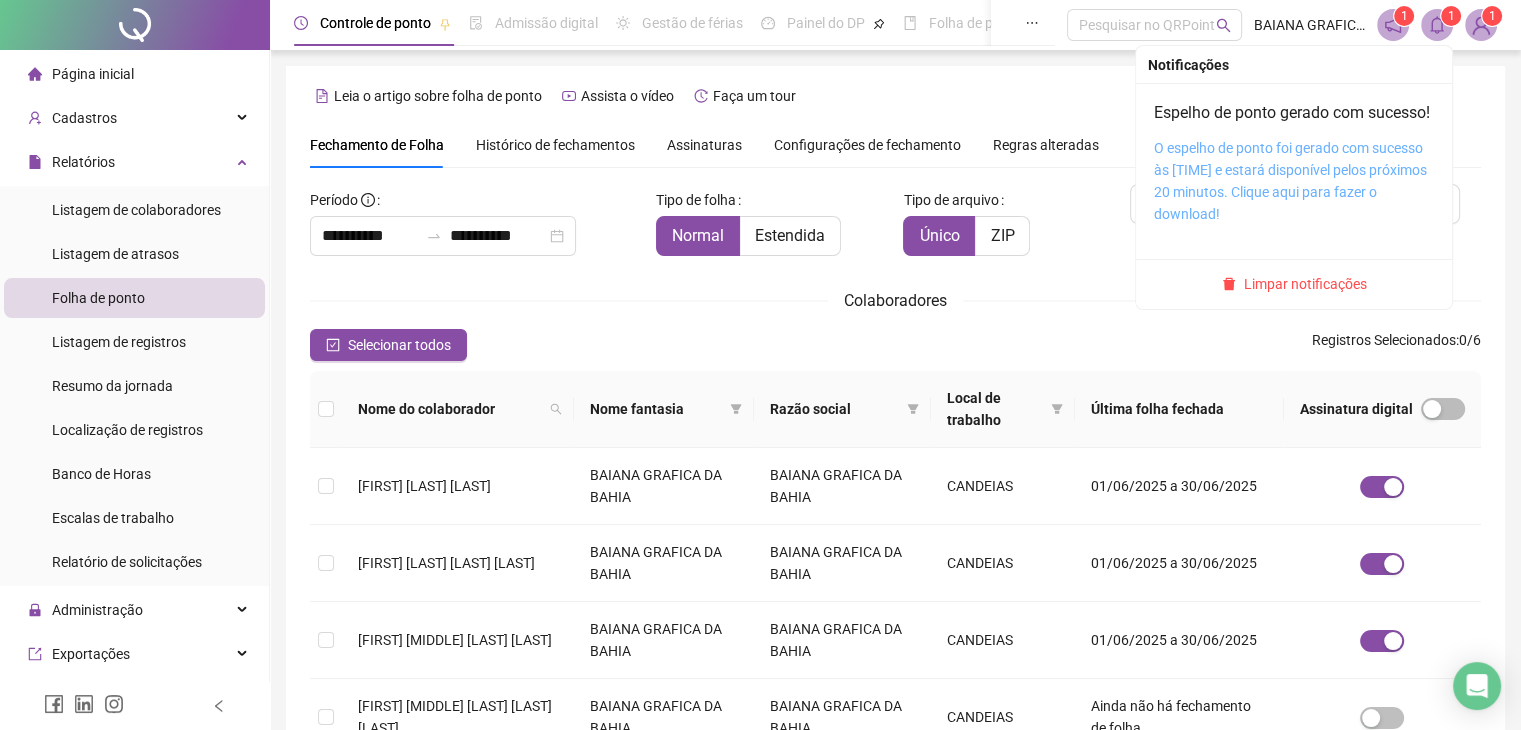 click on "O espelho de ponto foi gerado com sucesso às 21:17:53 e estará disponível pelos próximos 20 minutos.
Clique aqui para fazer o download!" at bounding box center [1290, 181] 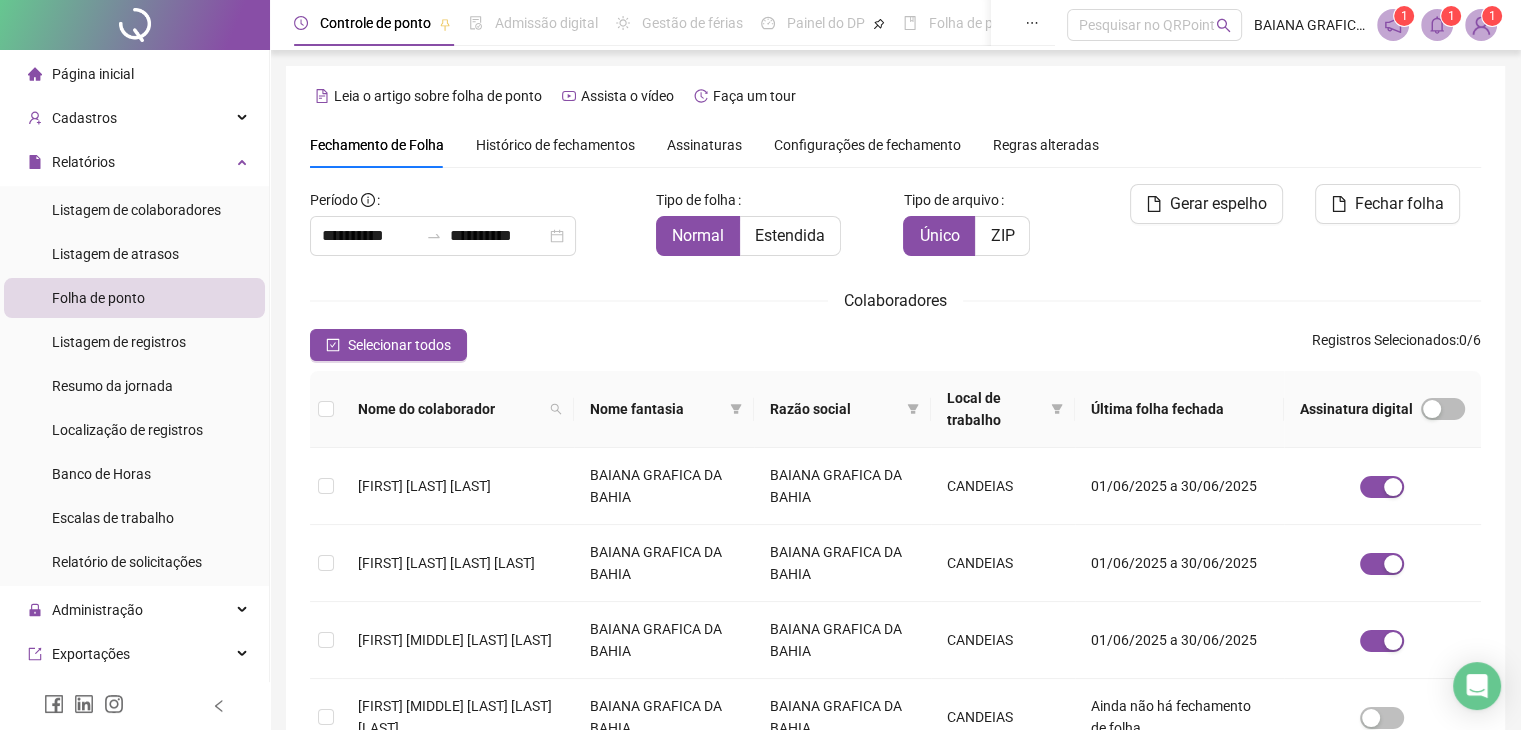 click on "BAIANA GRAFICA DA BAHIA" at bounding box center [1309, 25] 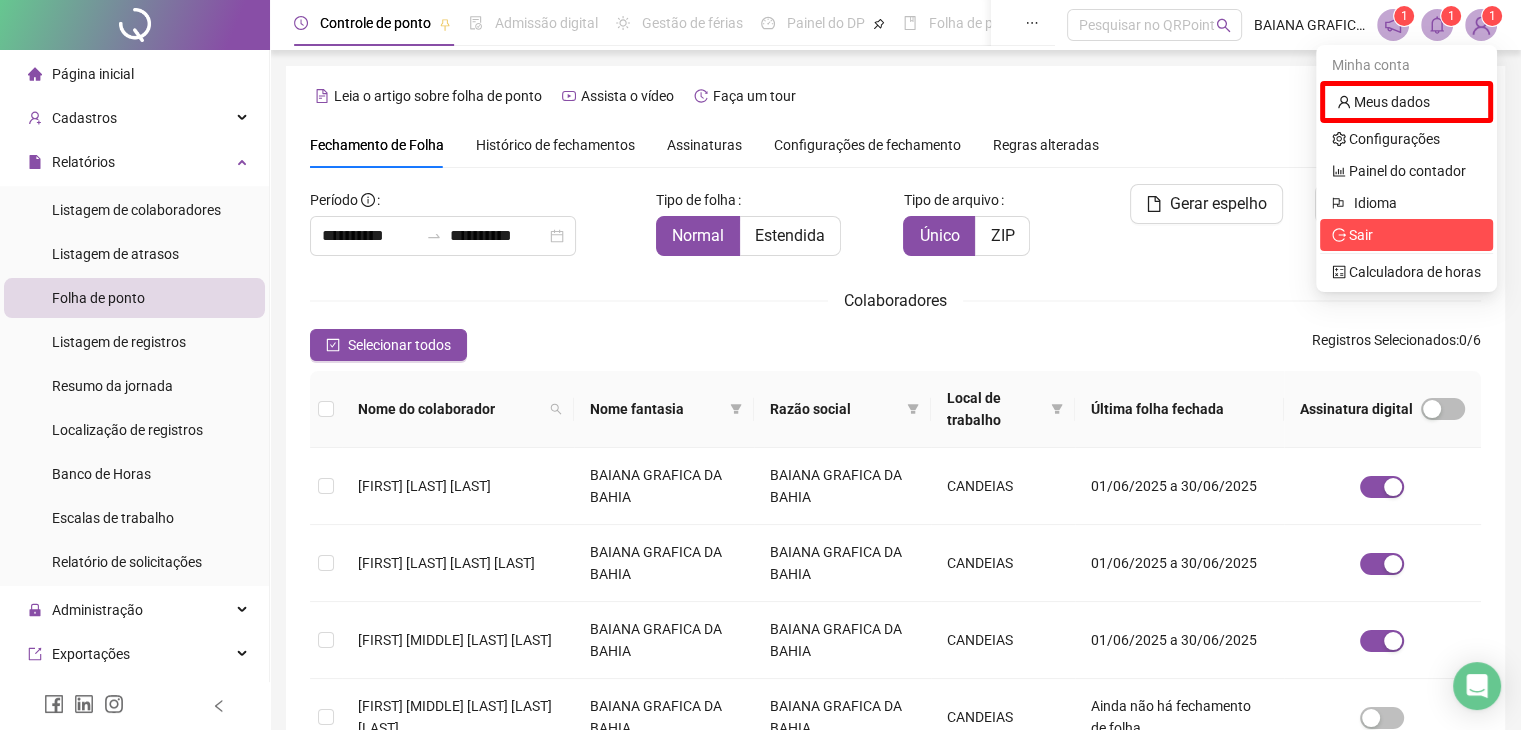 click on "Sair" at bounding box center (1361, 235) 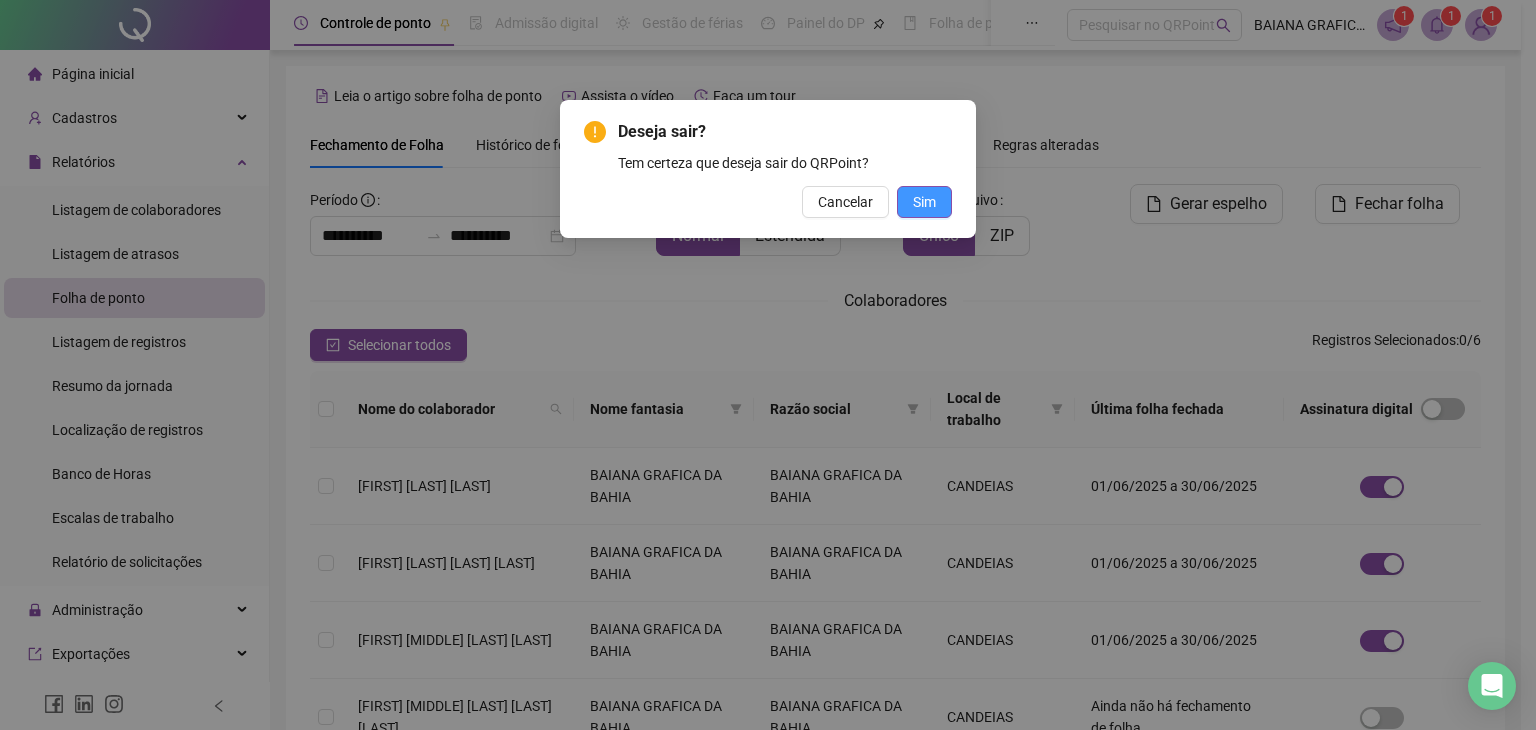 click on "Sim" at bounding box center [924, 202] 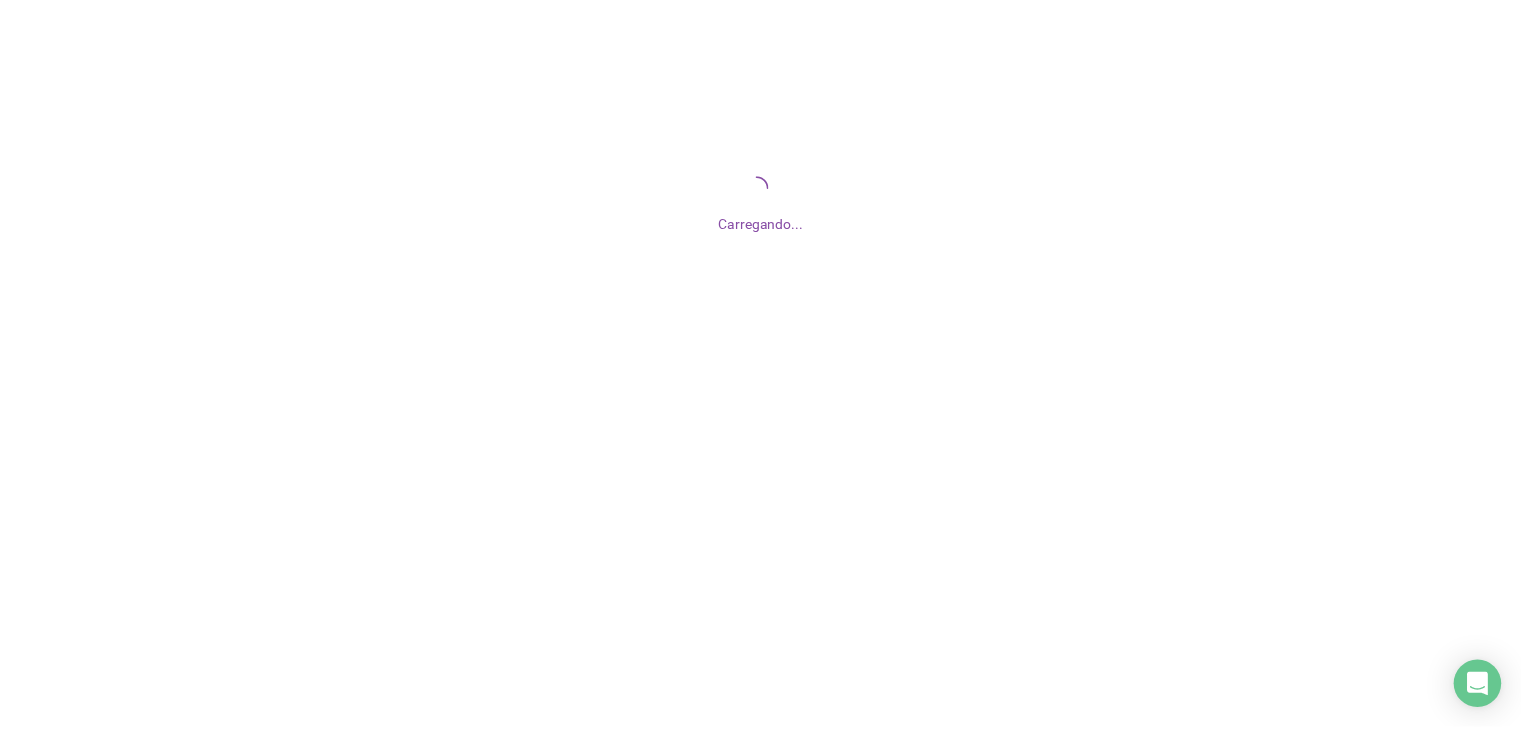 scroll, scrollTop: 0, scrollLeft: 0, axis: both 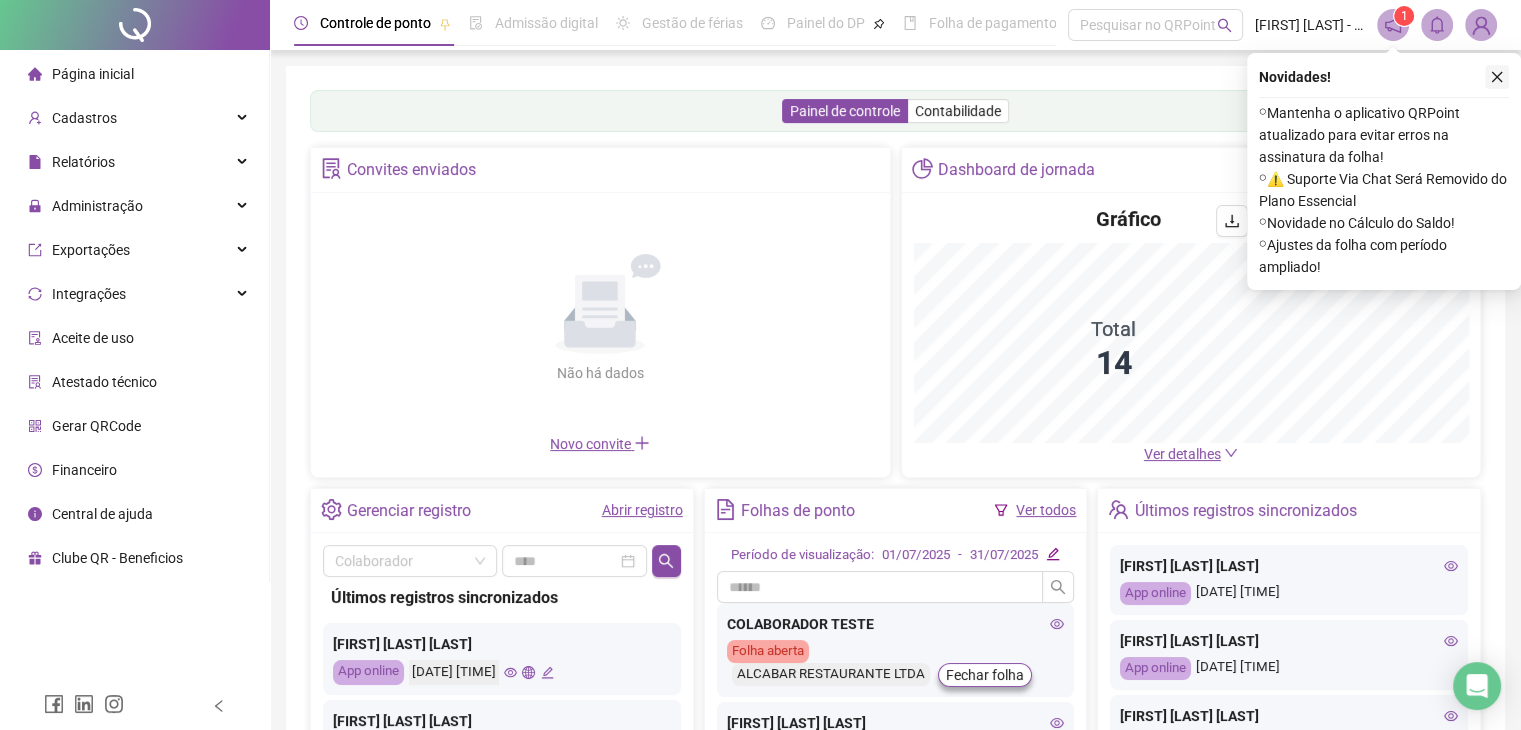 click at bounding box center [1497, 77] 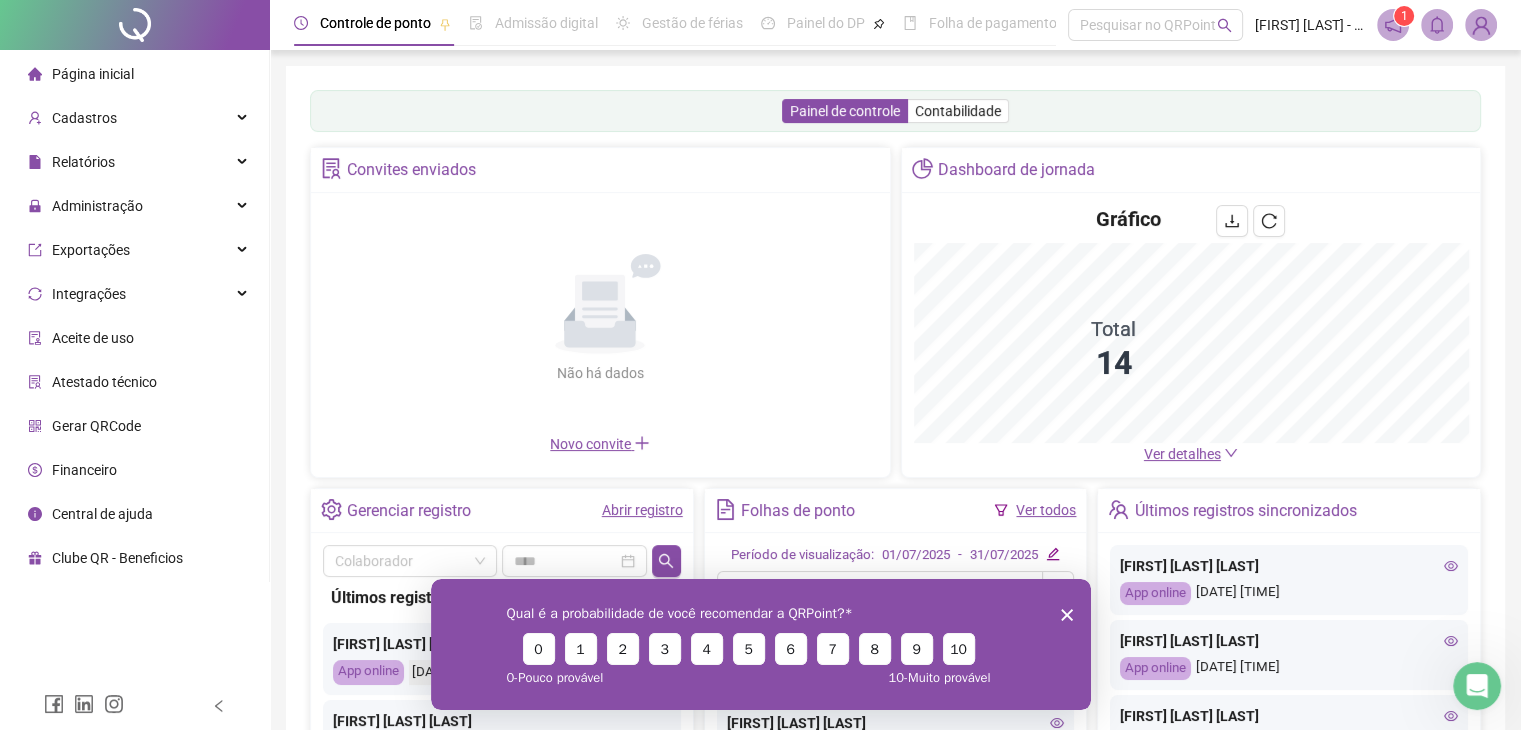 scroll, scrollTop: 0, scrollLeft: 0, axis: both 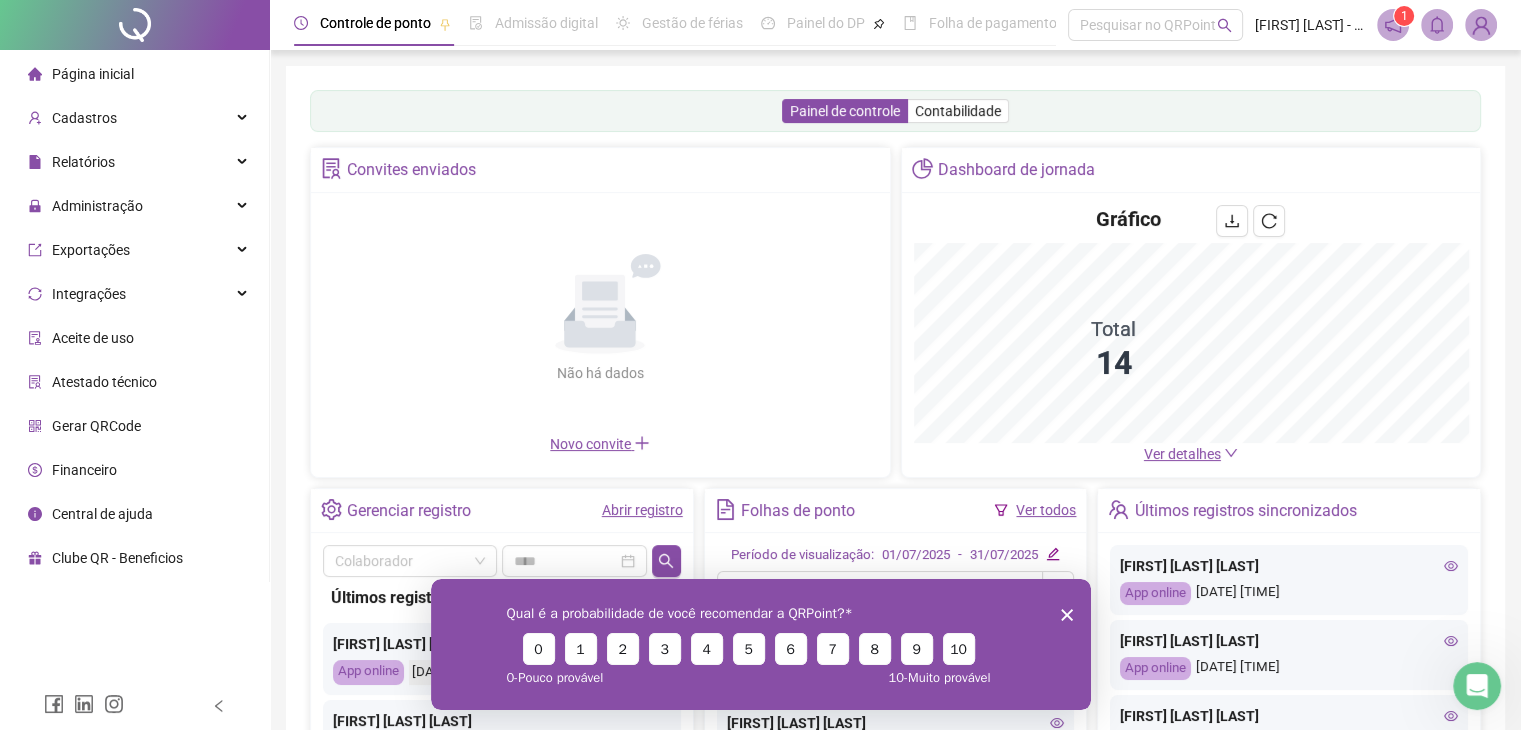 click 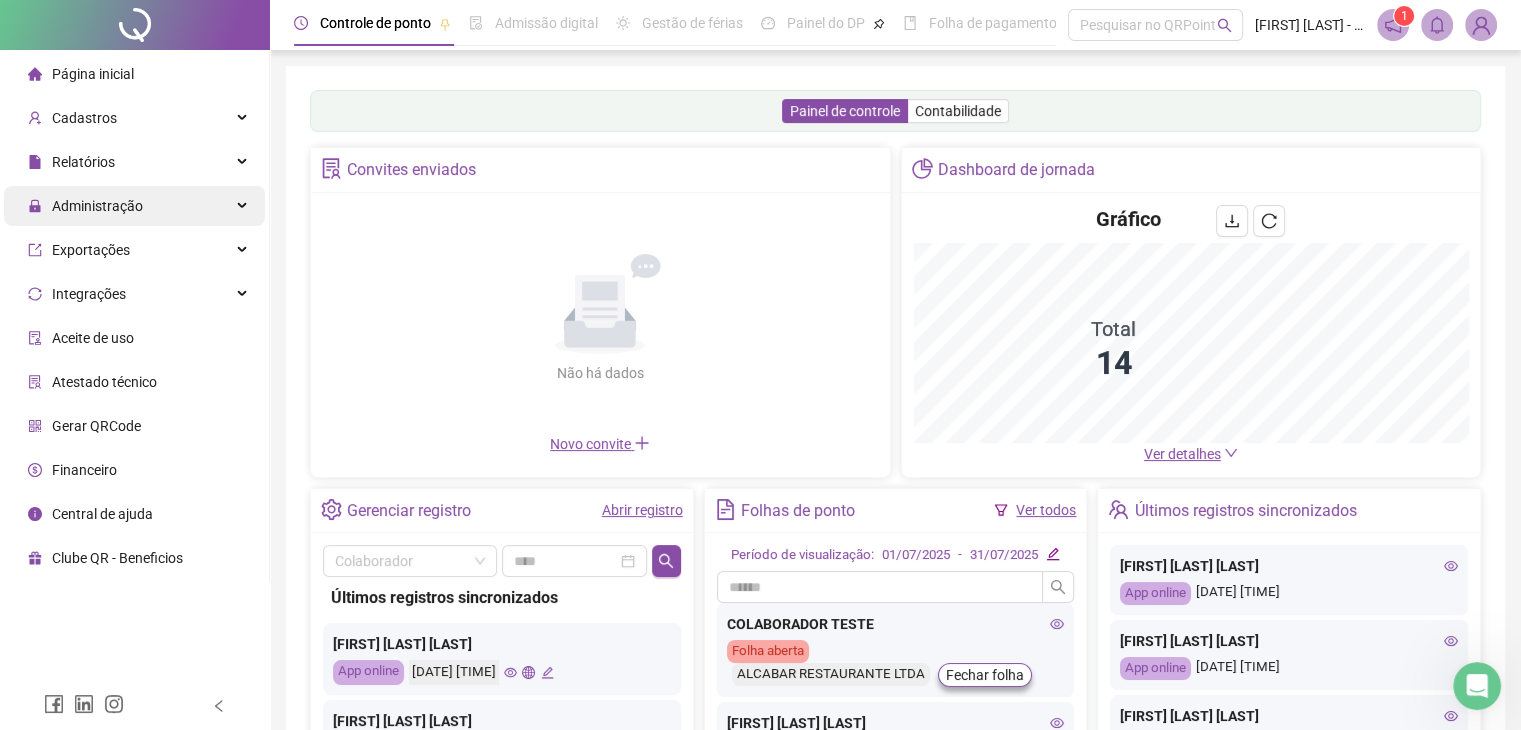 click on "Administração" at bounding box center (85, 206) 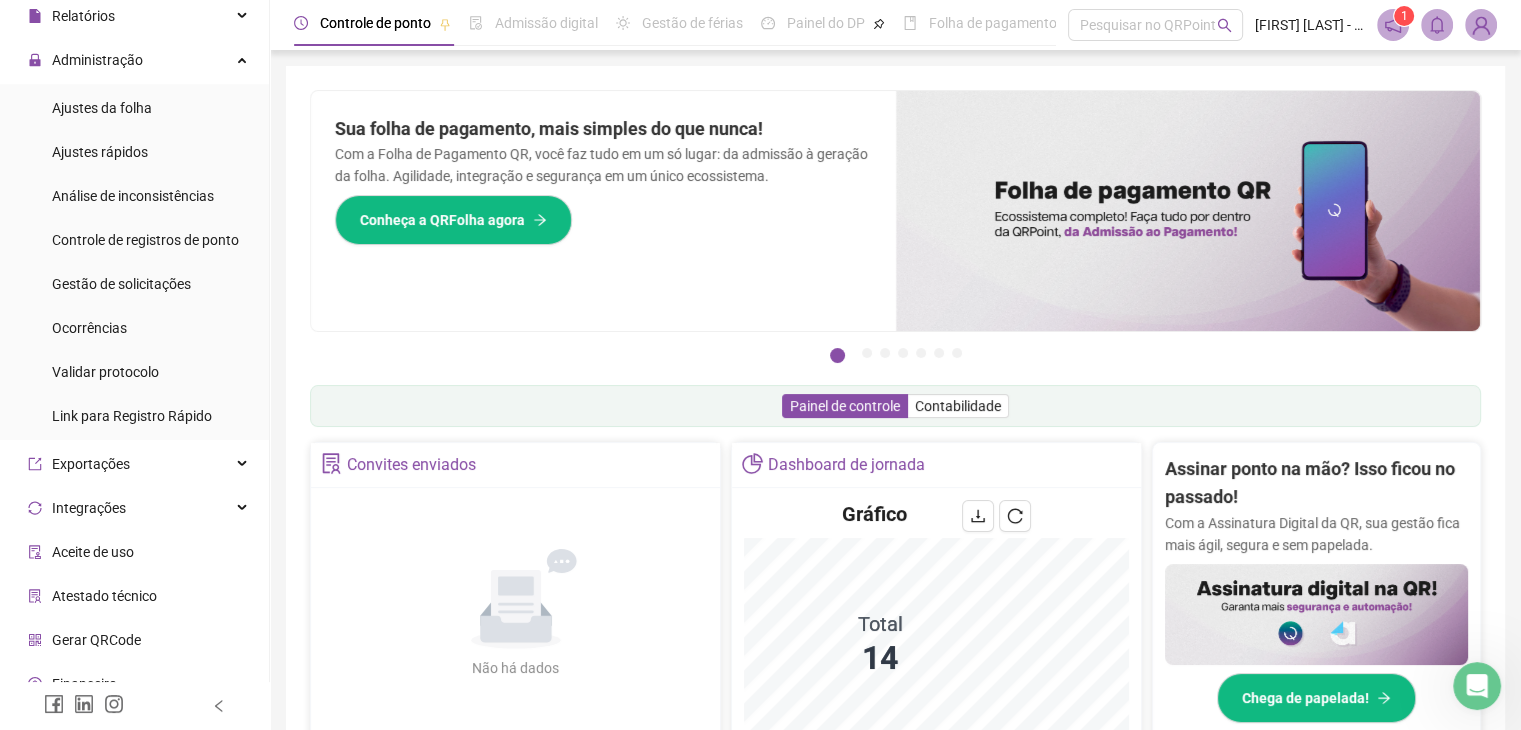 scroll, scrollTop: 212, scrollLeft: 0, axis: vertical 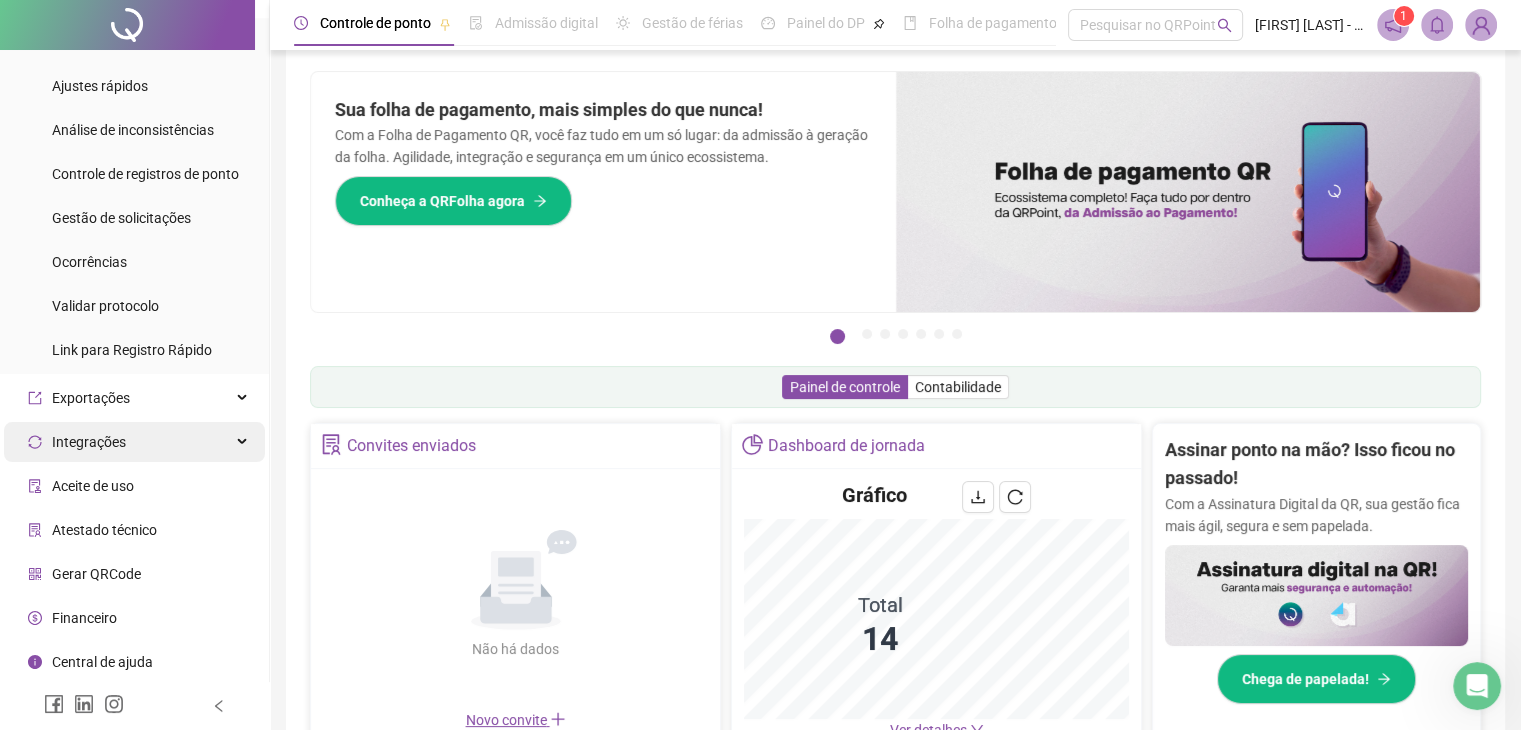 click on "Integrações" at bounding box center (134, 442) 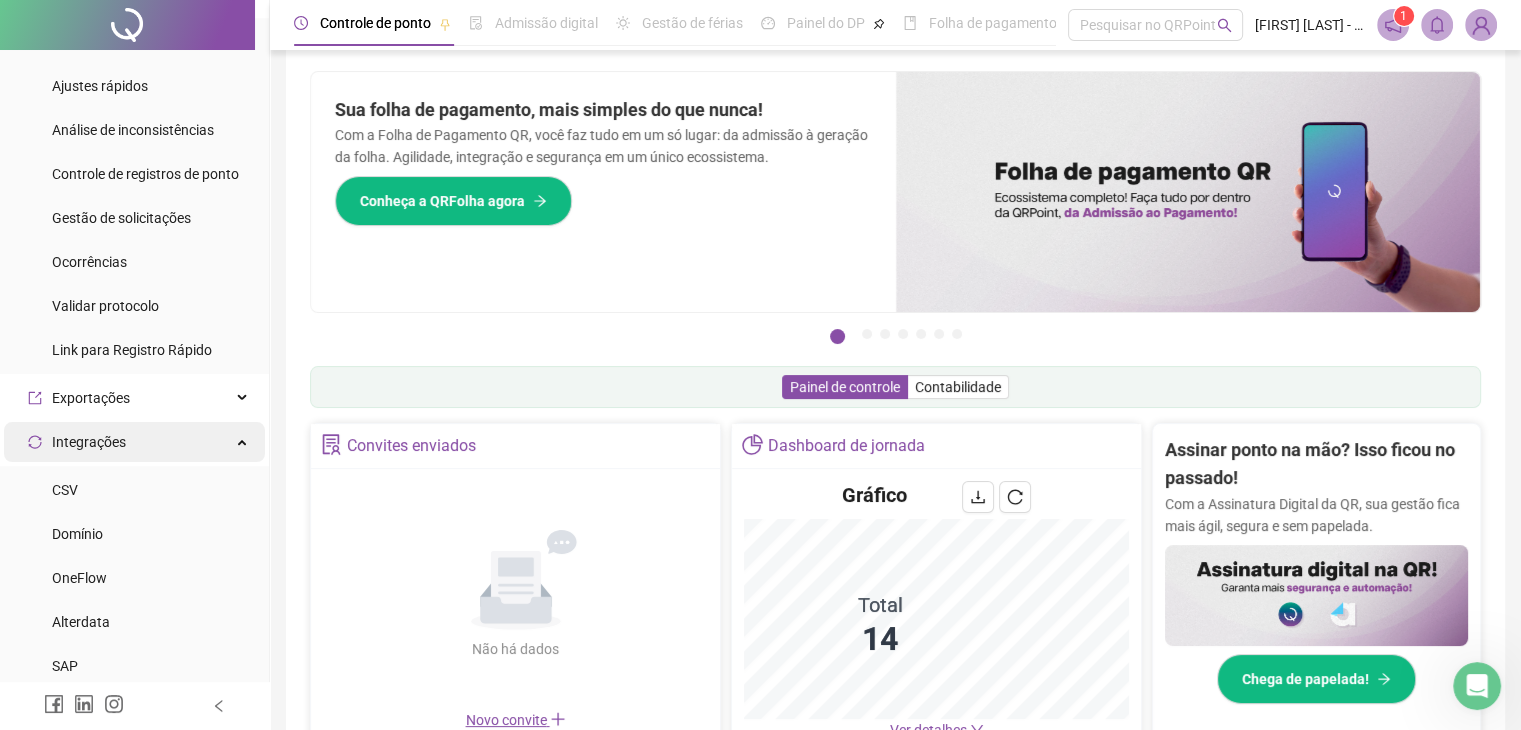 click on "Integrações" at bounding box center (134, 442) 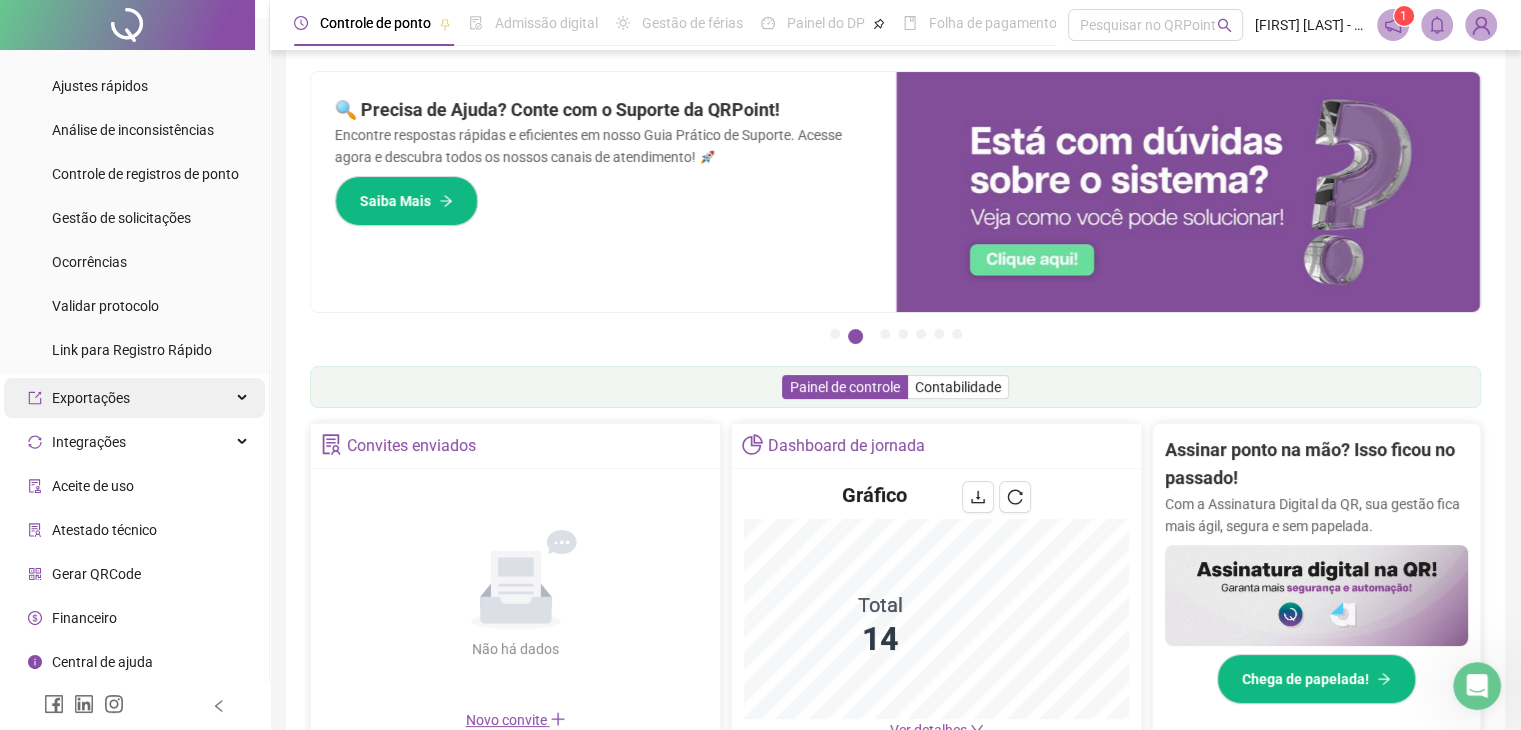 click on "Exportações" at bounding box center [134, 398] 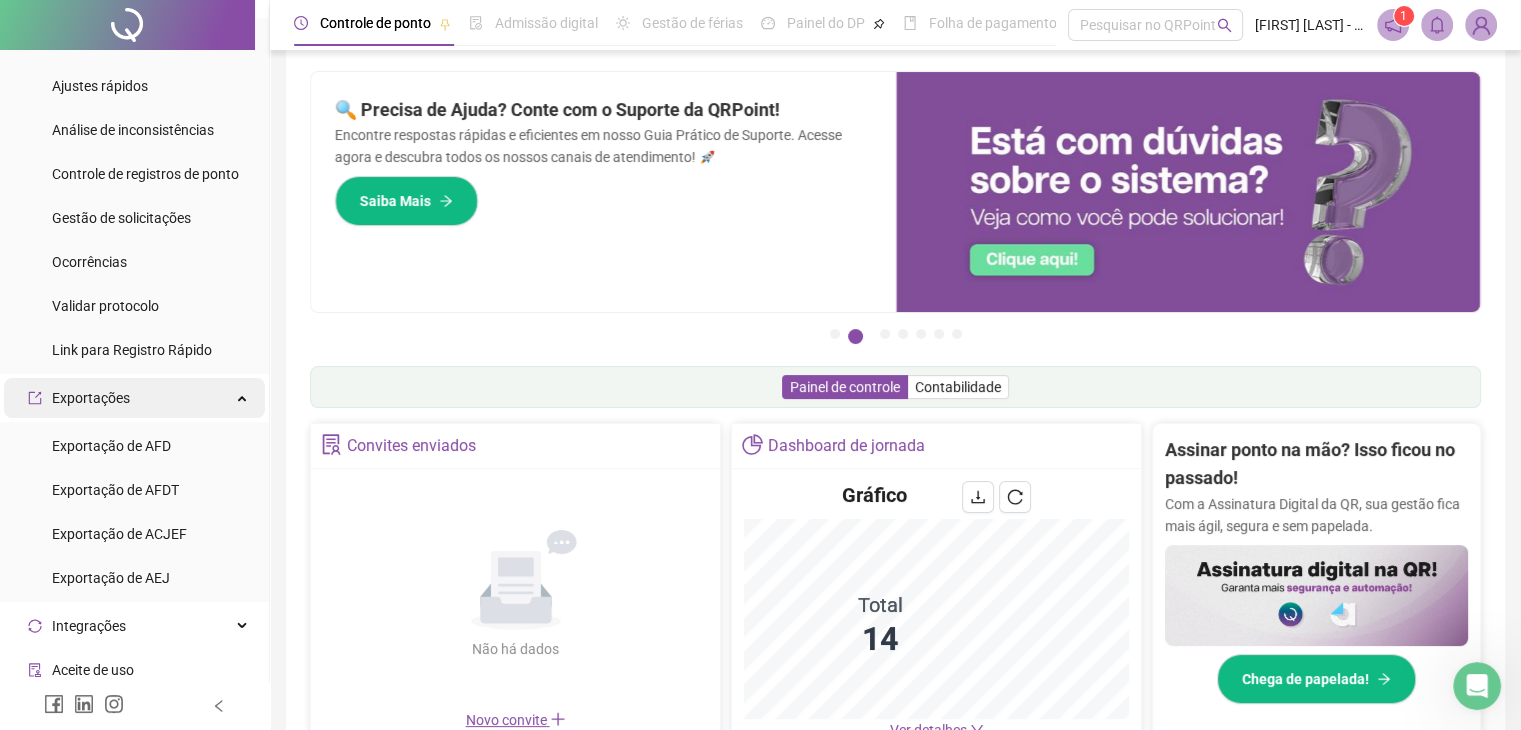 click on "Exportações" at bounding box center [134, 398] 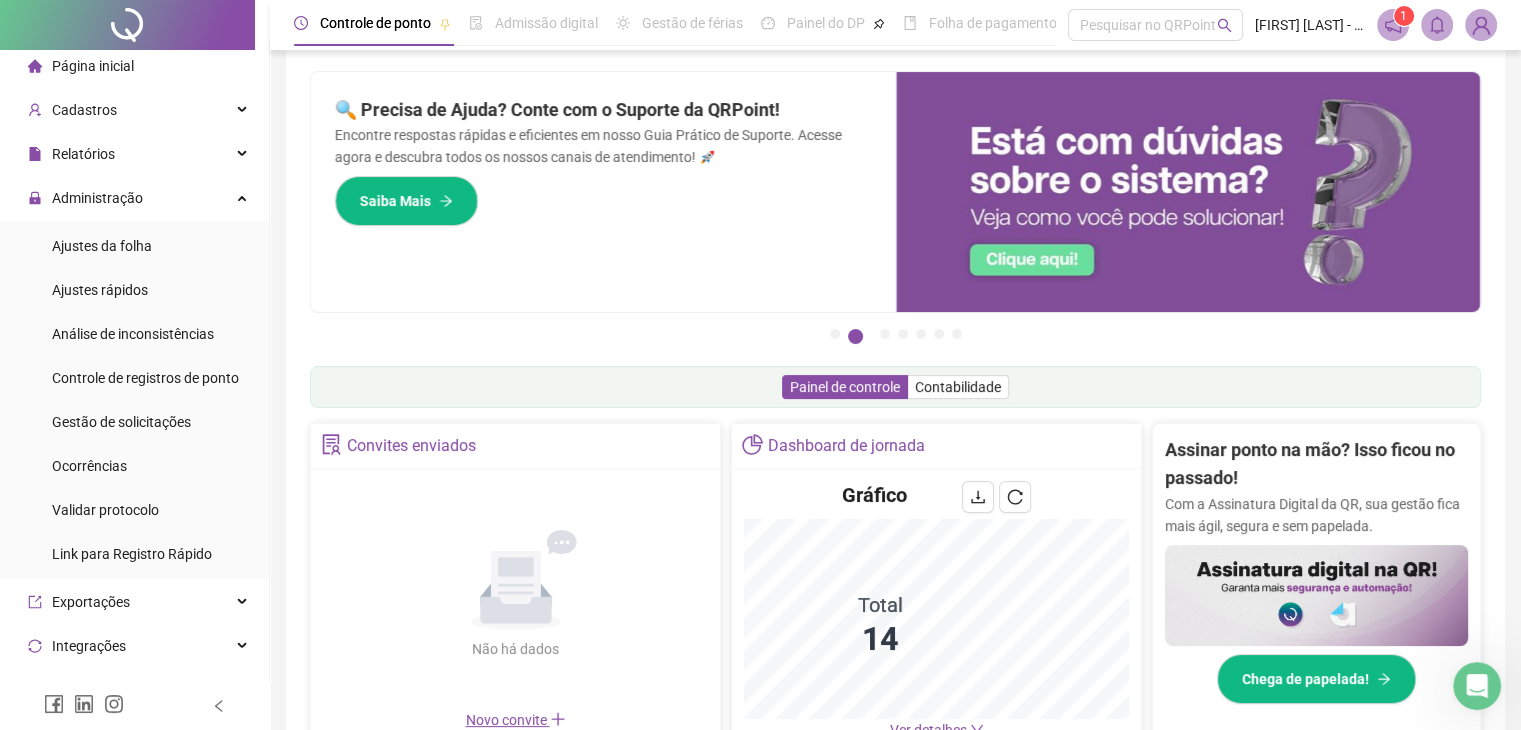 scroll, scrollTop: 0, scrollLeft: 0, axis: both 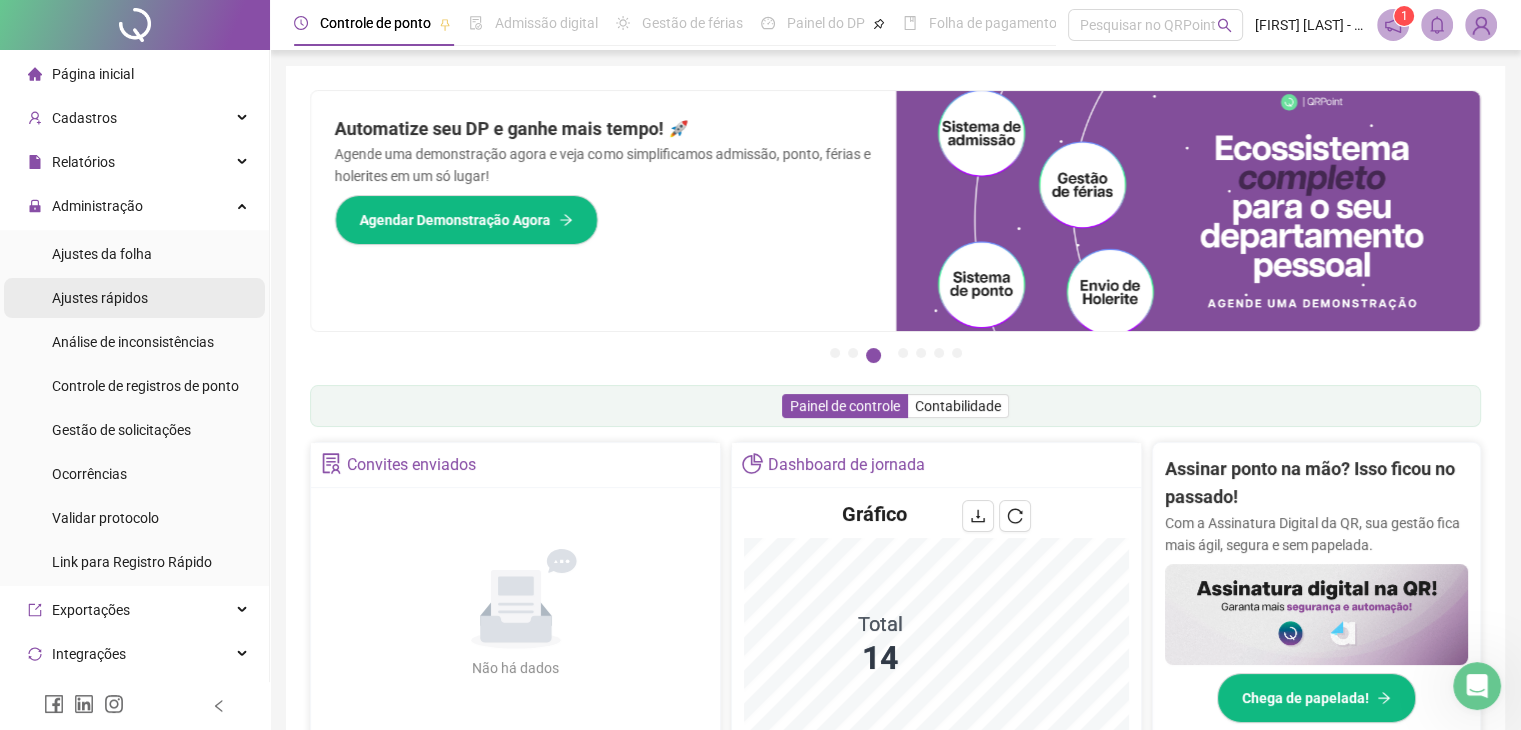 click on "Ajustes rápidos" at bounding box center [100, 298] 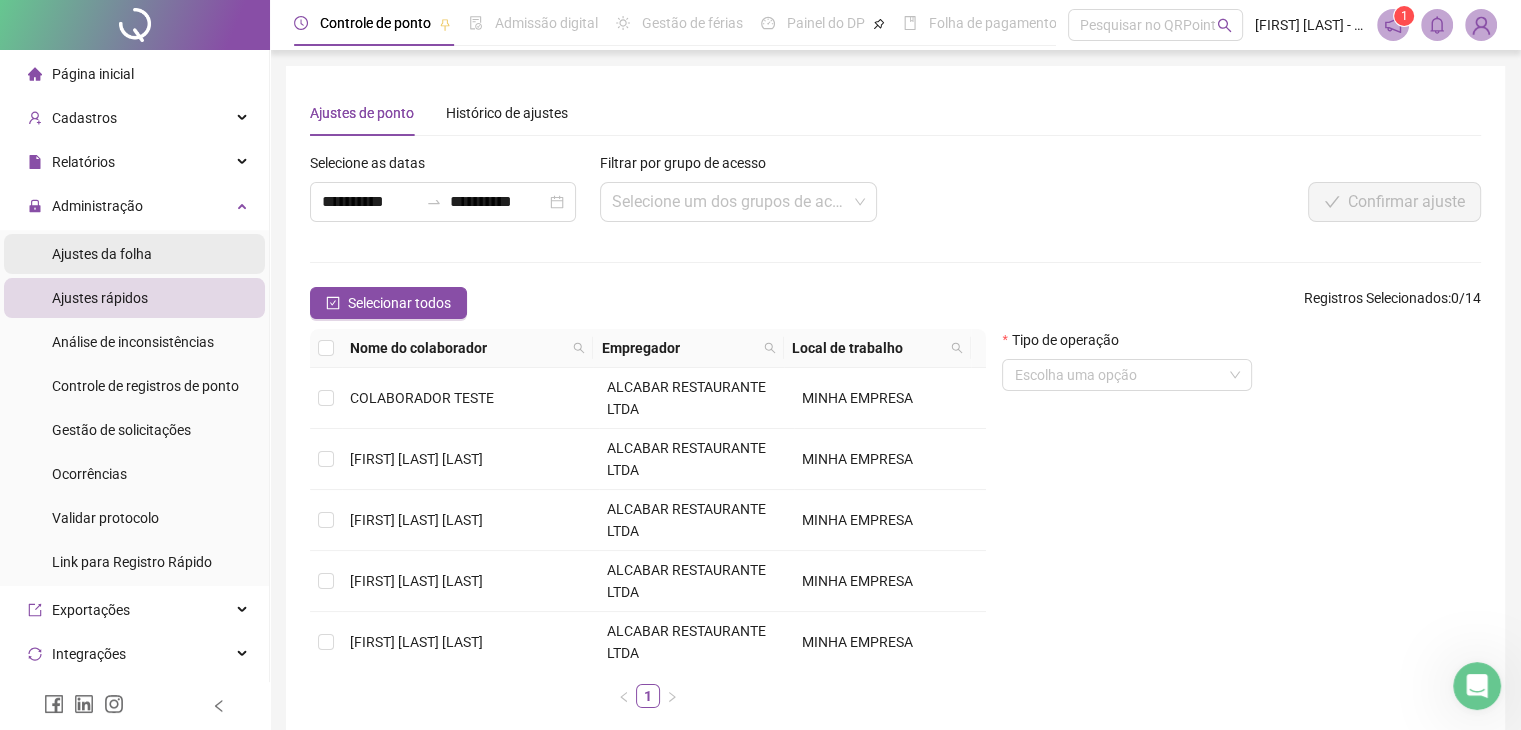 click on "Ajustes da folha" at bounding box center [102, 254] 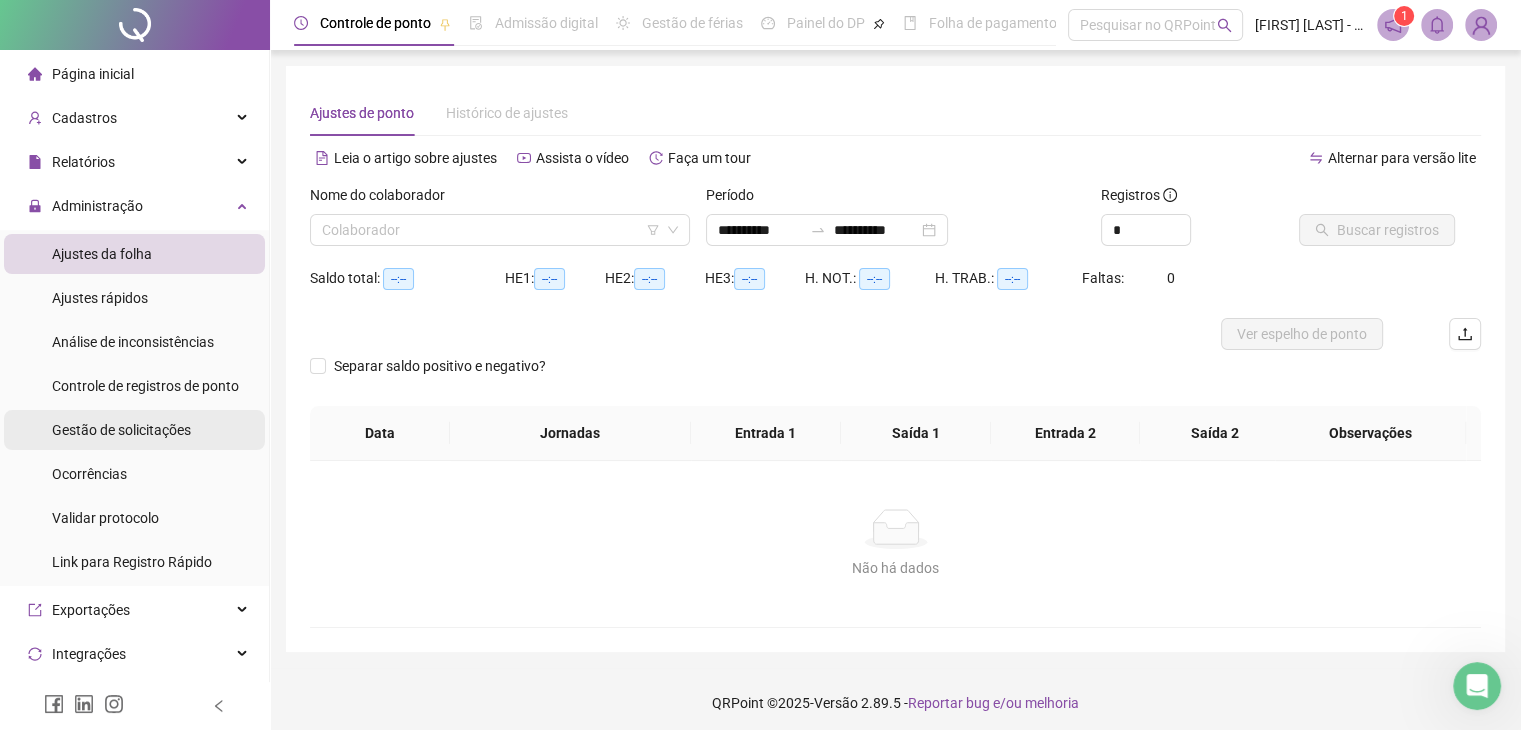 click on "Gestão de solicitações" at bounding box center [121, 430] 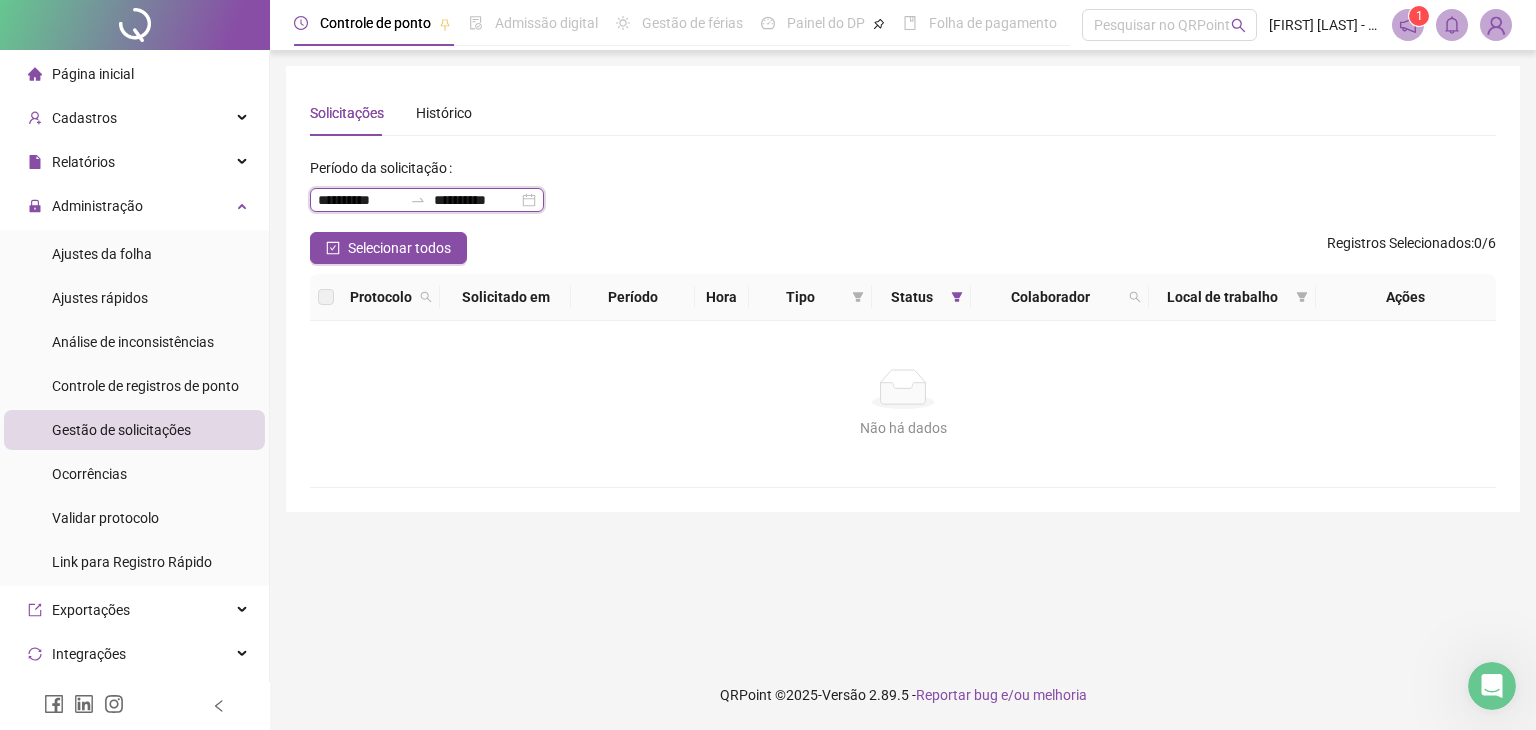 click on "**********" at bounding box center (476, 200) 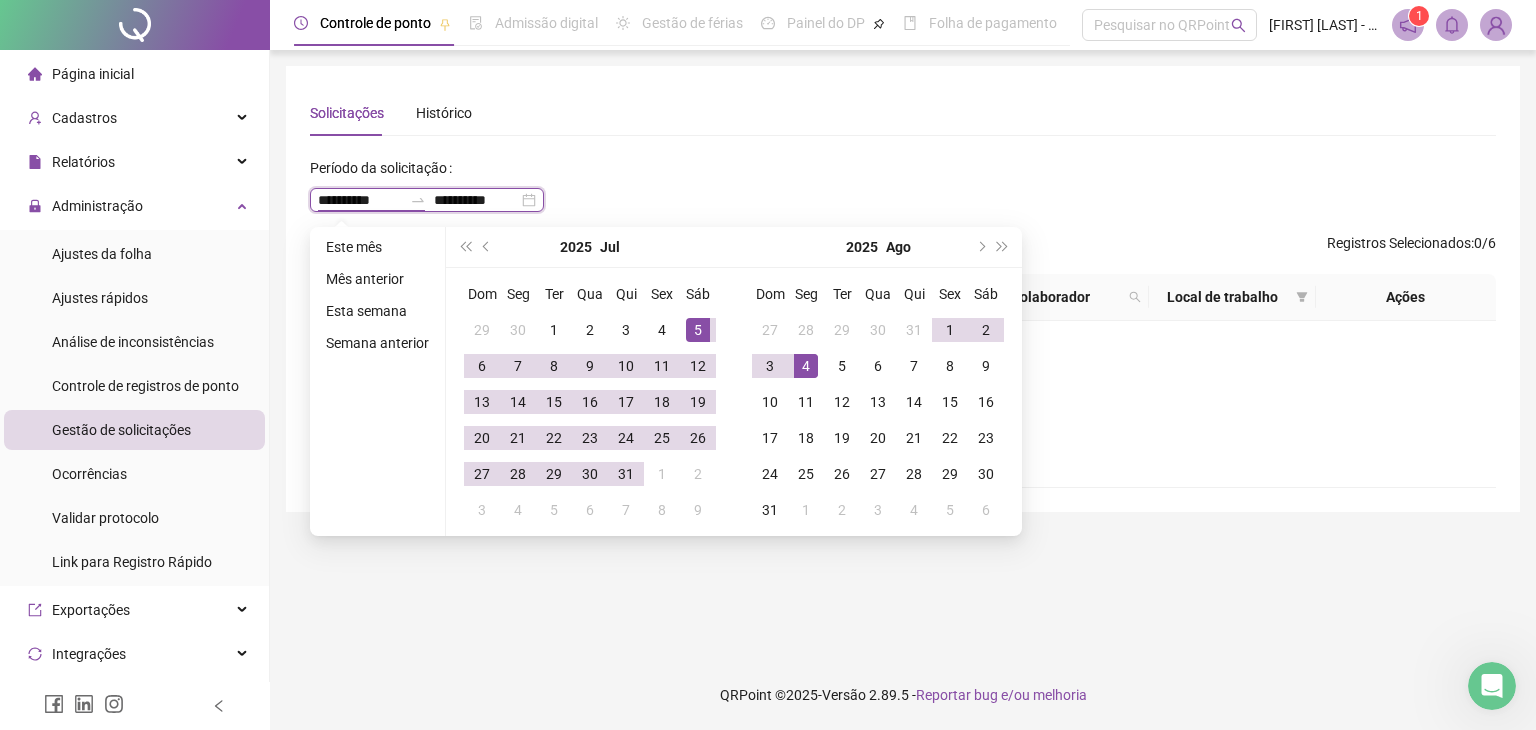 click on "**********" at bounding box center (360, 200) 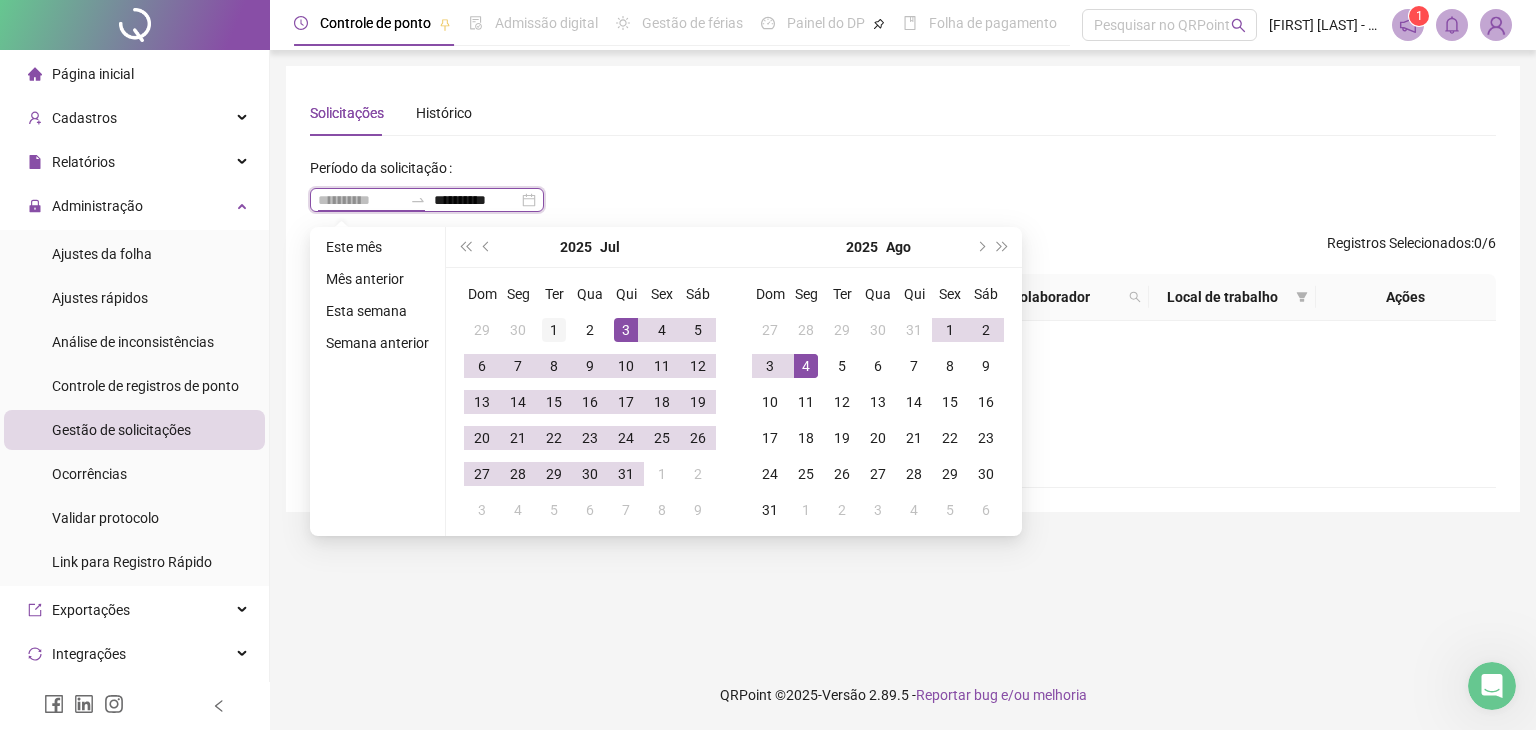 type on "**********" 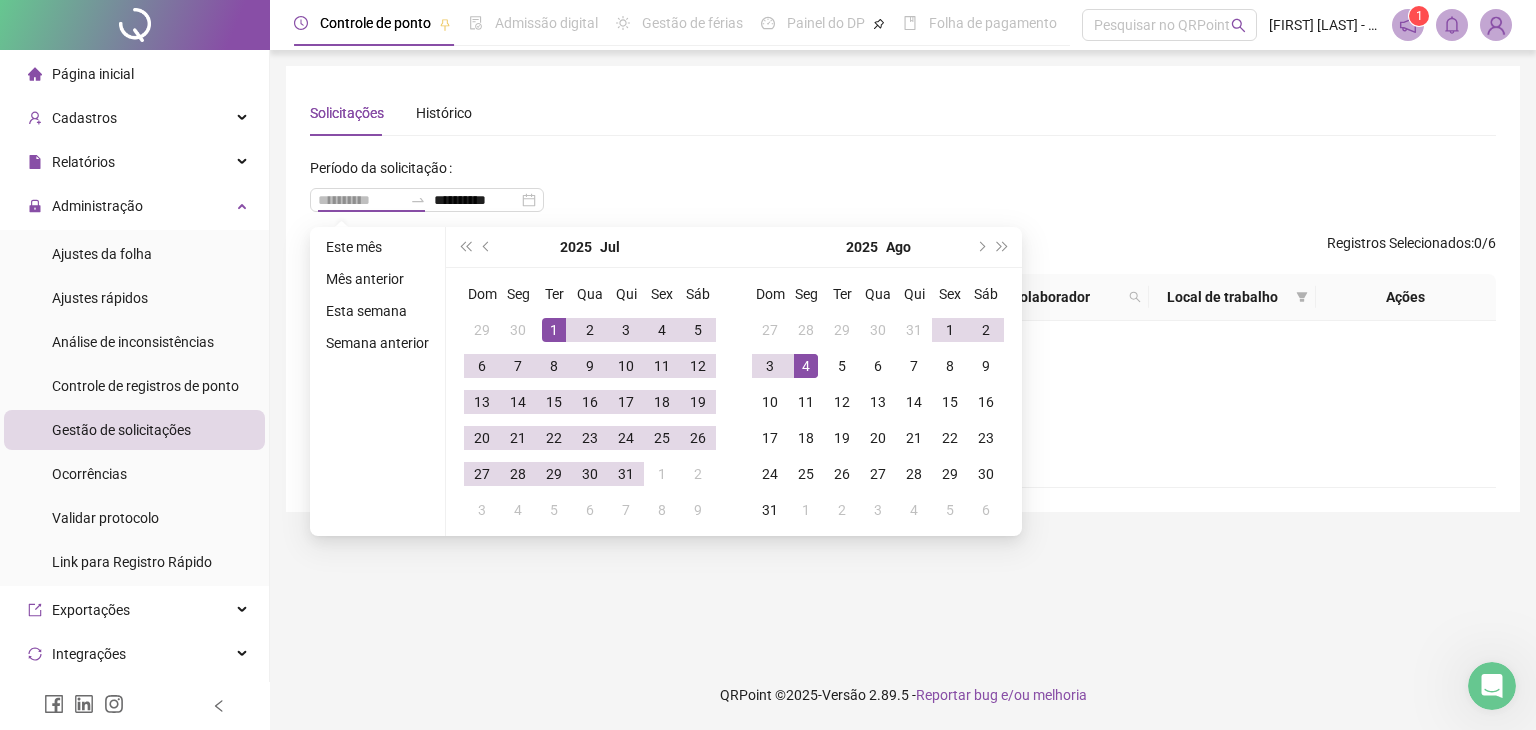 click on "1" at bounding box center (554, 330) 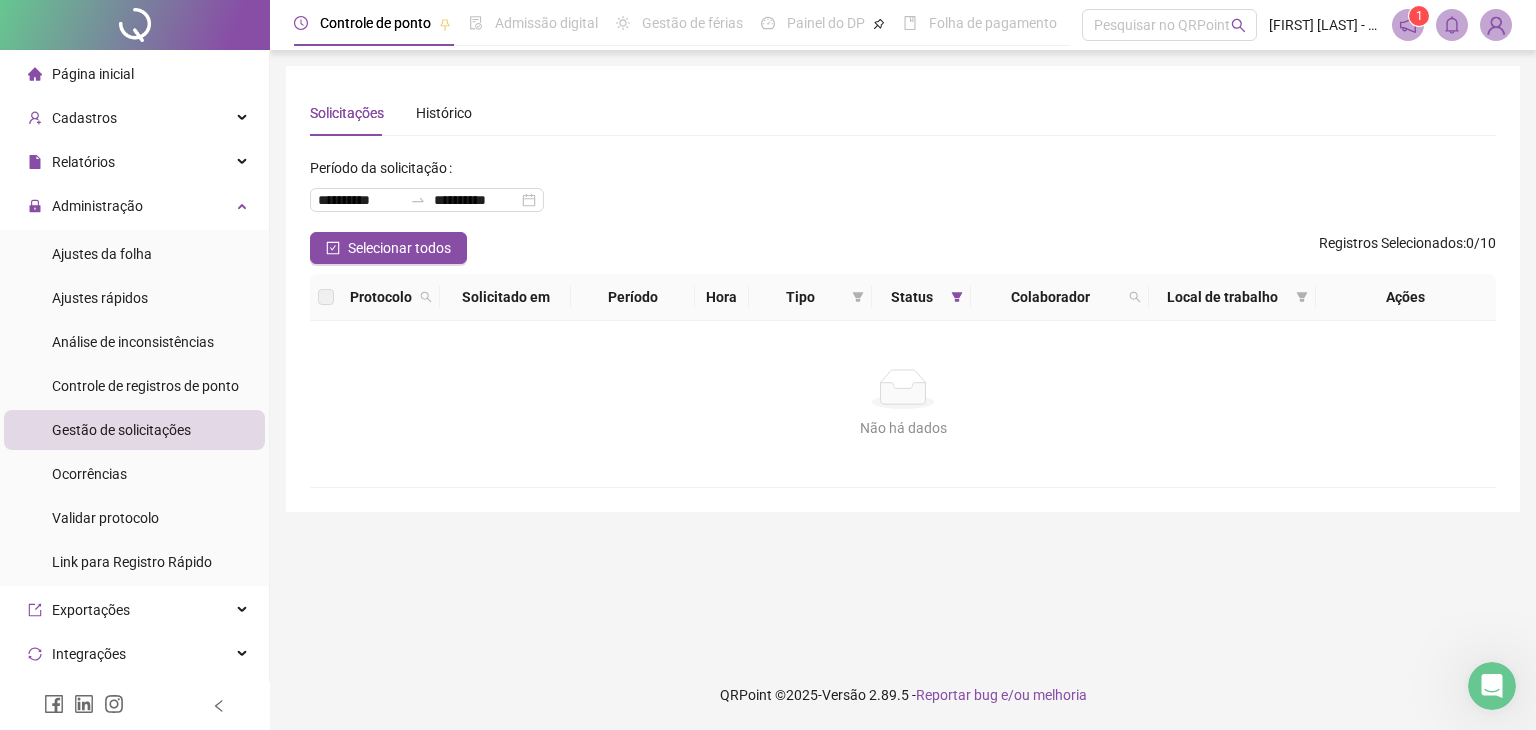 click on "Registros Selecionados" at bounding box center [1391, 243] 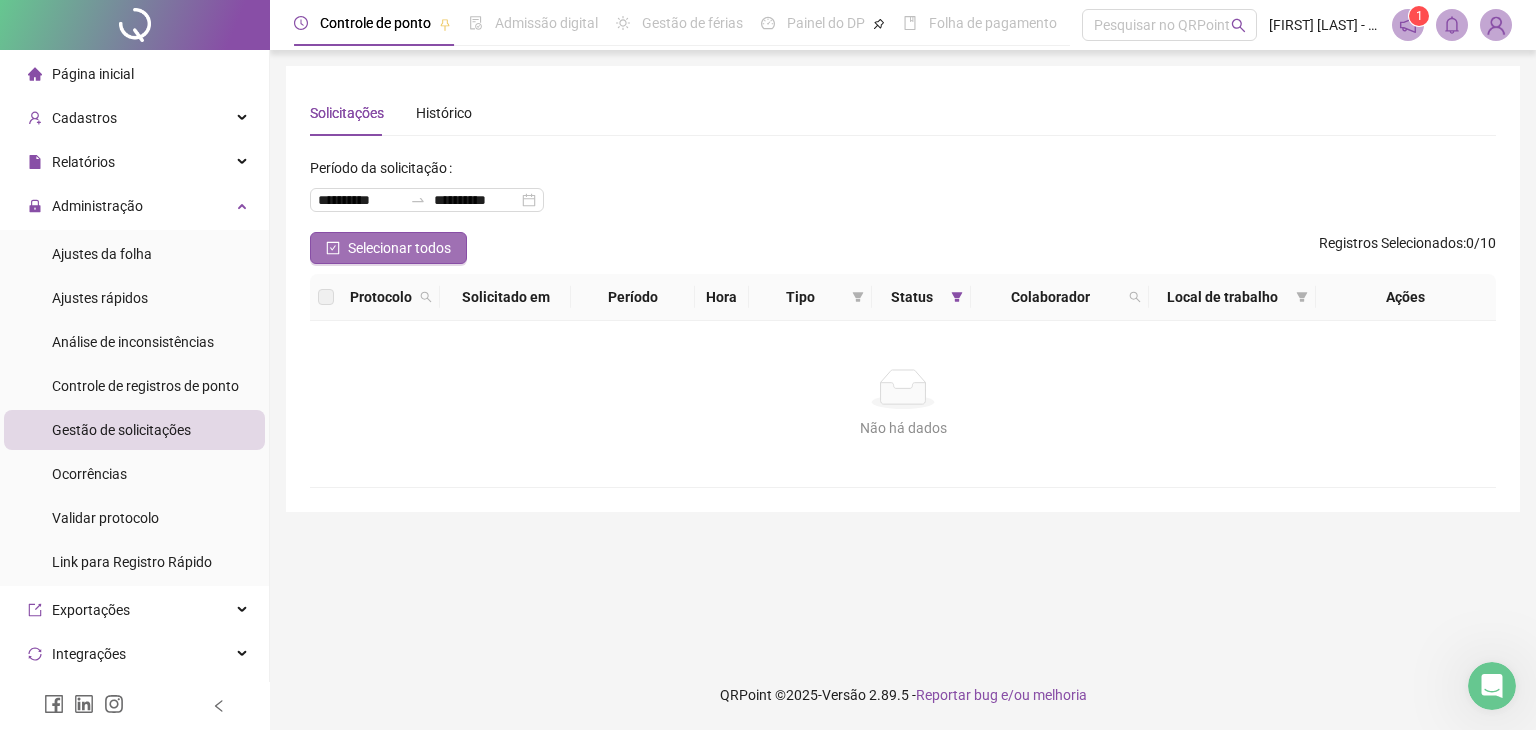 click on "Selecionar todos" at bounding box center [399, 248] 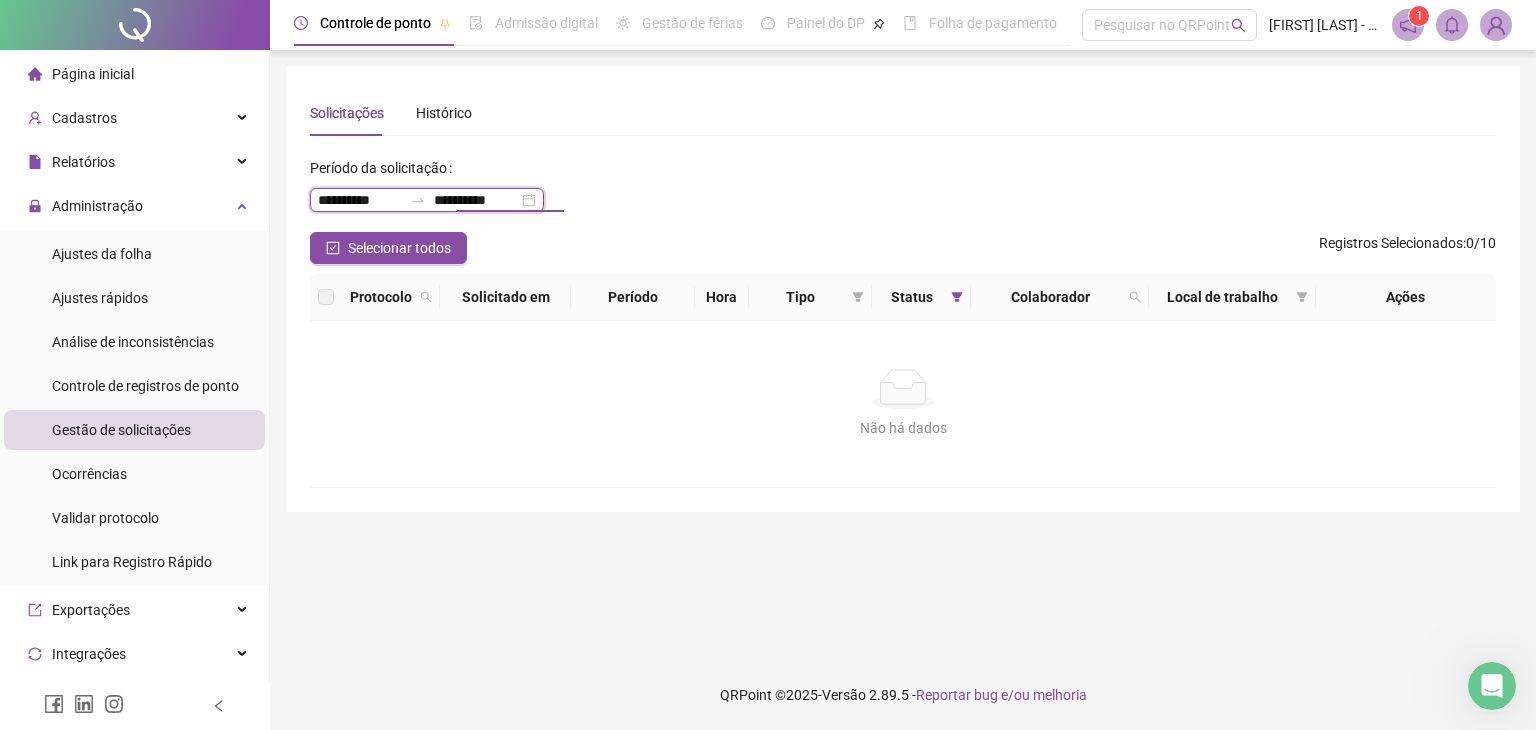 click on "**********" at bounding box center (476, 200) 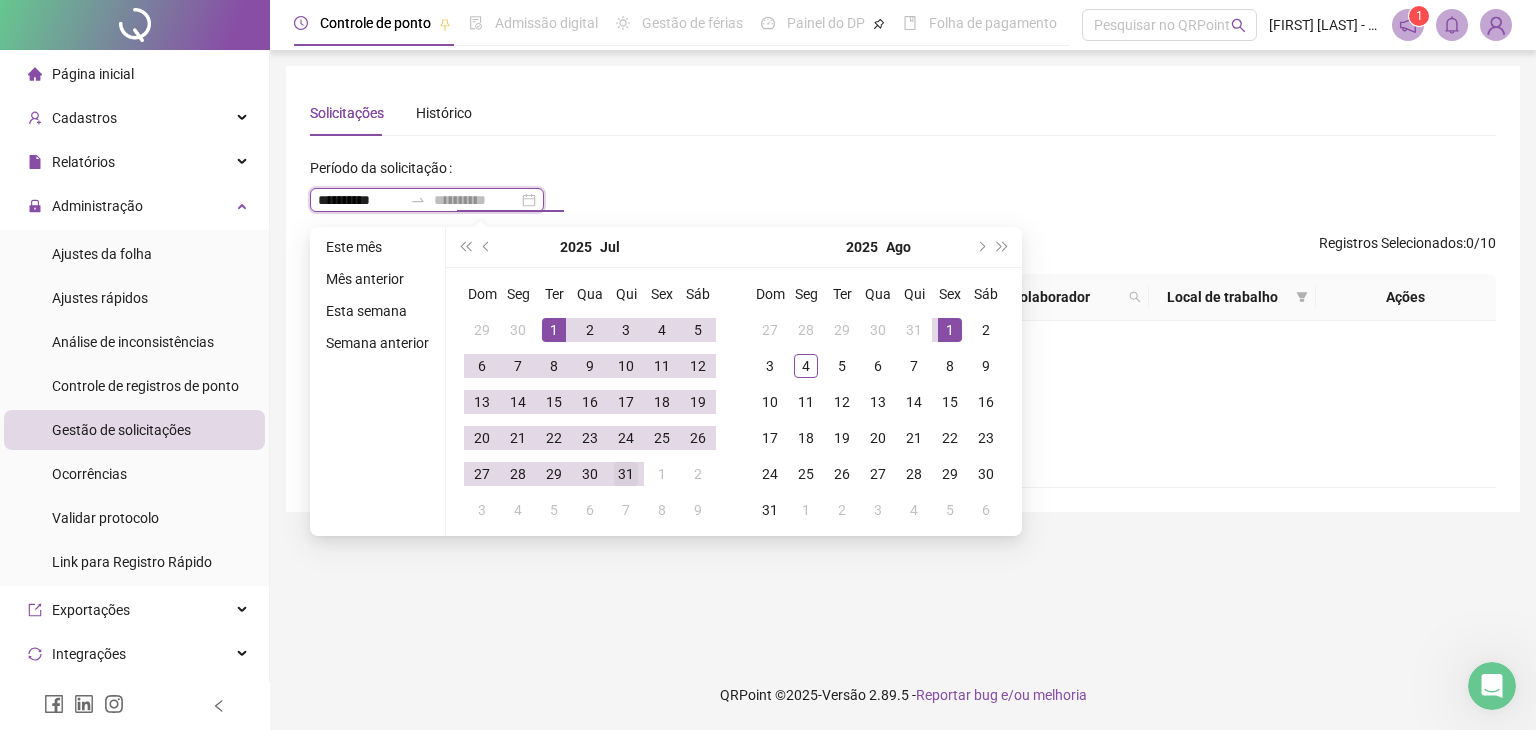type on "**********" 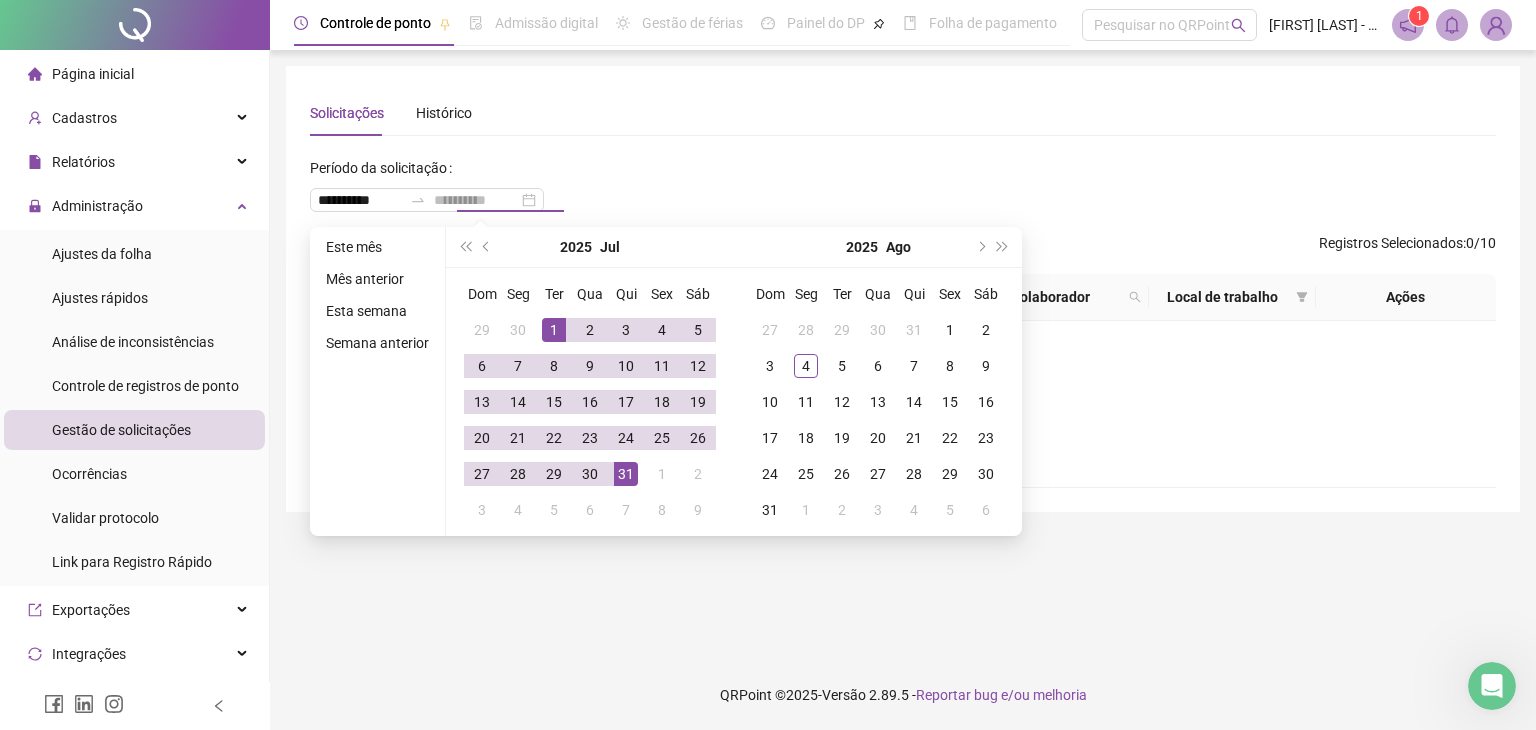 click on "31" at bounding box center [626, 474] 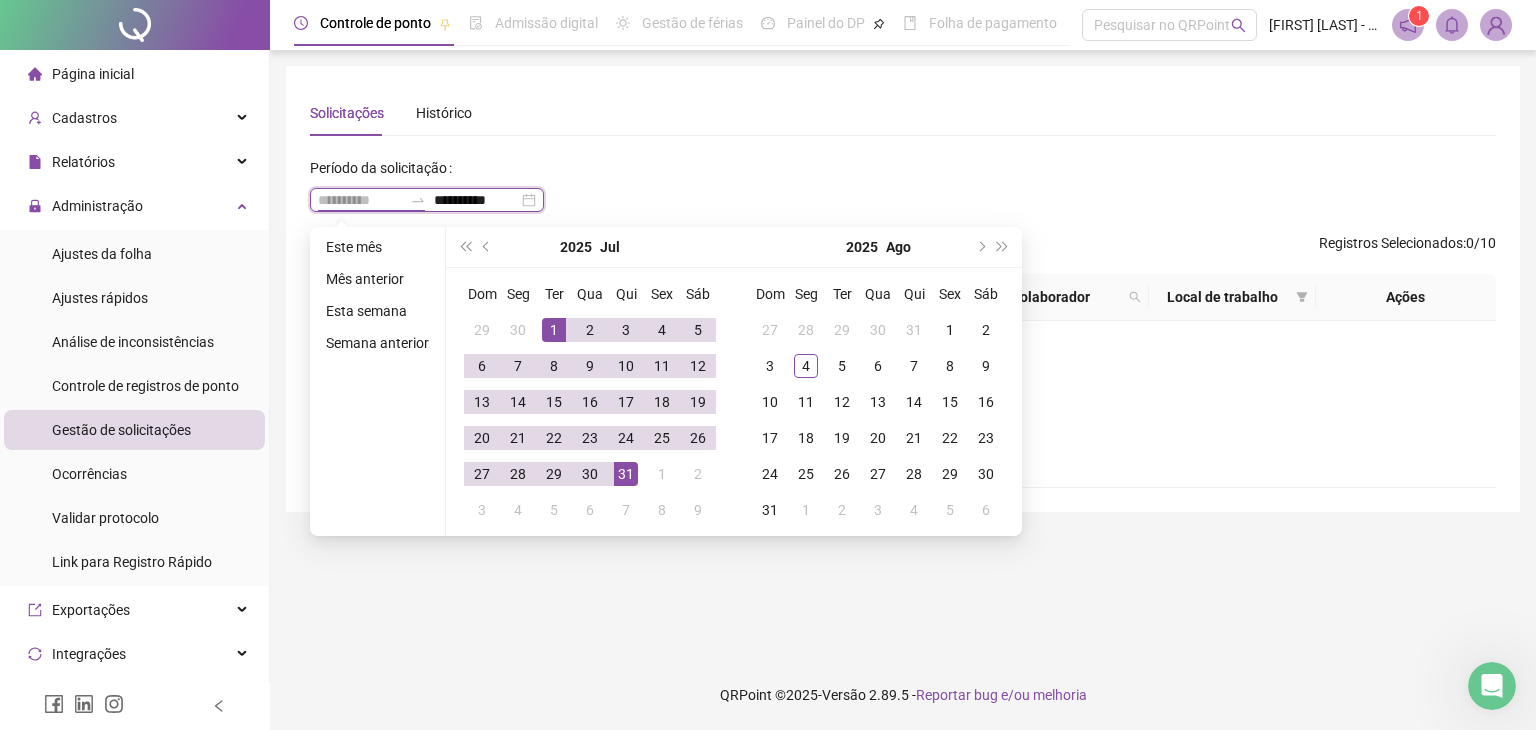 type on "**********" 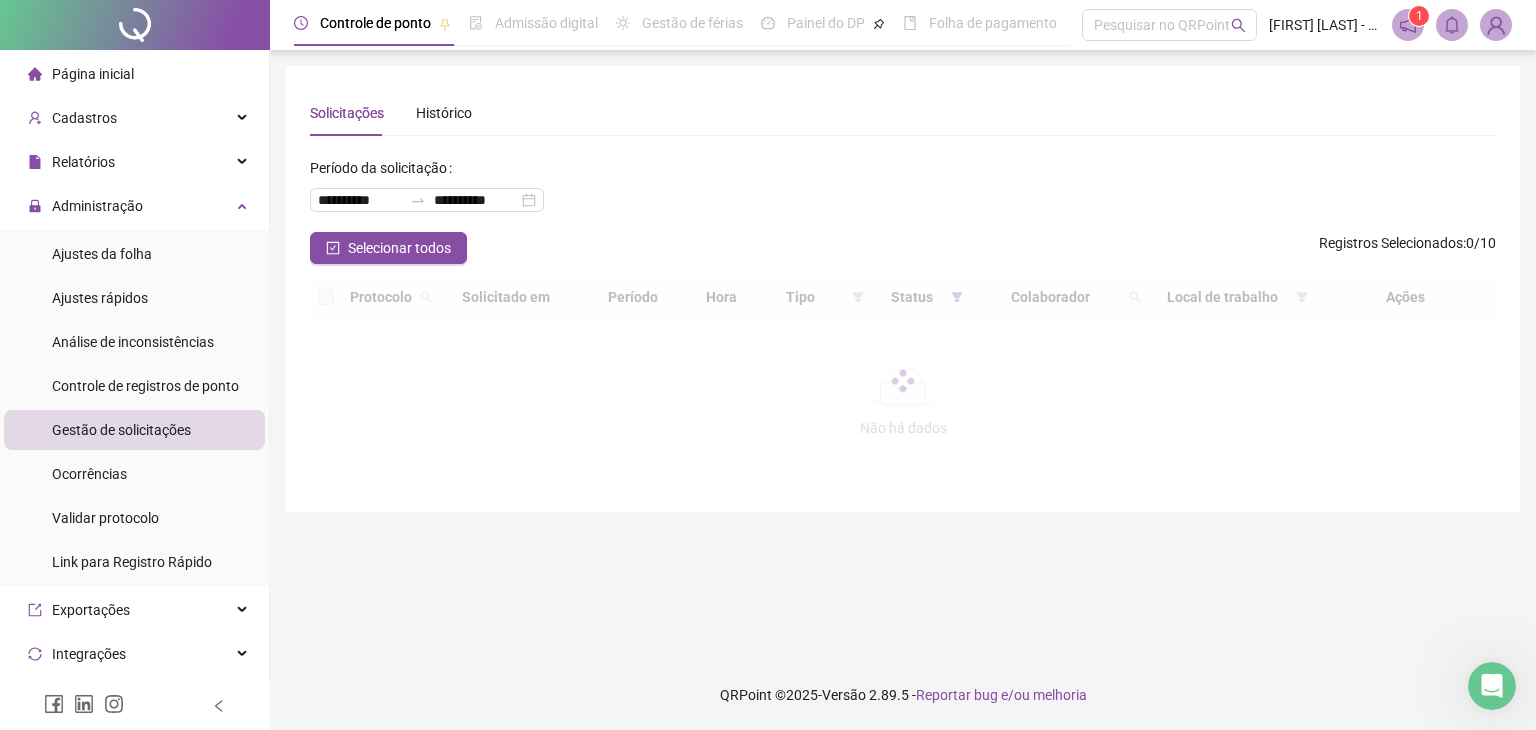 click on "**********" at bounding box center [903, 192] 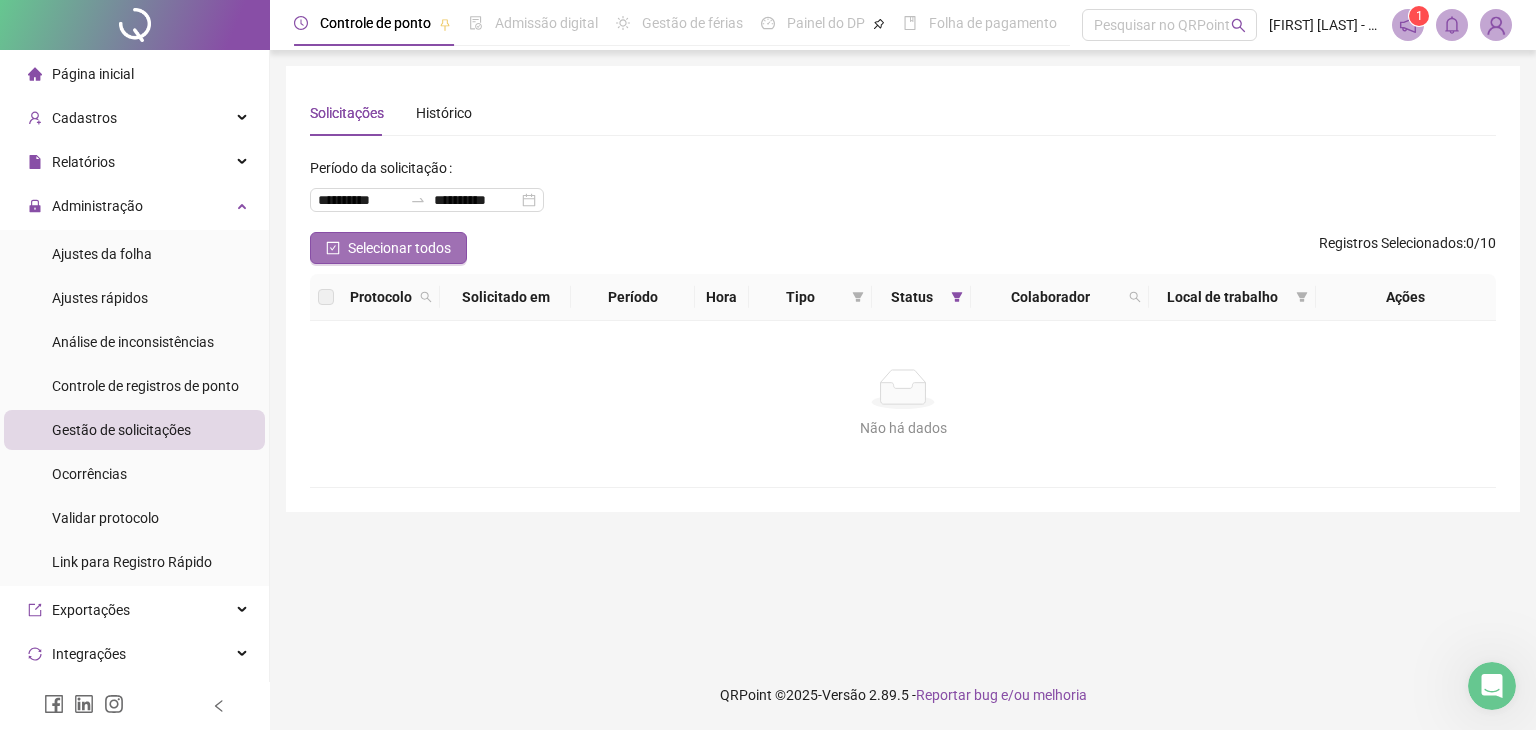 click on "Selecionar todos" at bounding box center (399, 248) 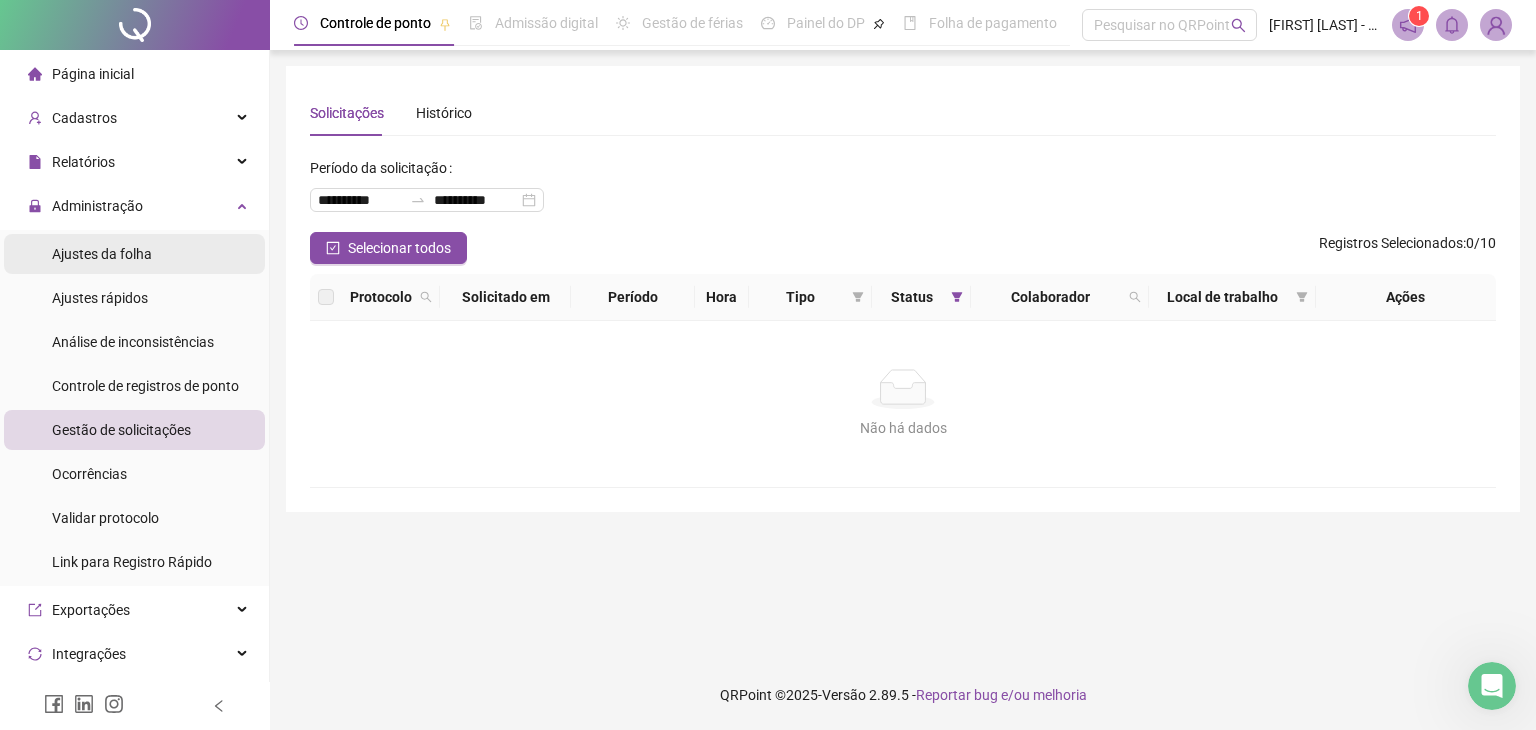 click on "Ajustes da folha" at bounding box center [102, 254] 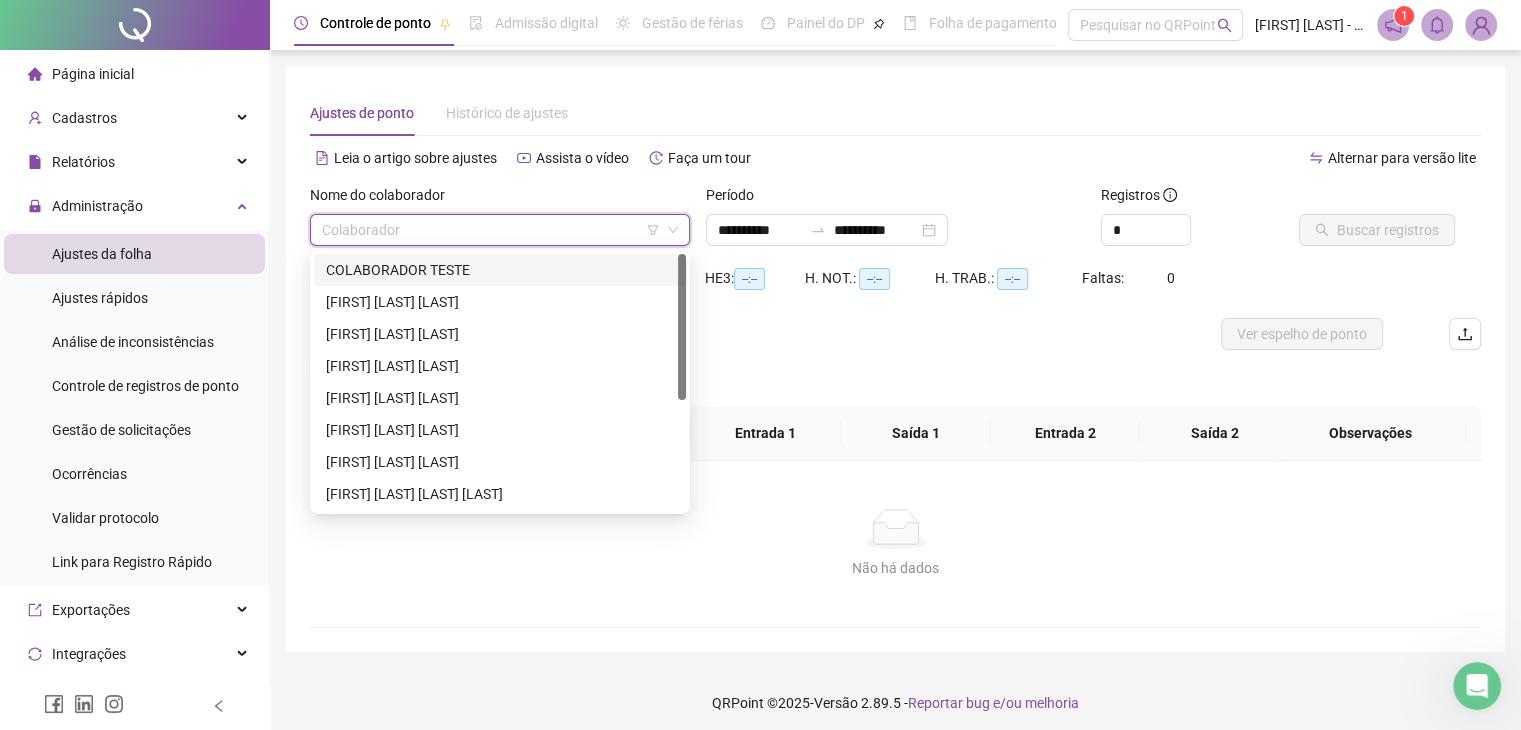 click at bounding box center [491, 230] 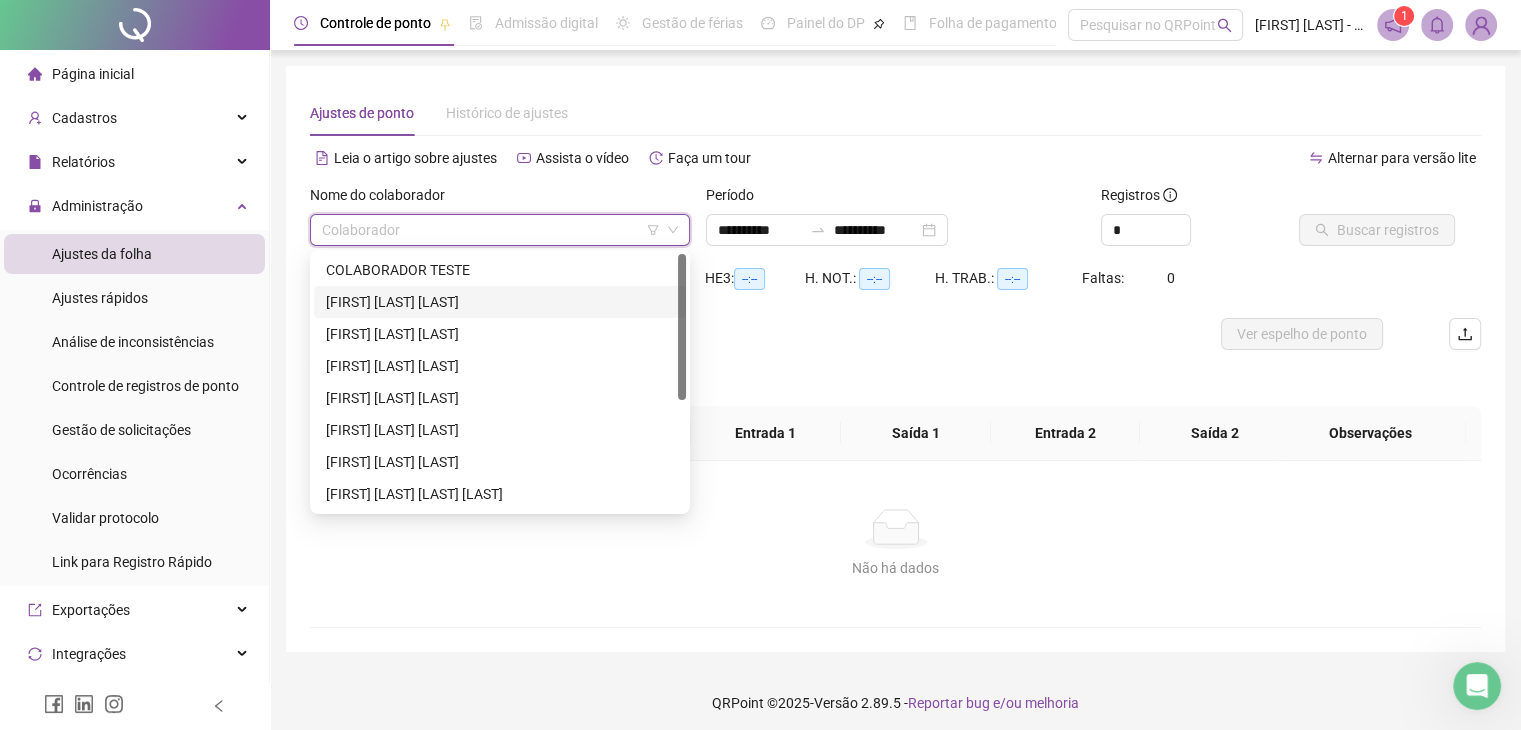 click on "[FIRST] [LAST] [LAST]" at bounding box center [500, 302] 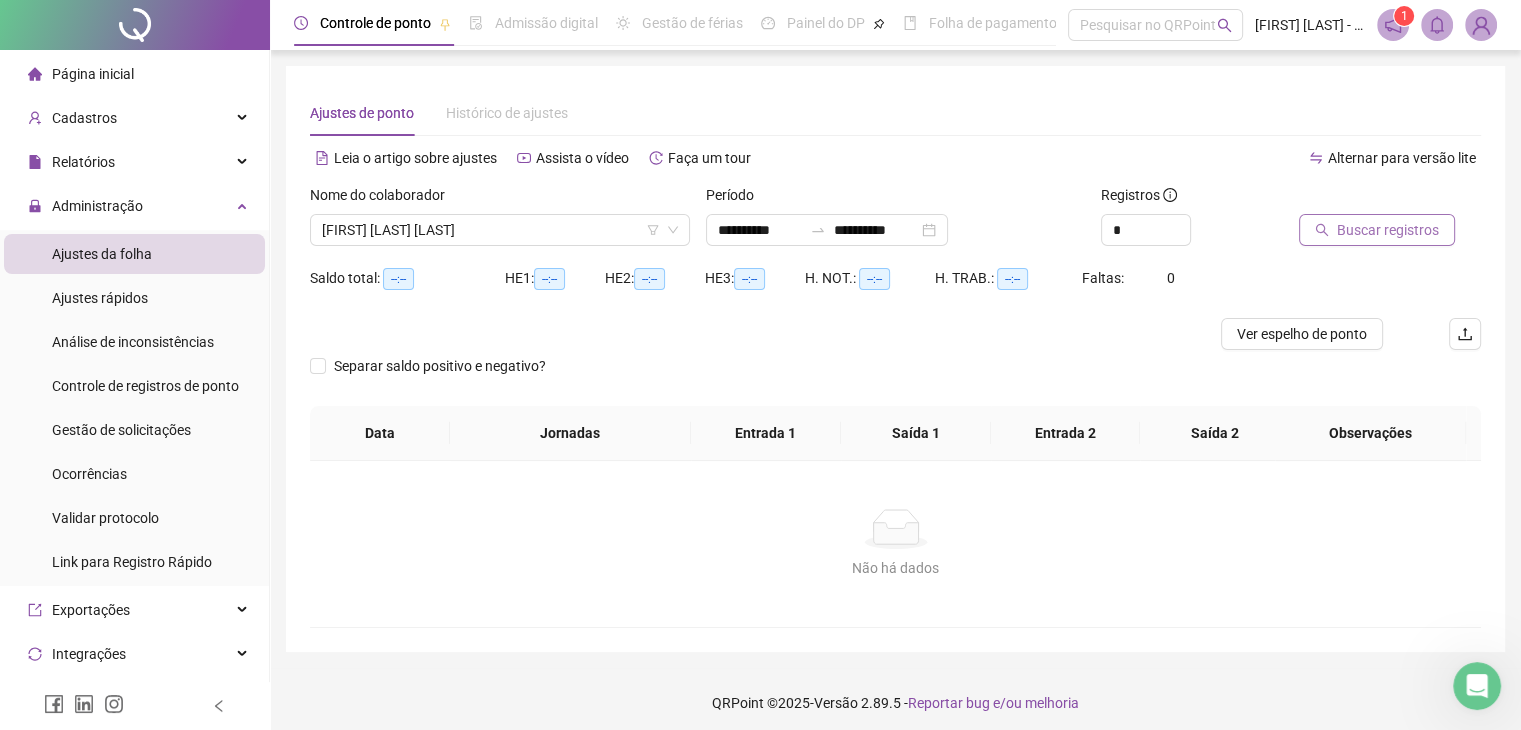 click on "Buscar registros" at bounding box center (1388, 230) 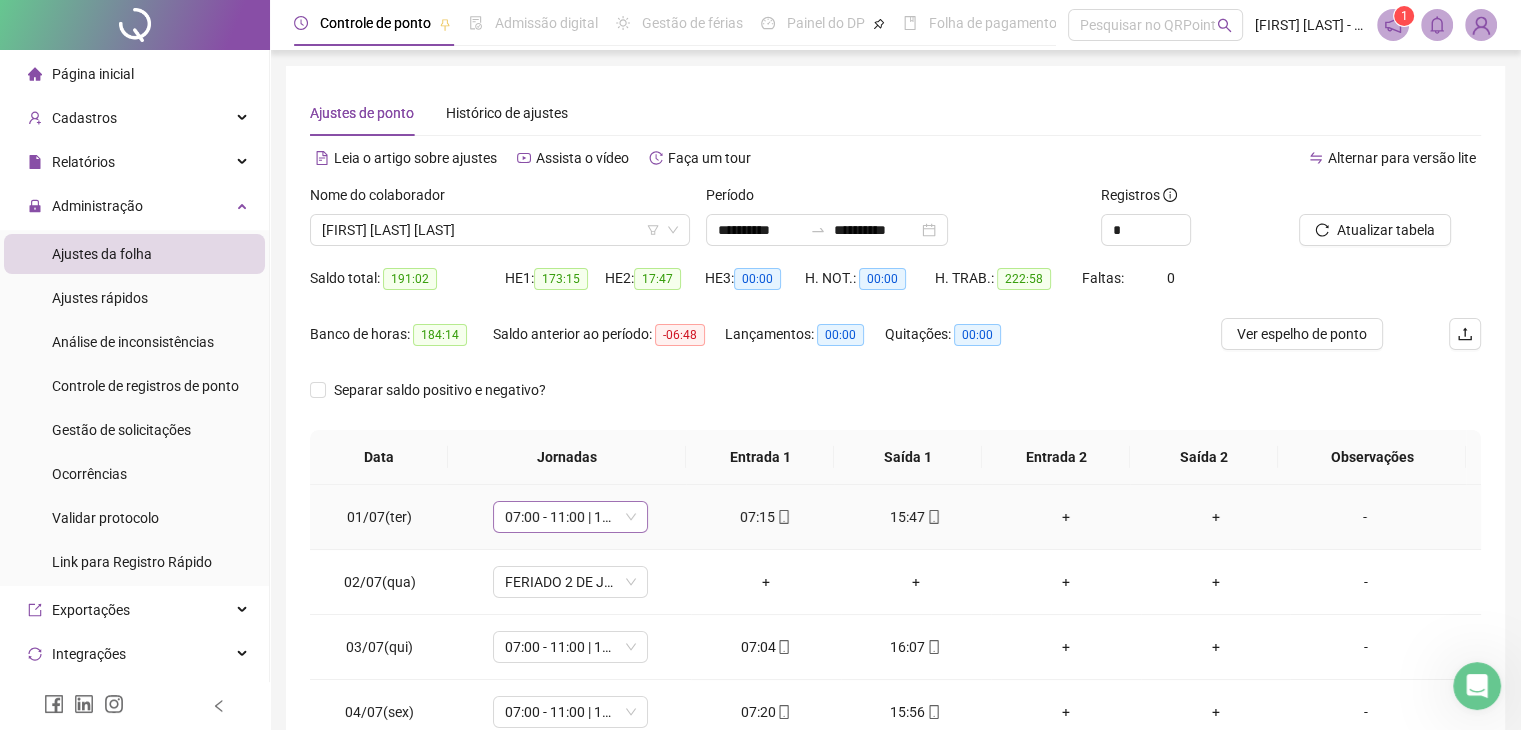 click on "07:00 - 11:00 | 12:00 - 16:00" at bounding box center [570, 517] 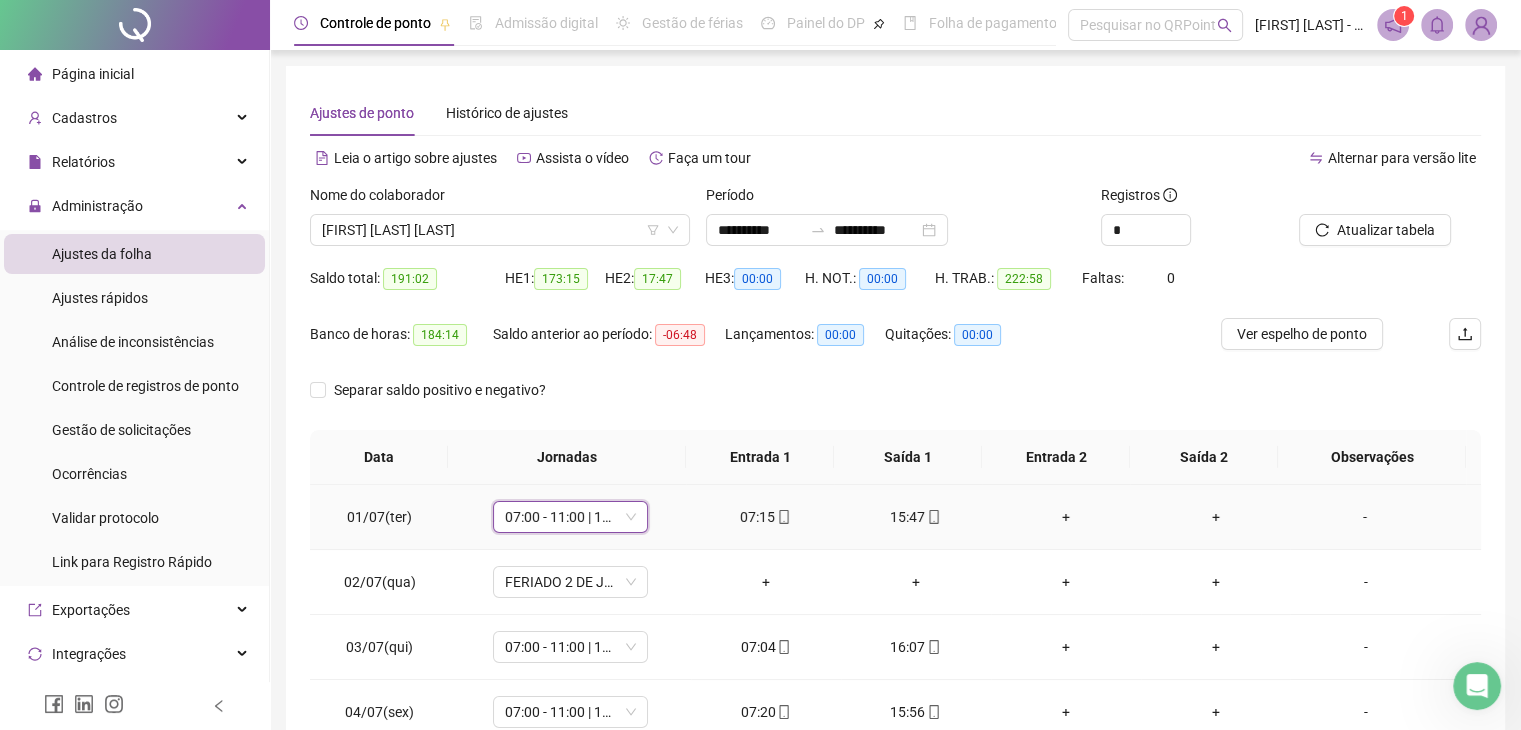 click on "07:00 - 11:00 | 12:00 - 16:00" at bounding box center (570, 517) 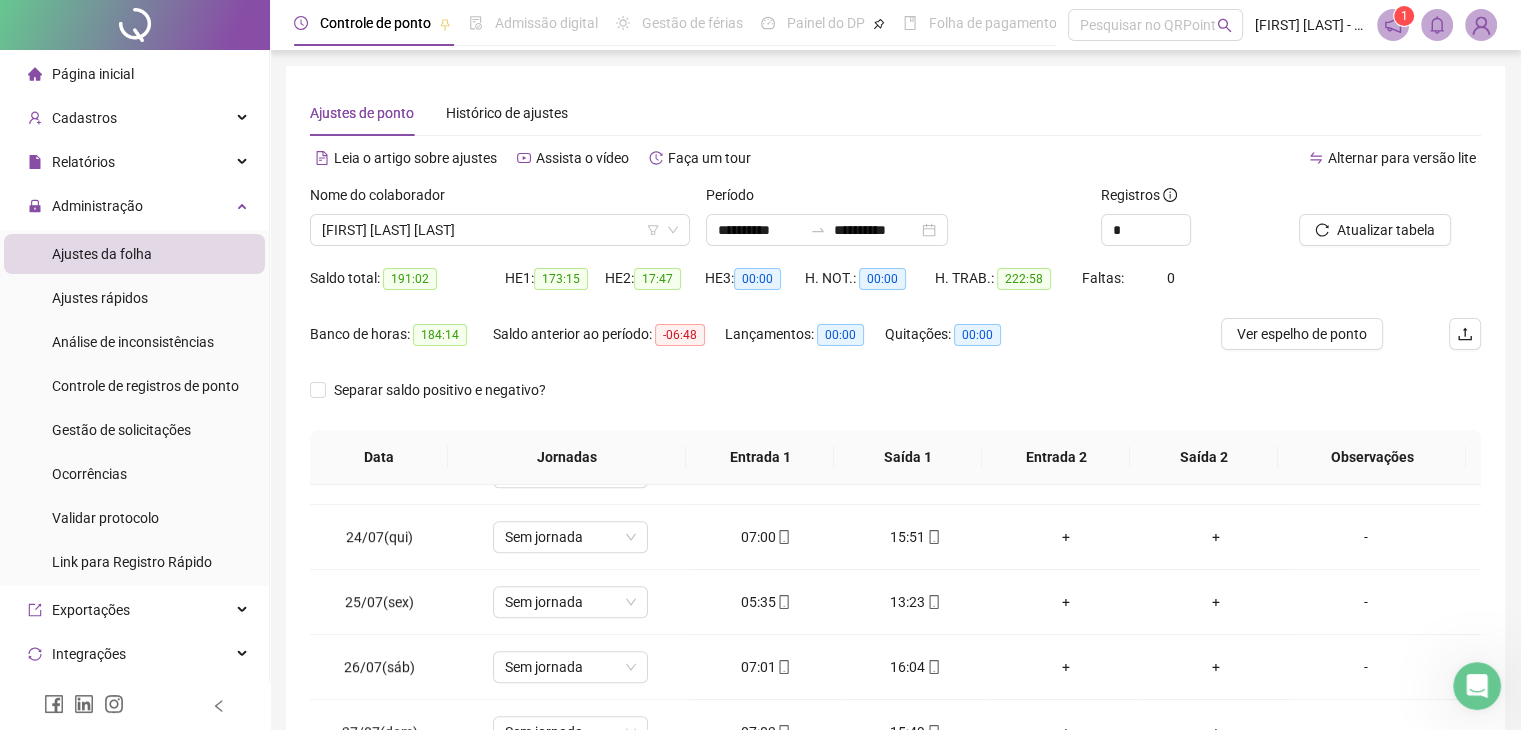 scroll, scrollTop: 1581, scrollLeft: 0, axis: vertical 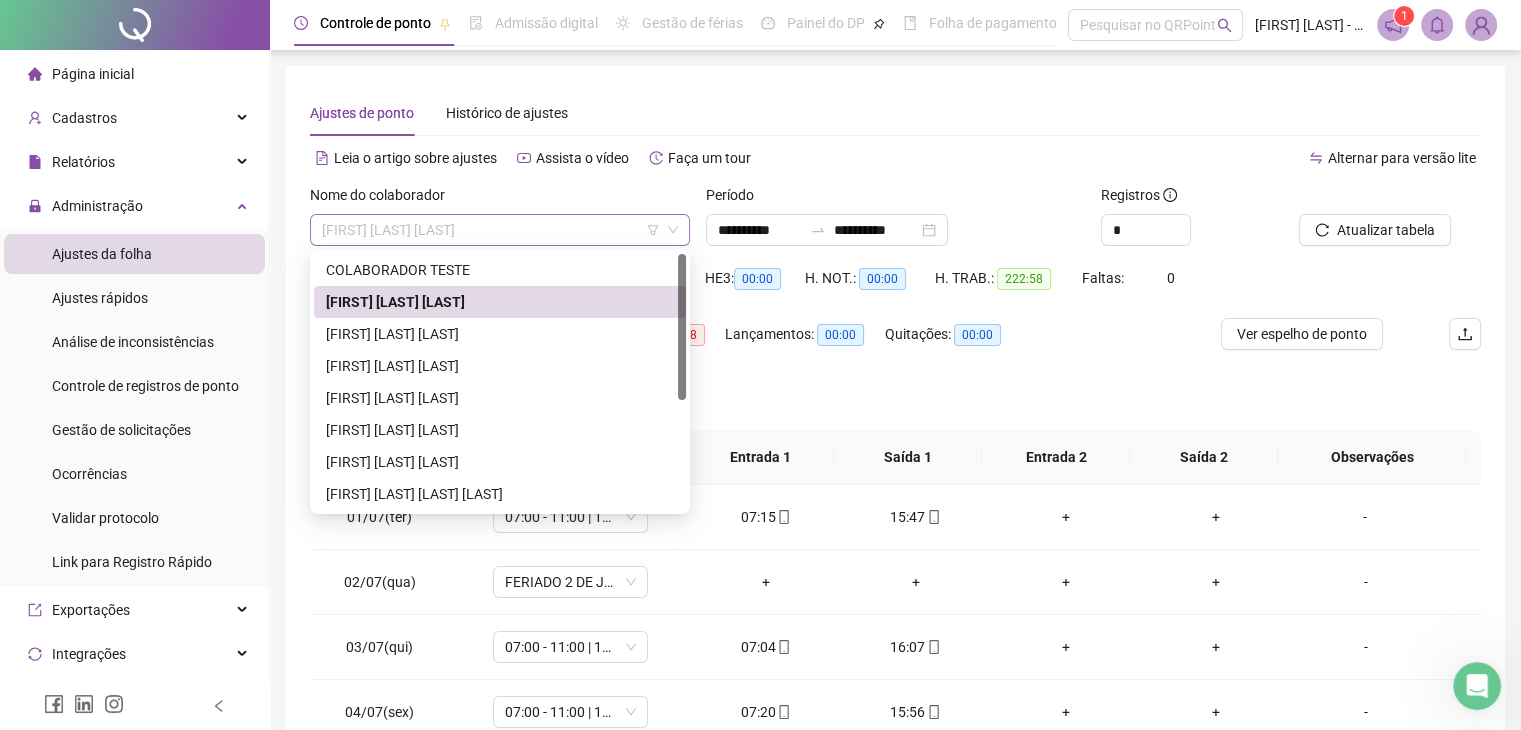 click on "[FIRST] [LAST] [LAST]" at bounding box center (500, 230) 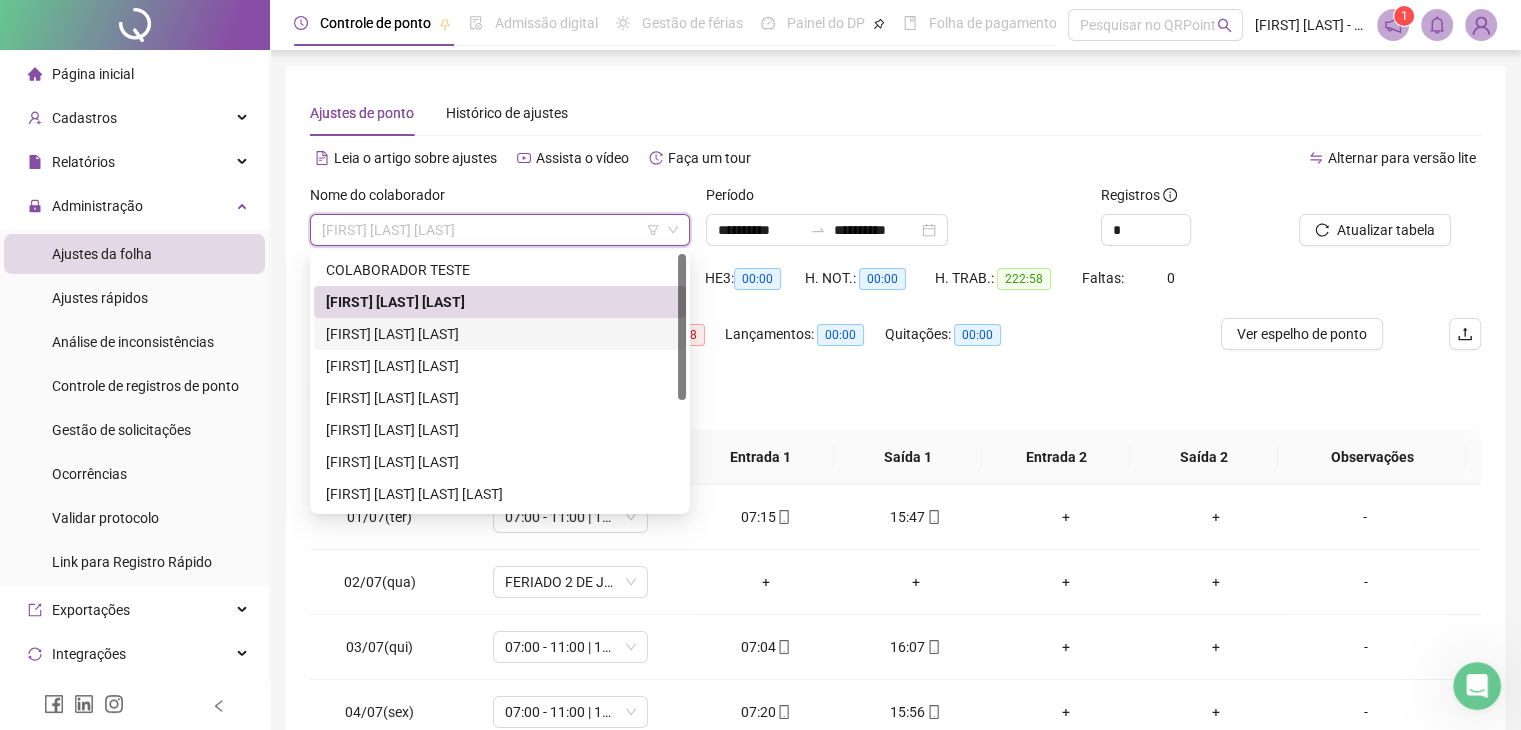 click on "[FIRST] [LAST] [LAST]" at bounding box center (500, 334) 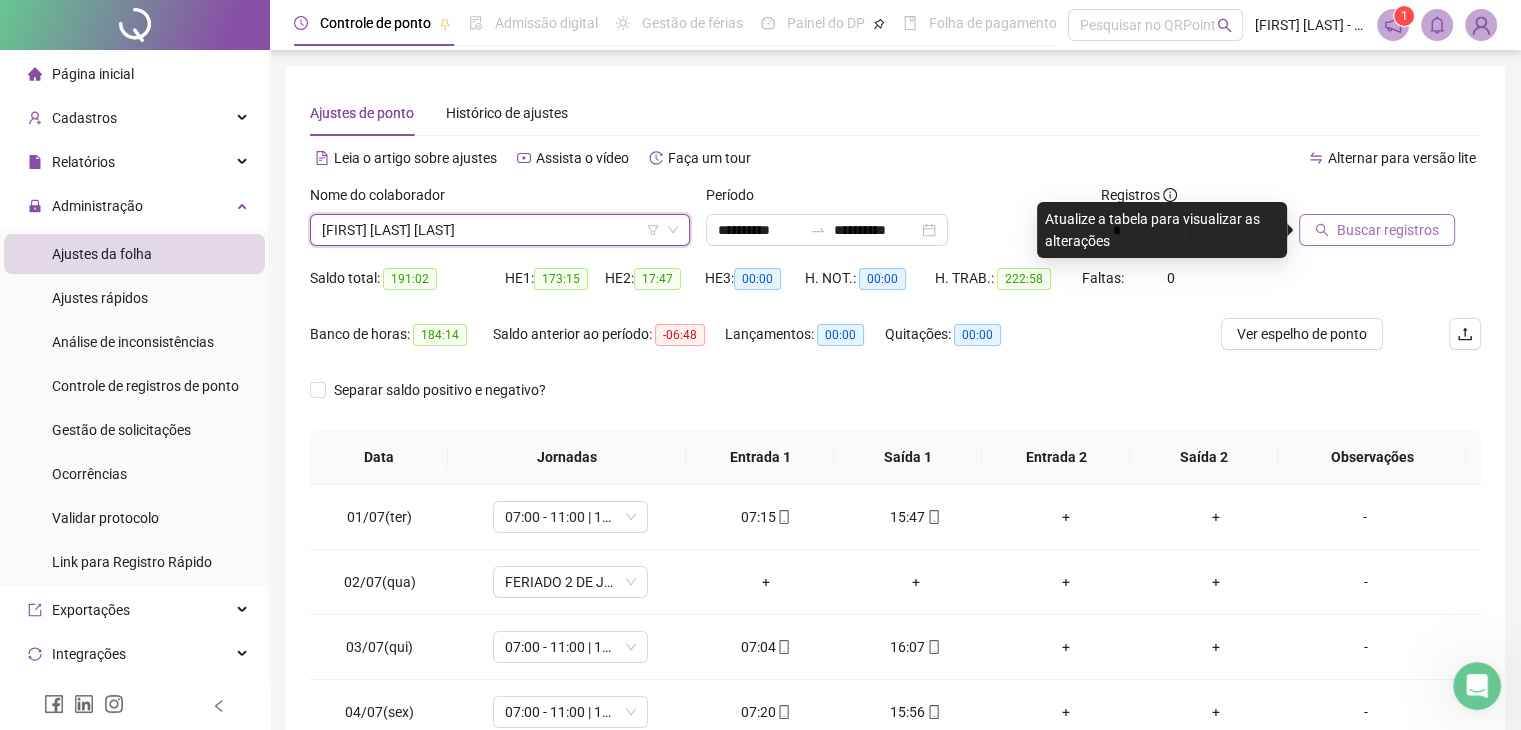 click on "Buscar registros" at bounding box center (1388, 230) 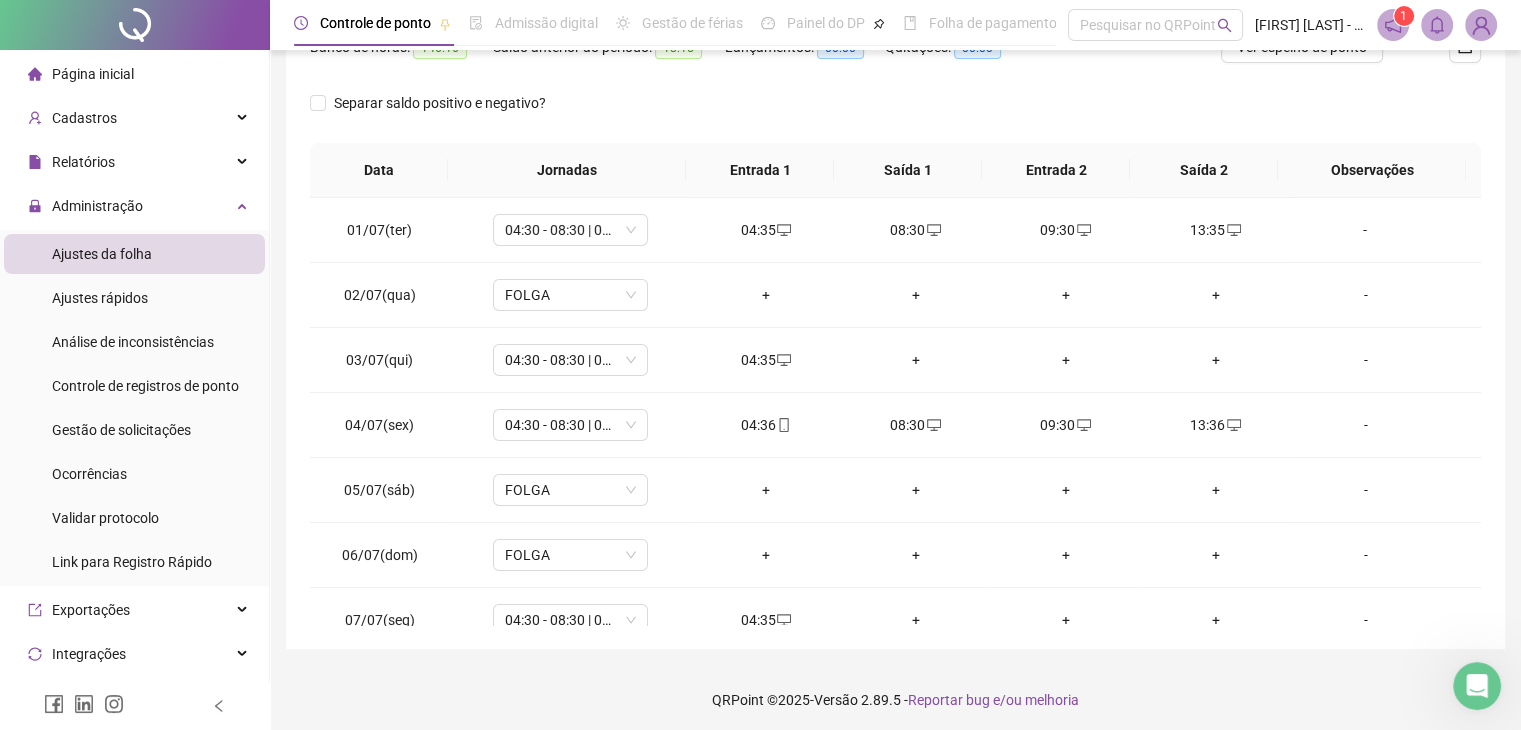 scroll, scrollTop: 292, scrollLeft: 0, axis: vertical 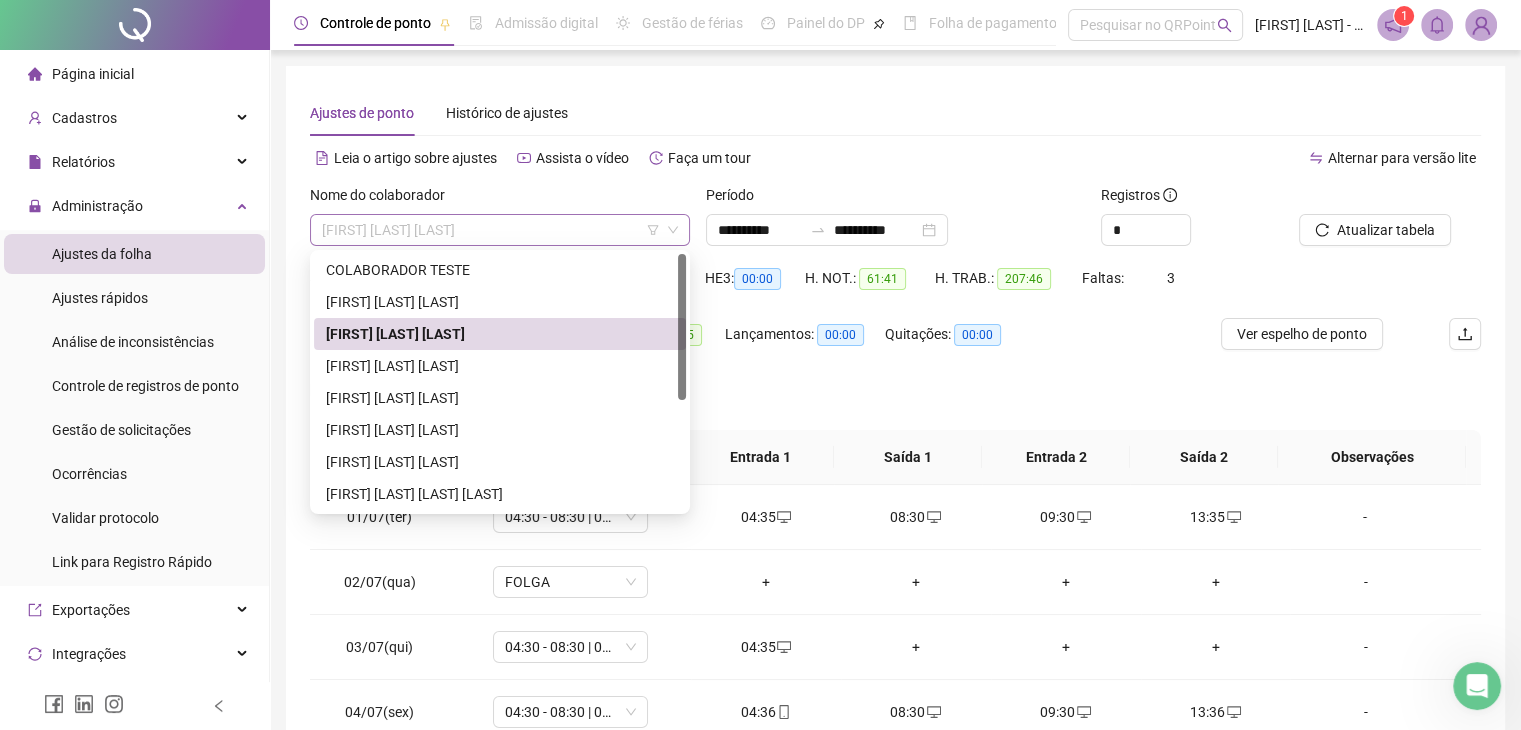 click on "[FIRST] [LAST] [LAST]" at bounding box center (500, 230) 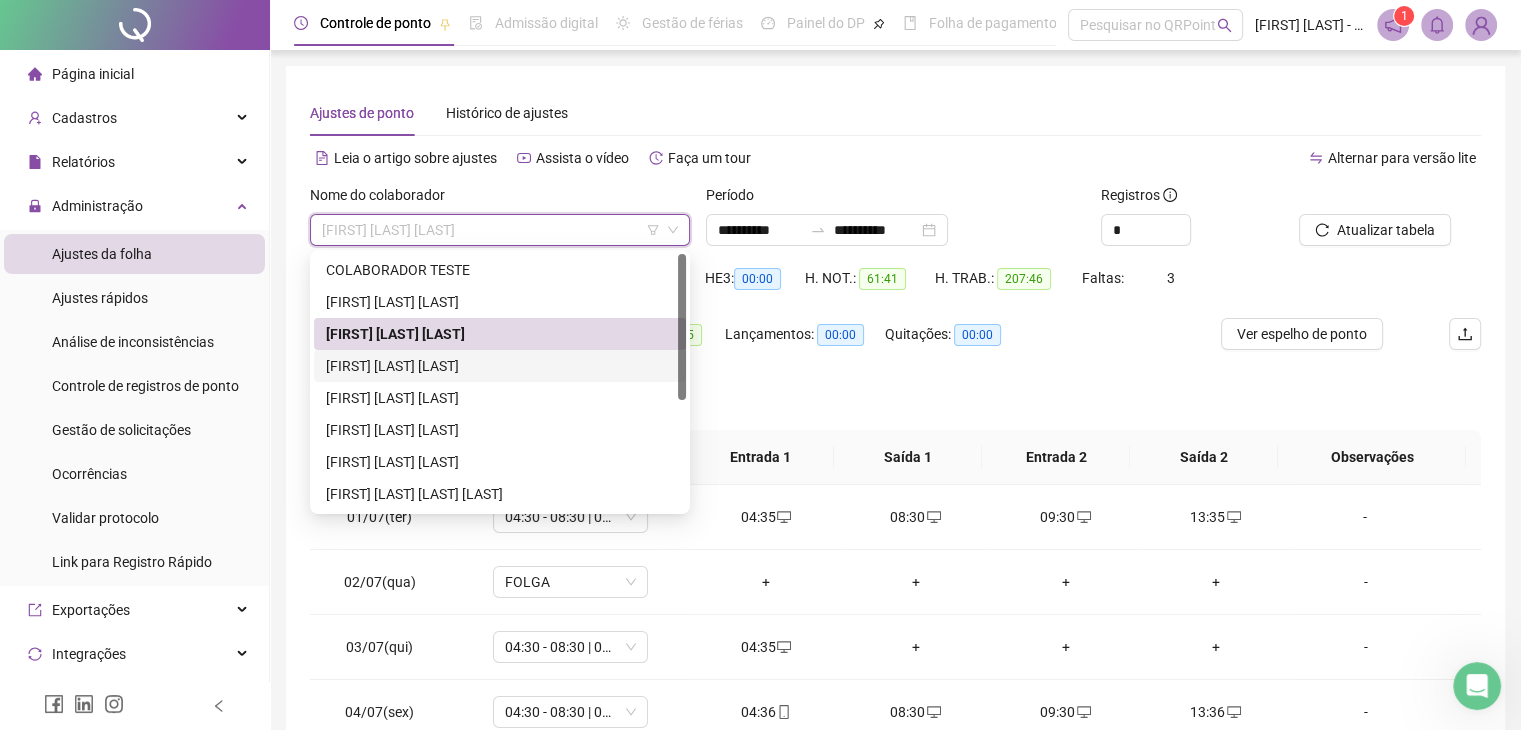 click on "[FIRST] [LAST] [LAST]" at bounding box center [500, 366] 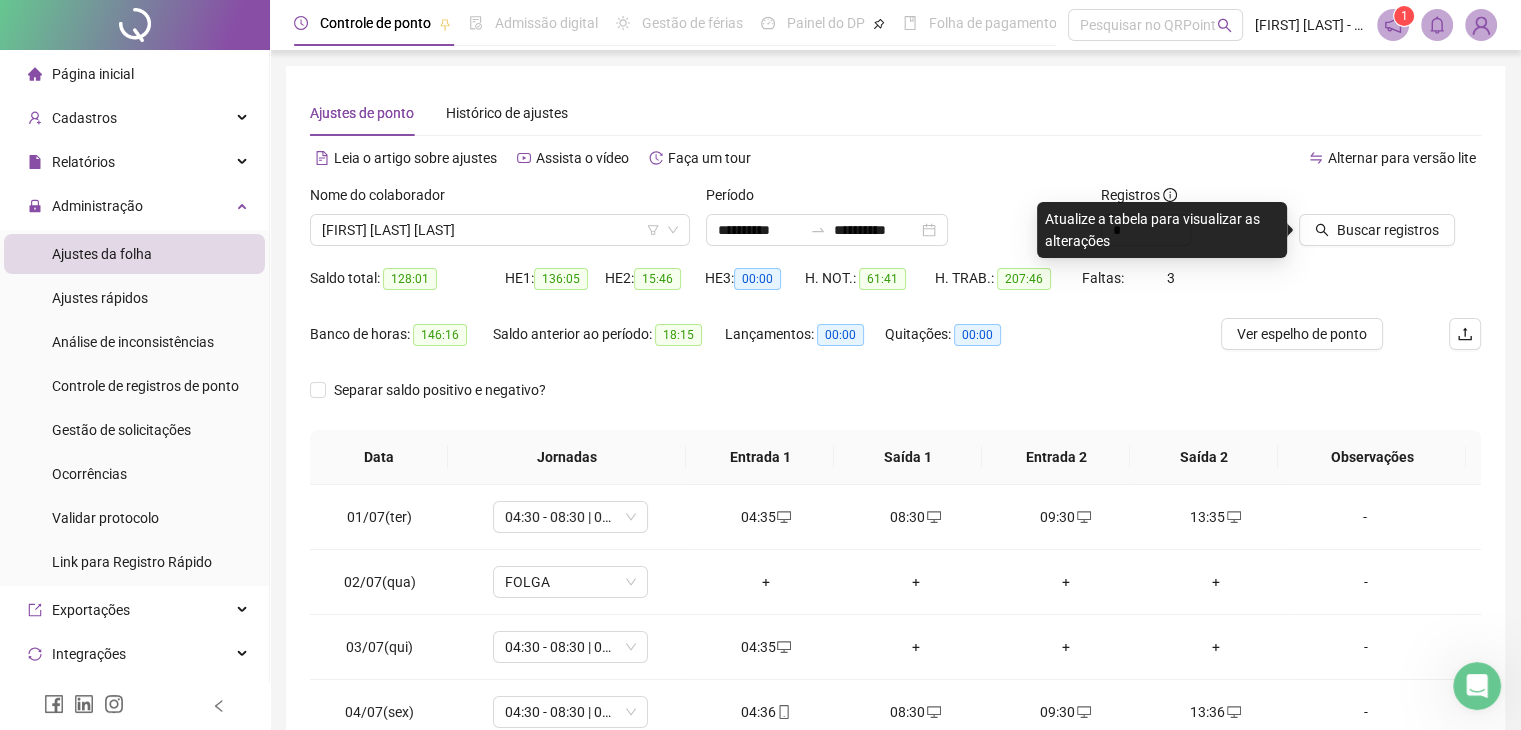 drag, startPoint x: 1387, startPoint y: 221, endPoint x: 1168, endPoint y: 377, distance: 268.881 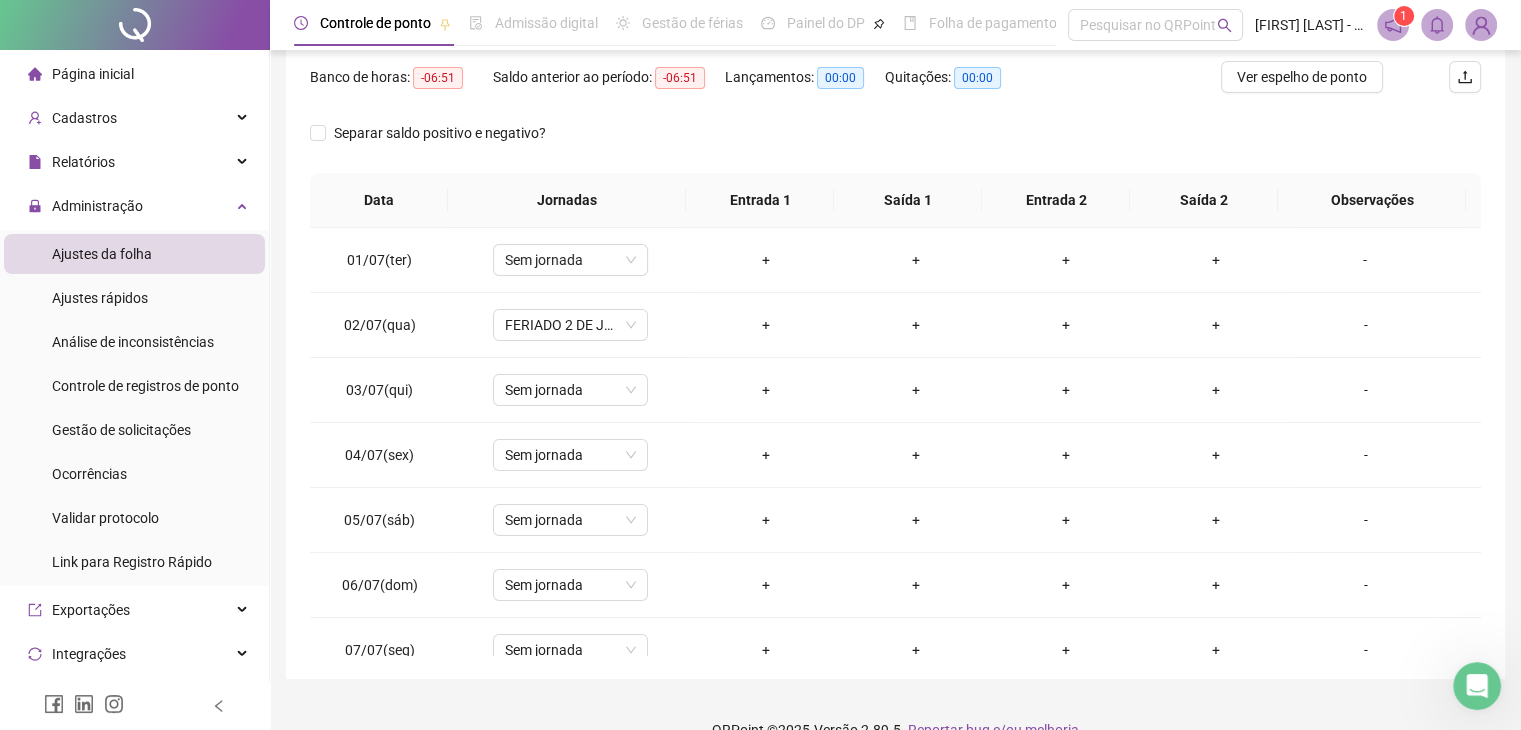 scroll, scrollTop: 292, scrollLeft: 0, axis: vertical 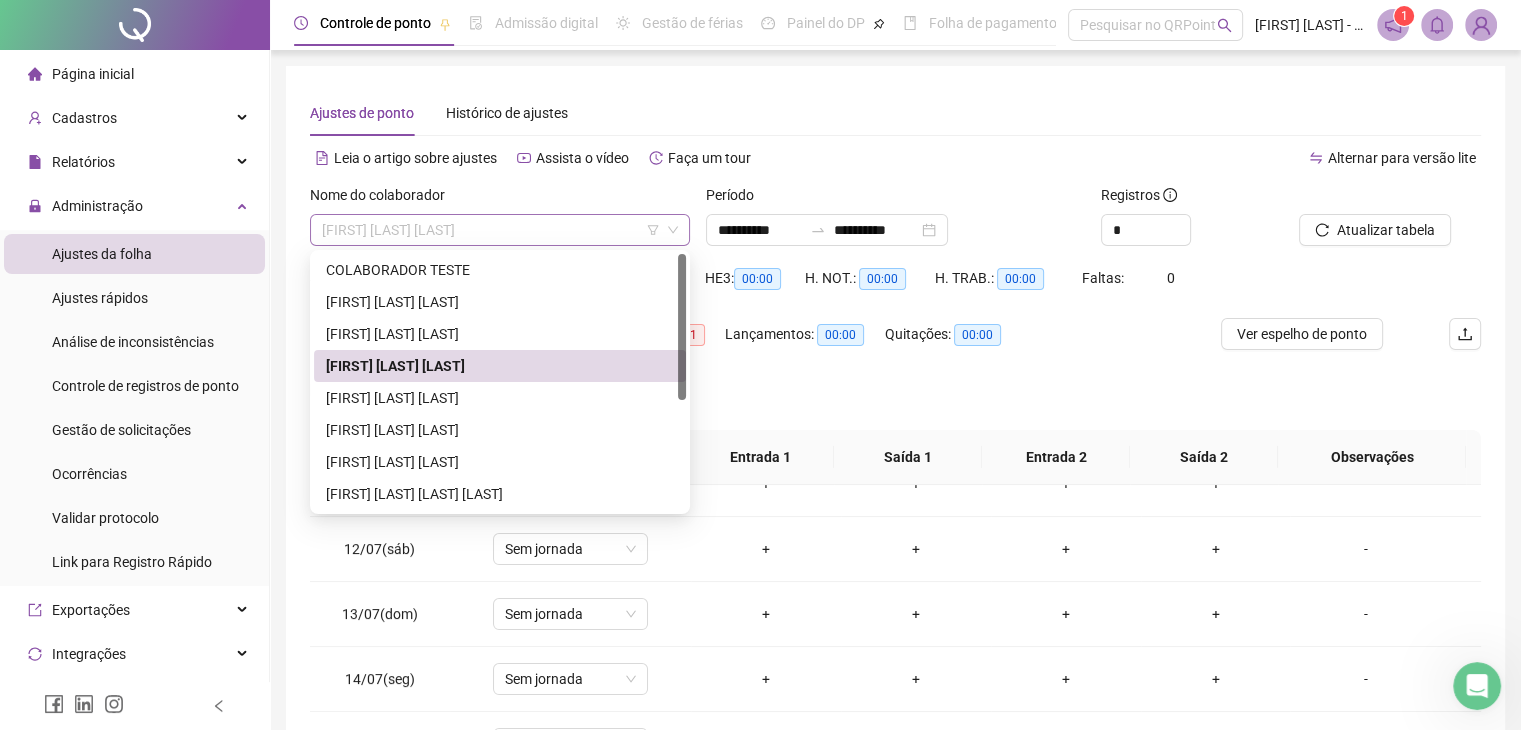 click on "[FIRST] [LAST] [LAST]" at bounding box center [500, 230] 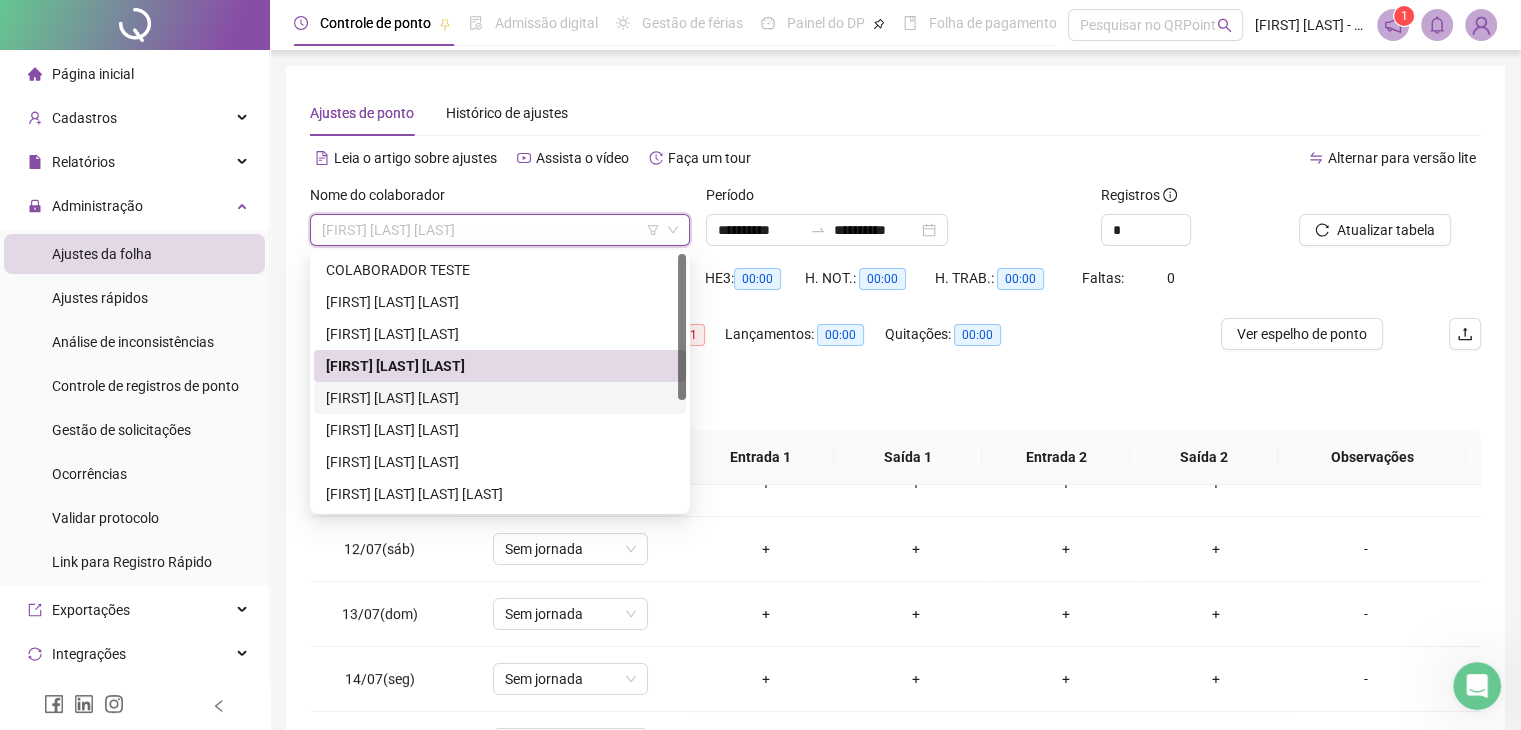 click on "[FIRST] [LAST] [LAST]" at bounding box center (500, 398) 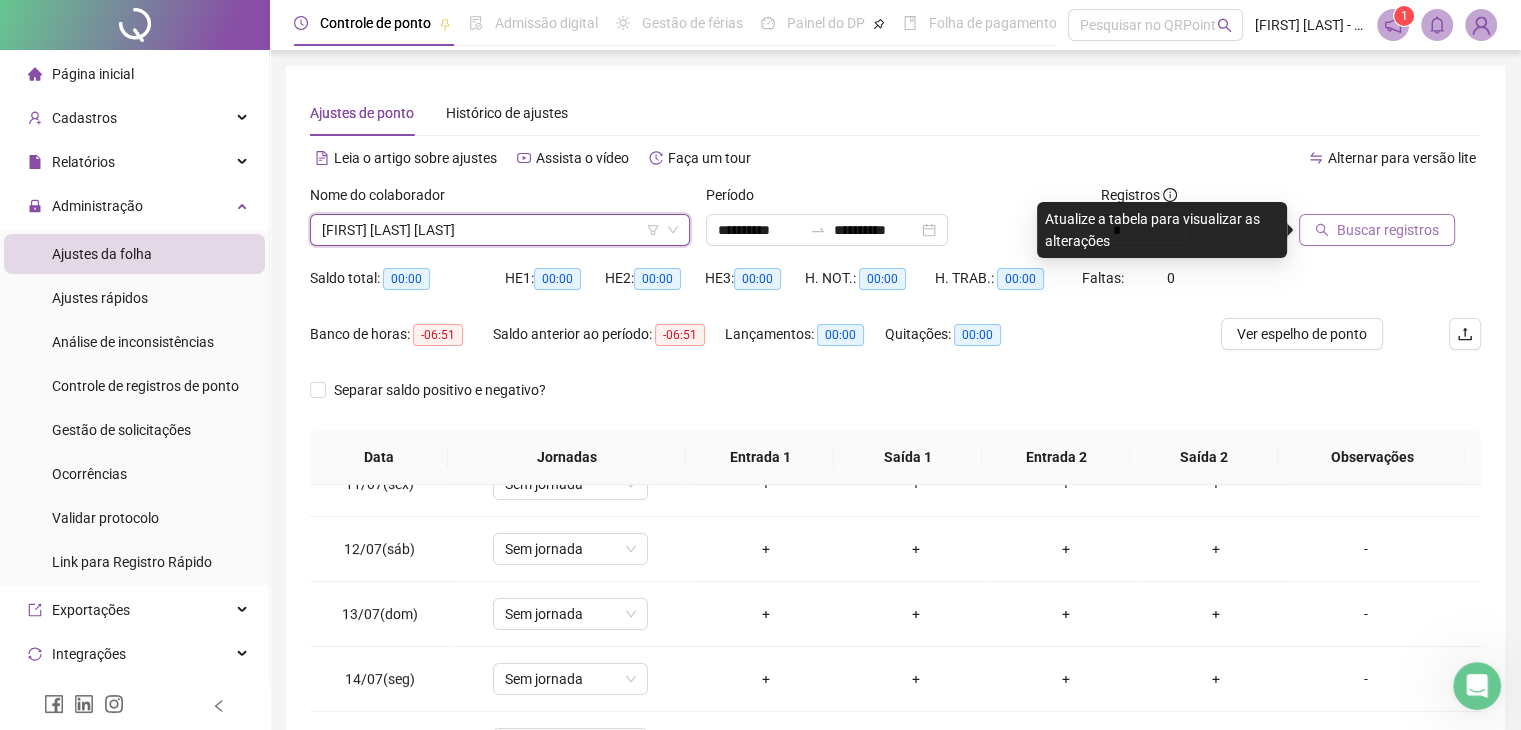 click on "Buscar registros" at bounding box center (1377, 230) 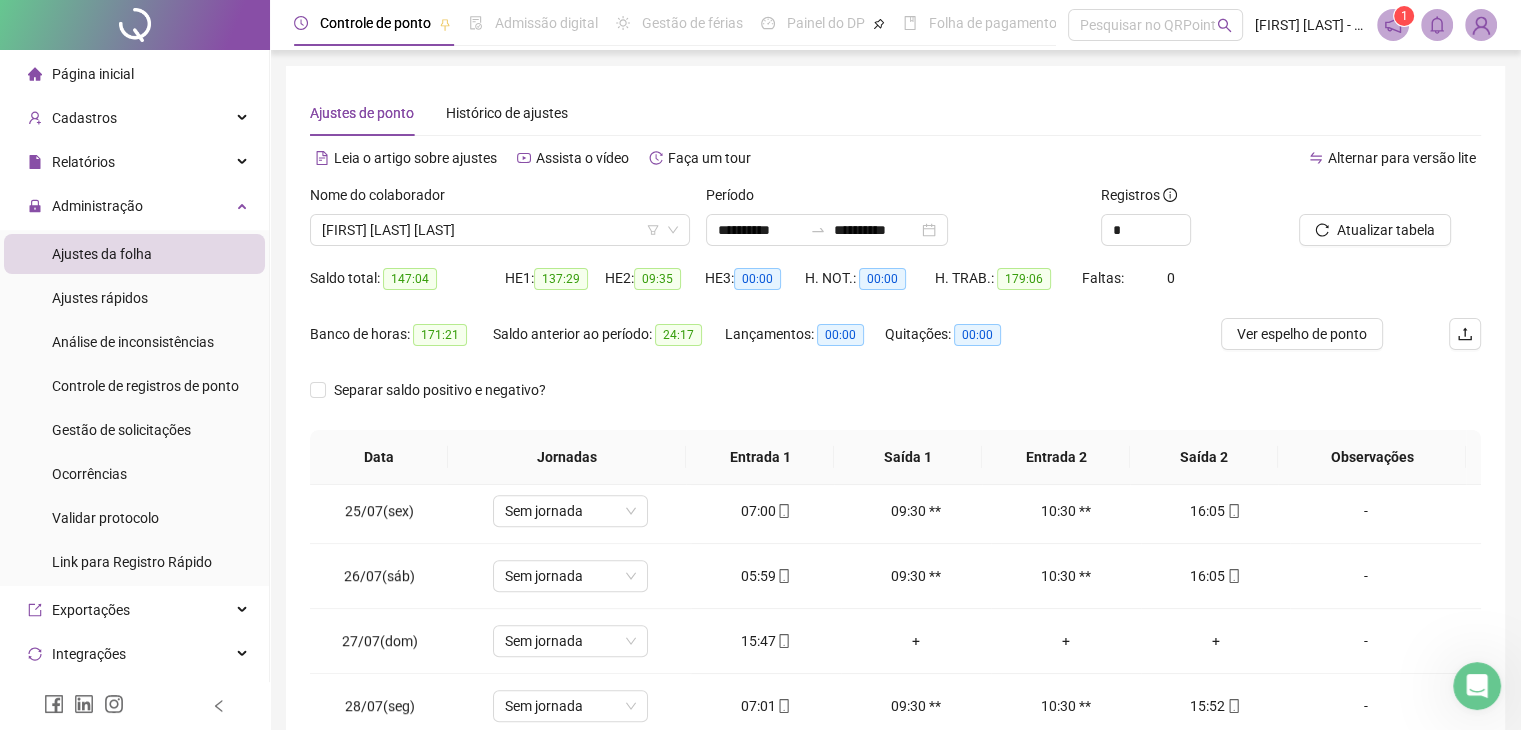scroll, scrollTop: 1581, scrollLeft: 0, axis: vertical 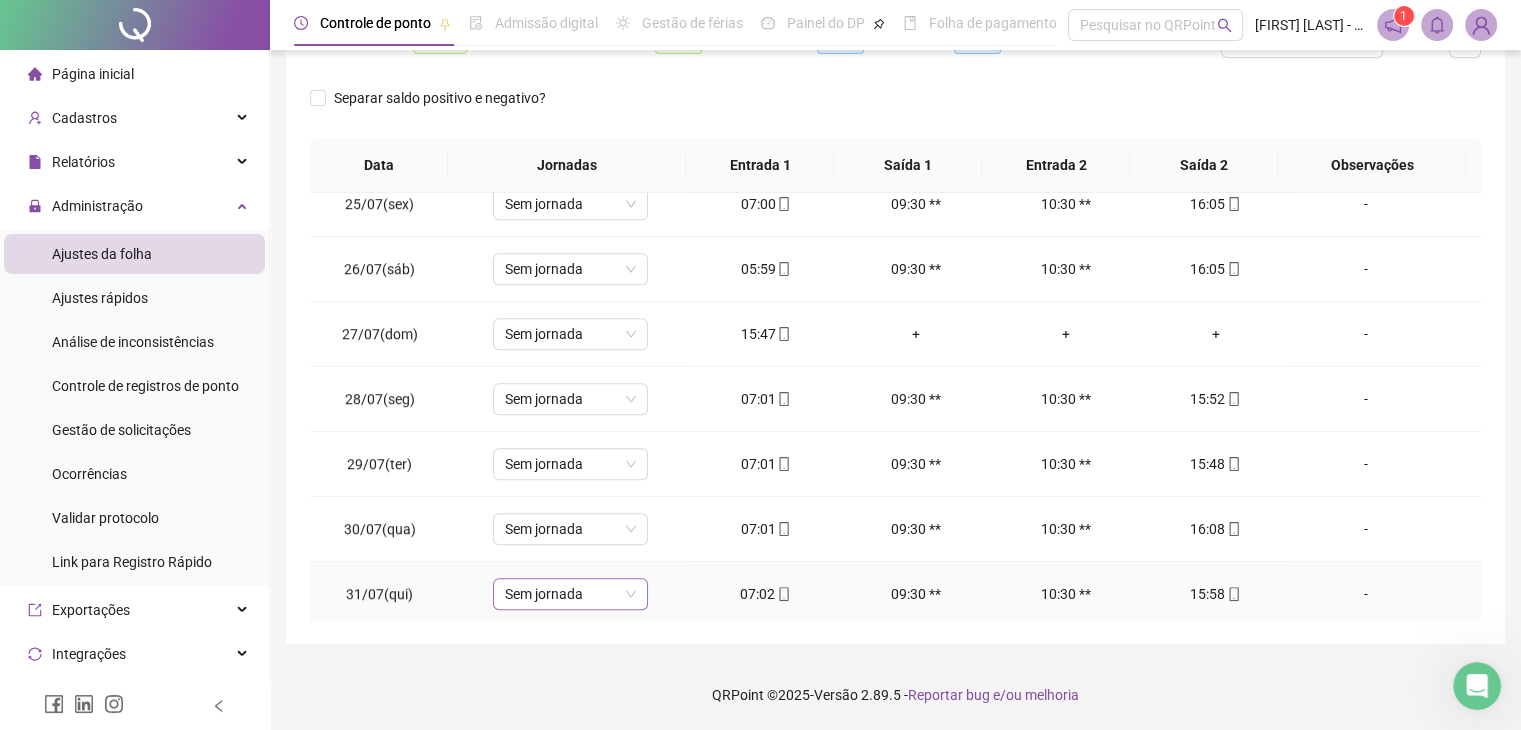 click on "Sem jornada" at bounding box center [570, 594] 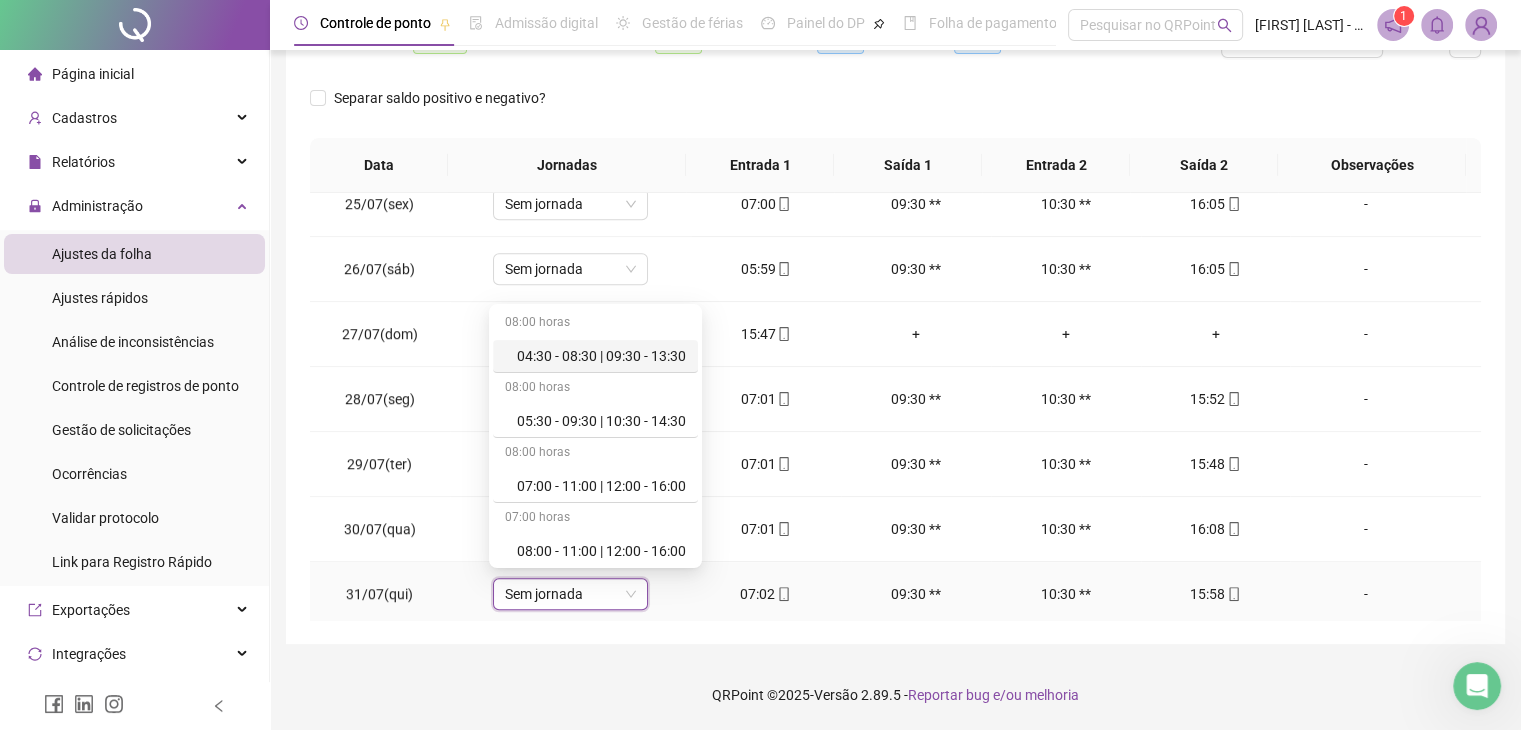 click on "Sem jornada" at bounding box center (570, 594) 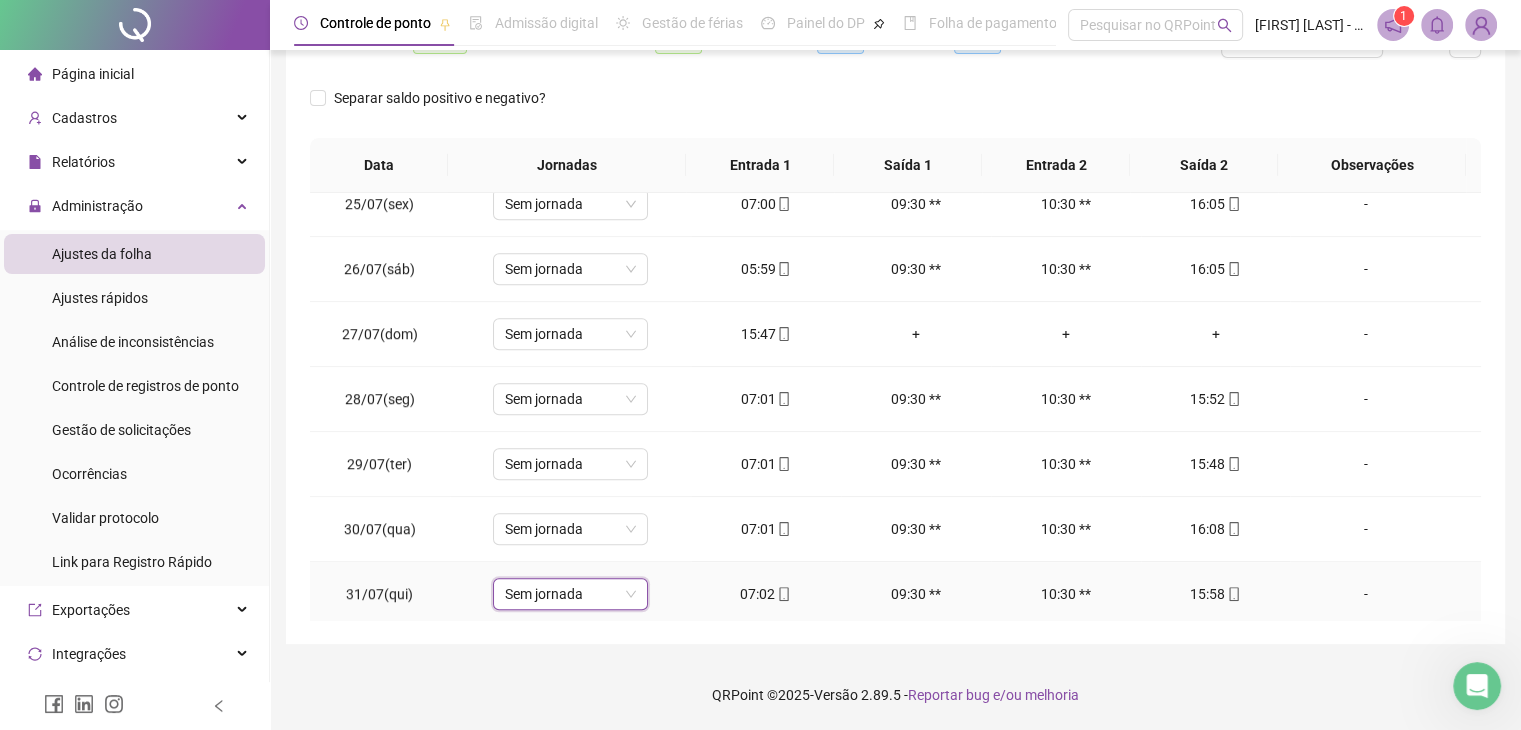 click on "Sem jornada" at bounding box center [570, 594] 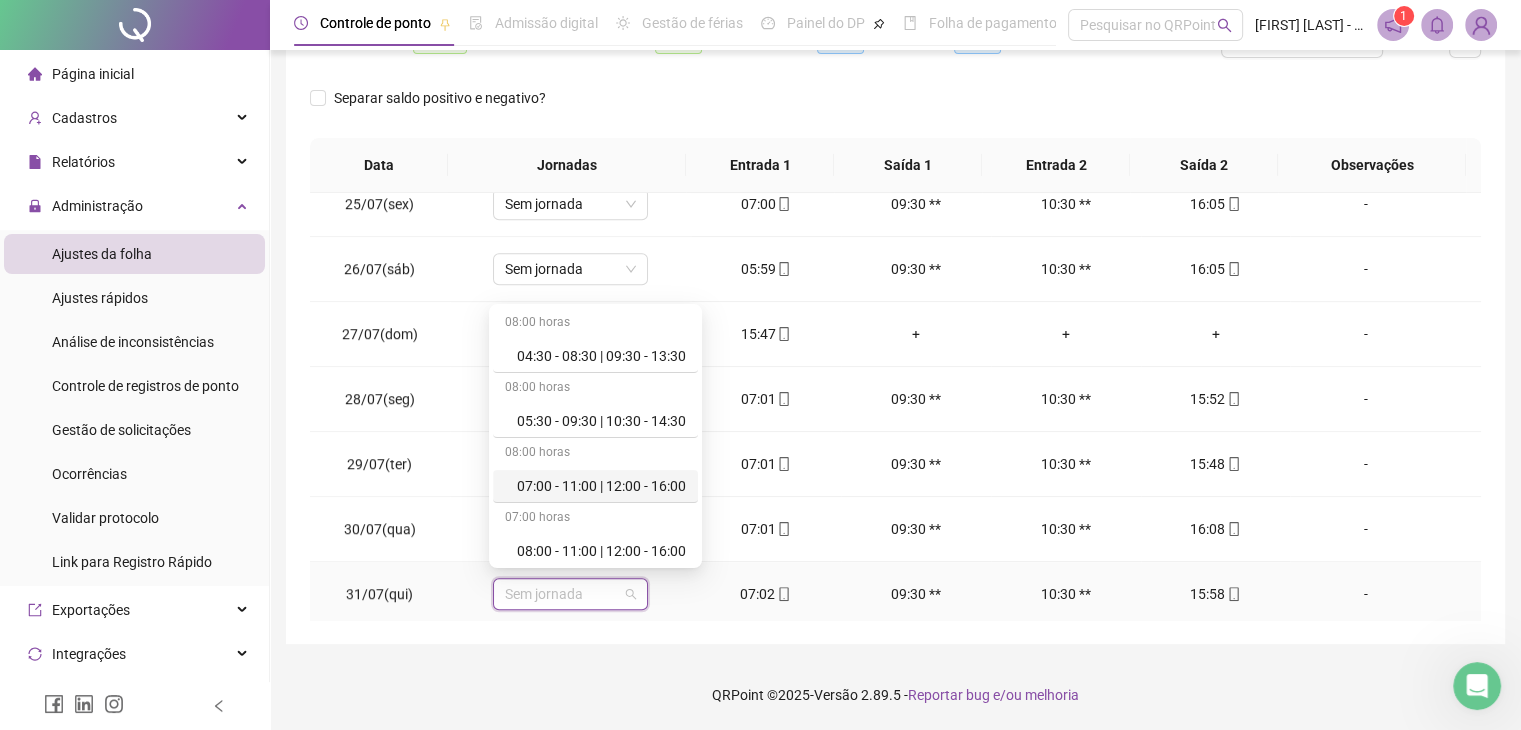click on "07:00 - 11:00 | 12:00 - 16:00" at bounding box center (601, 486) 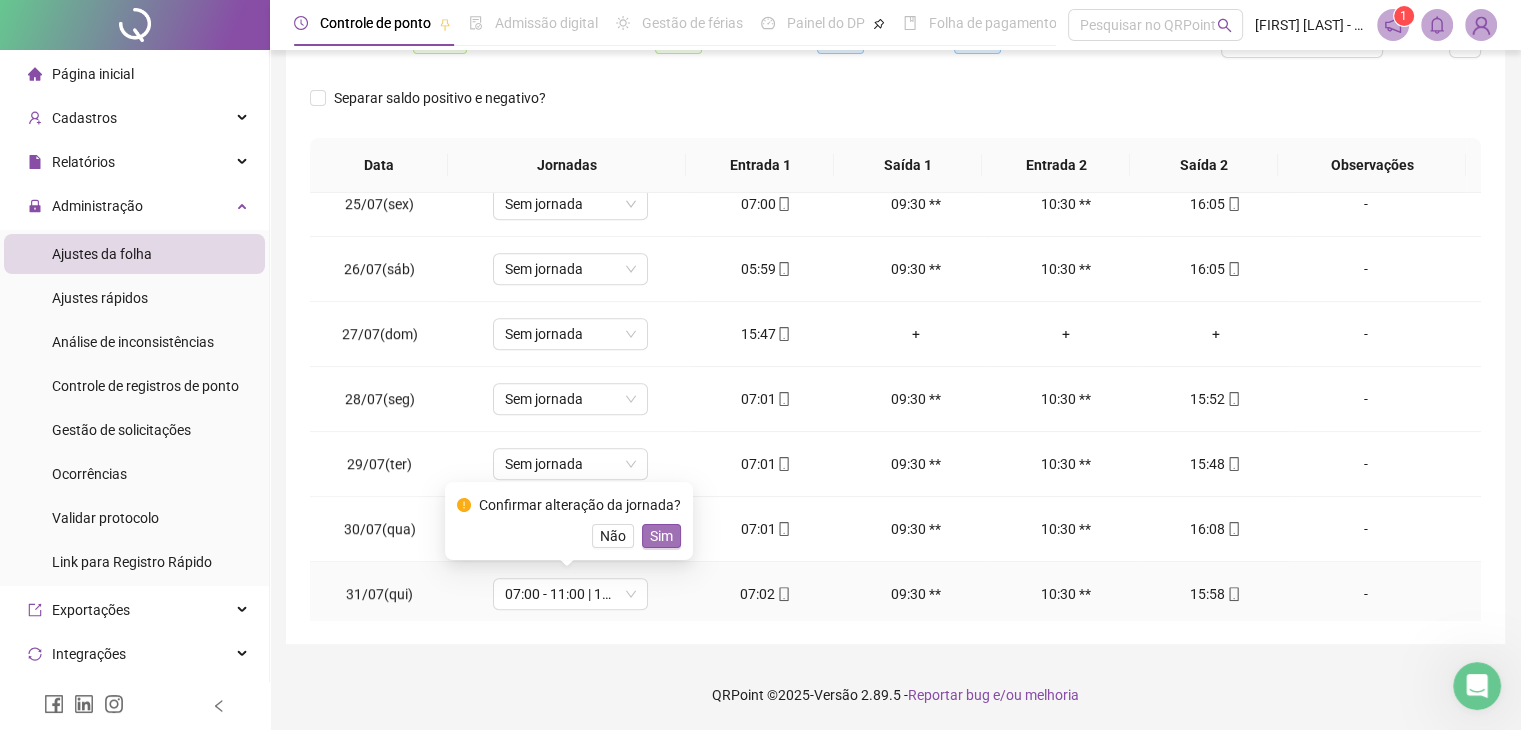 click on "Sim" at bounding box center [661, 536] 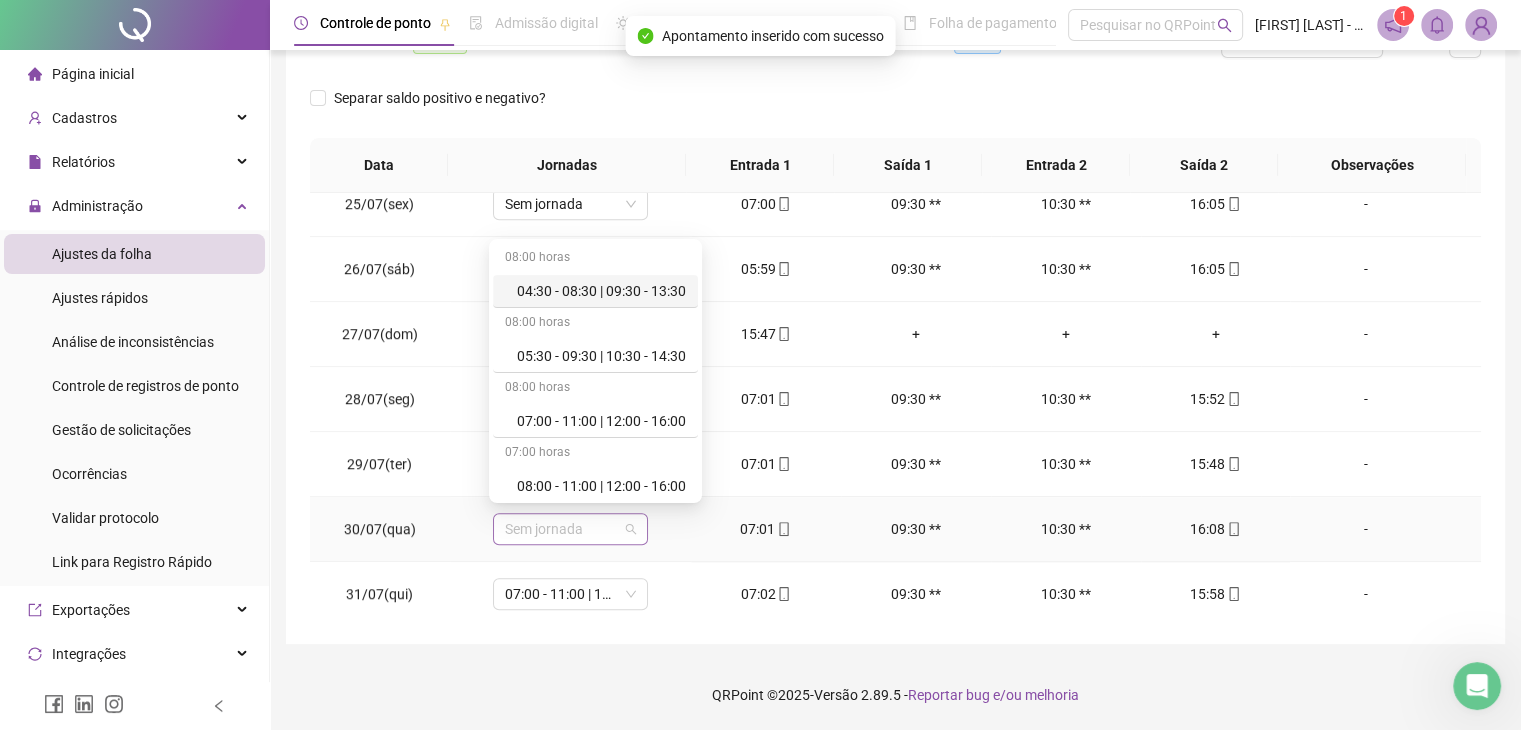 click on "Sem jornada" at bounding box center [570, 529] 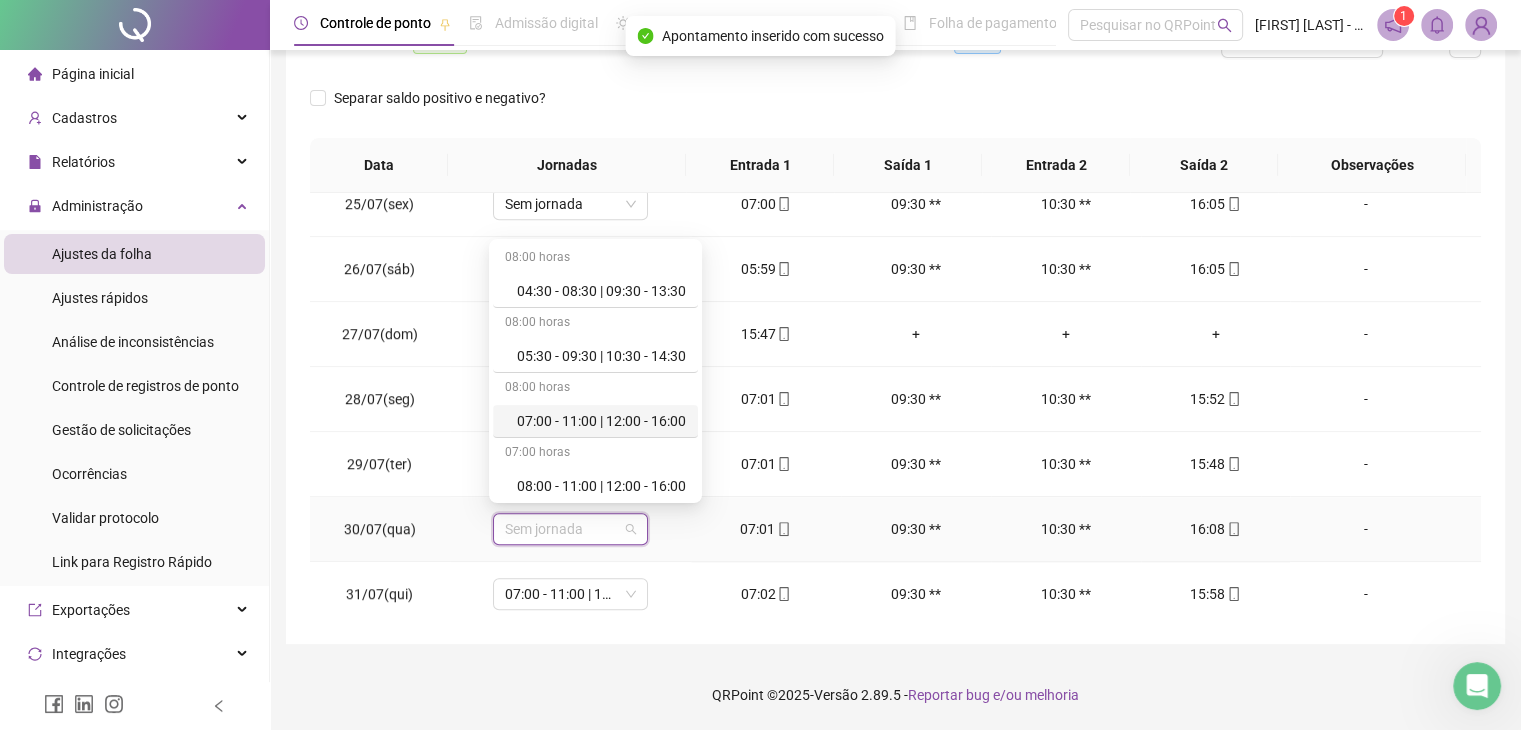 click on "07:00 - 11:00 | 12:00 - 16:00" at bounding box center (601, 421) 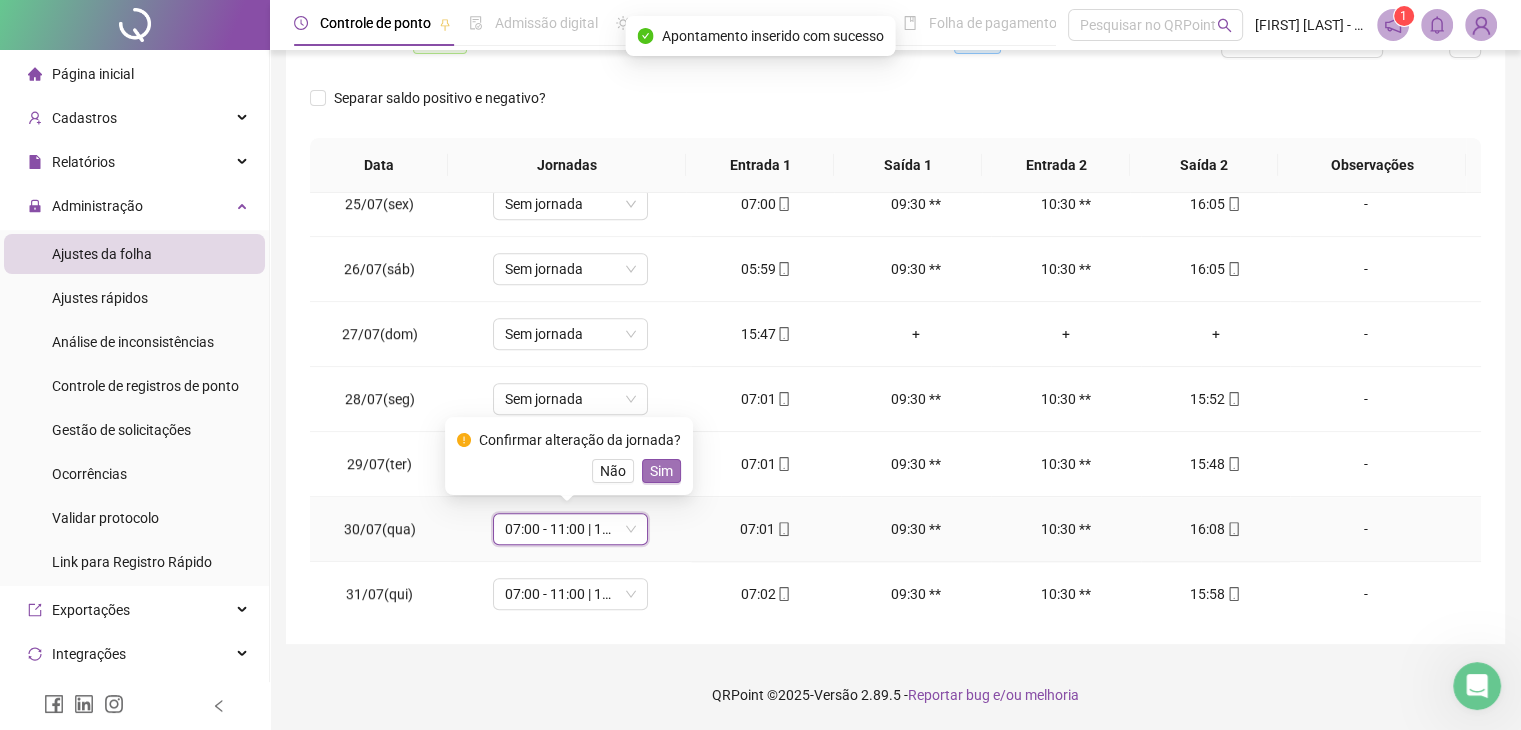 click on "Sim" at bounding box center [661, 471] 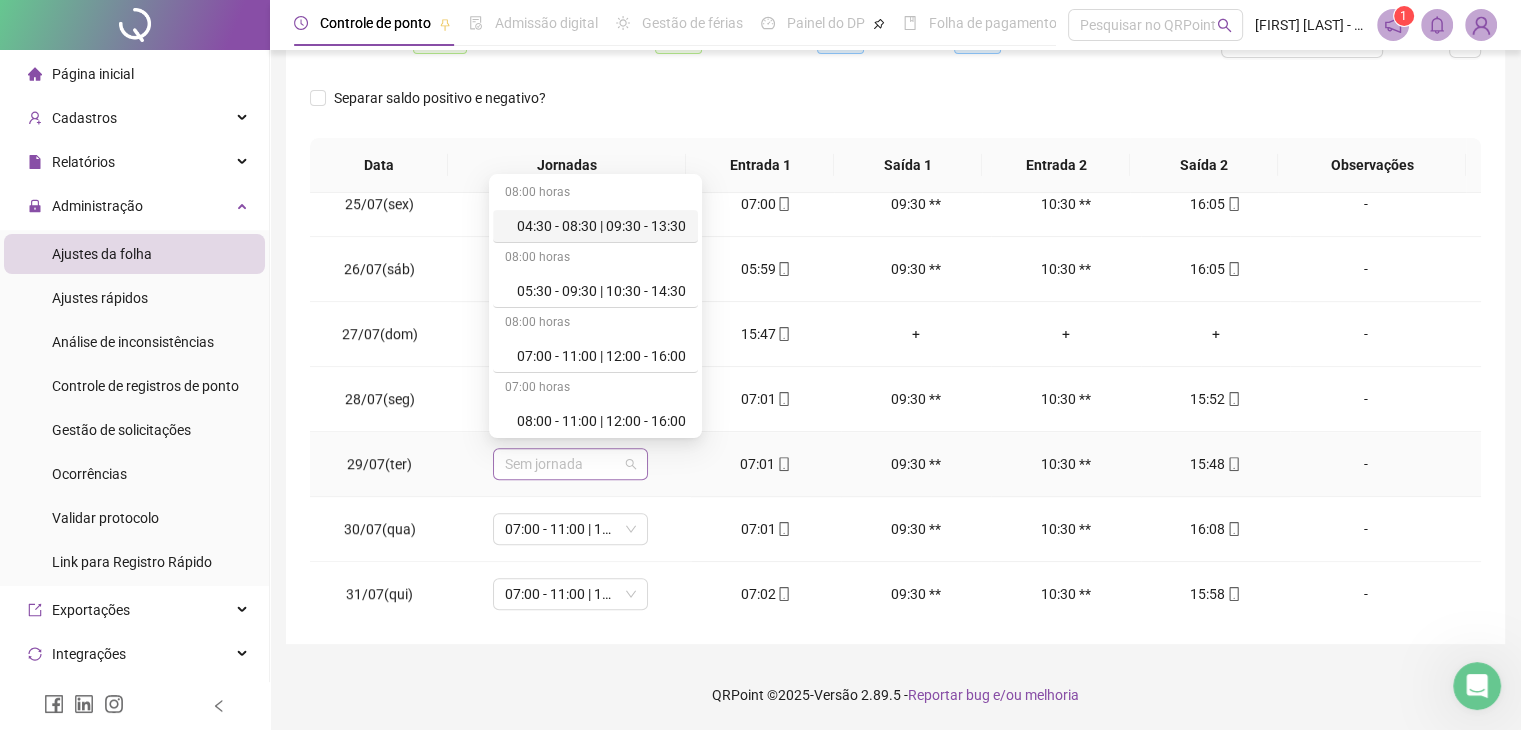 click on "Sem jornada" at bounding box center [570, 464] 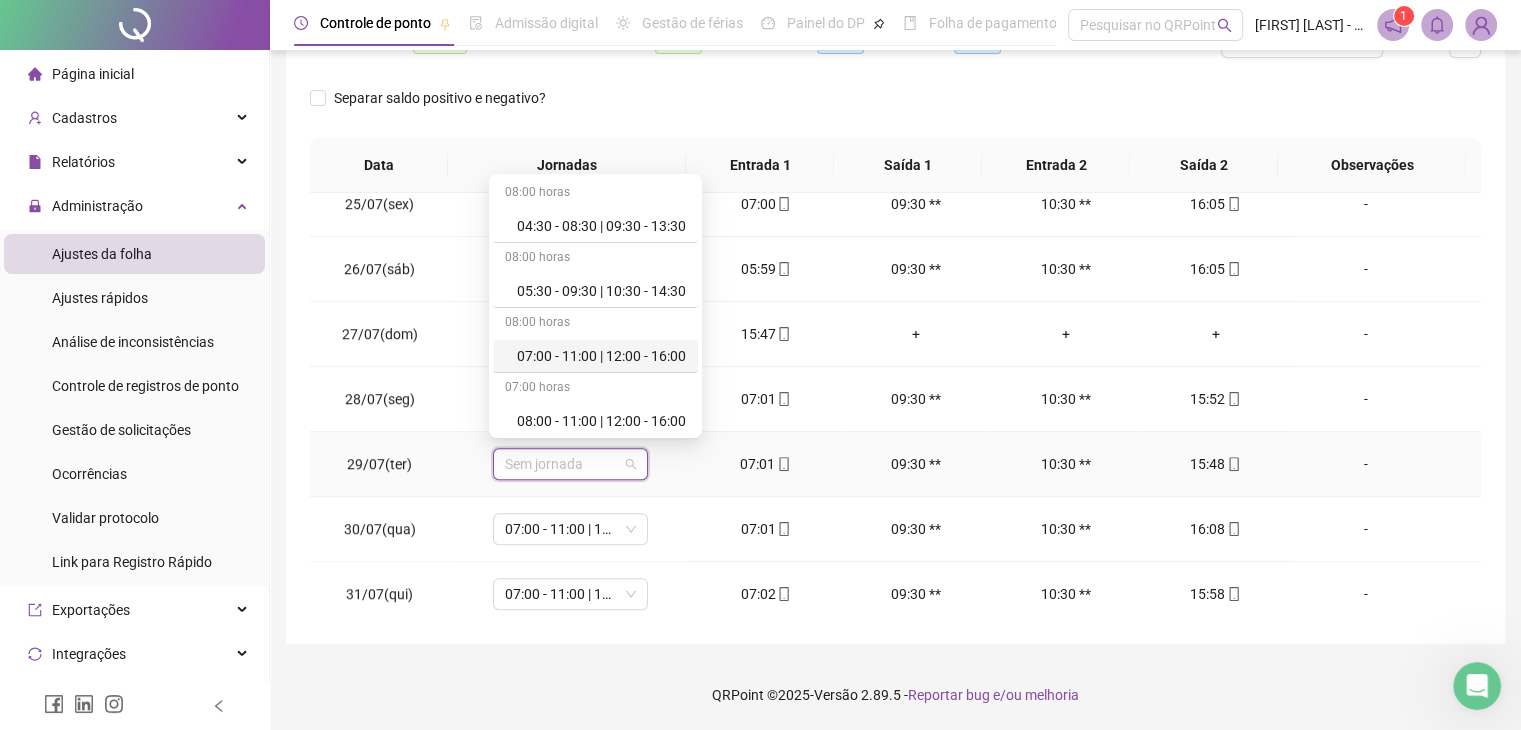 click on "07:00 - 11:00 | 12:00 - 16:00" at bounding box center [601, 356] 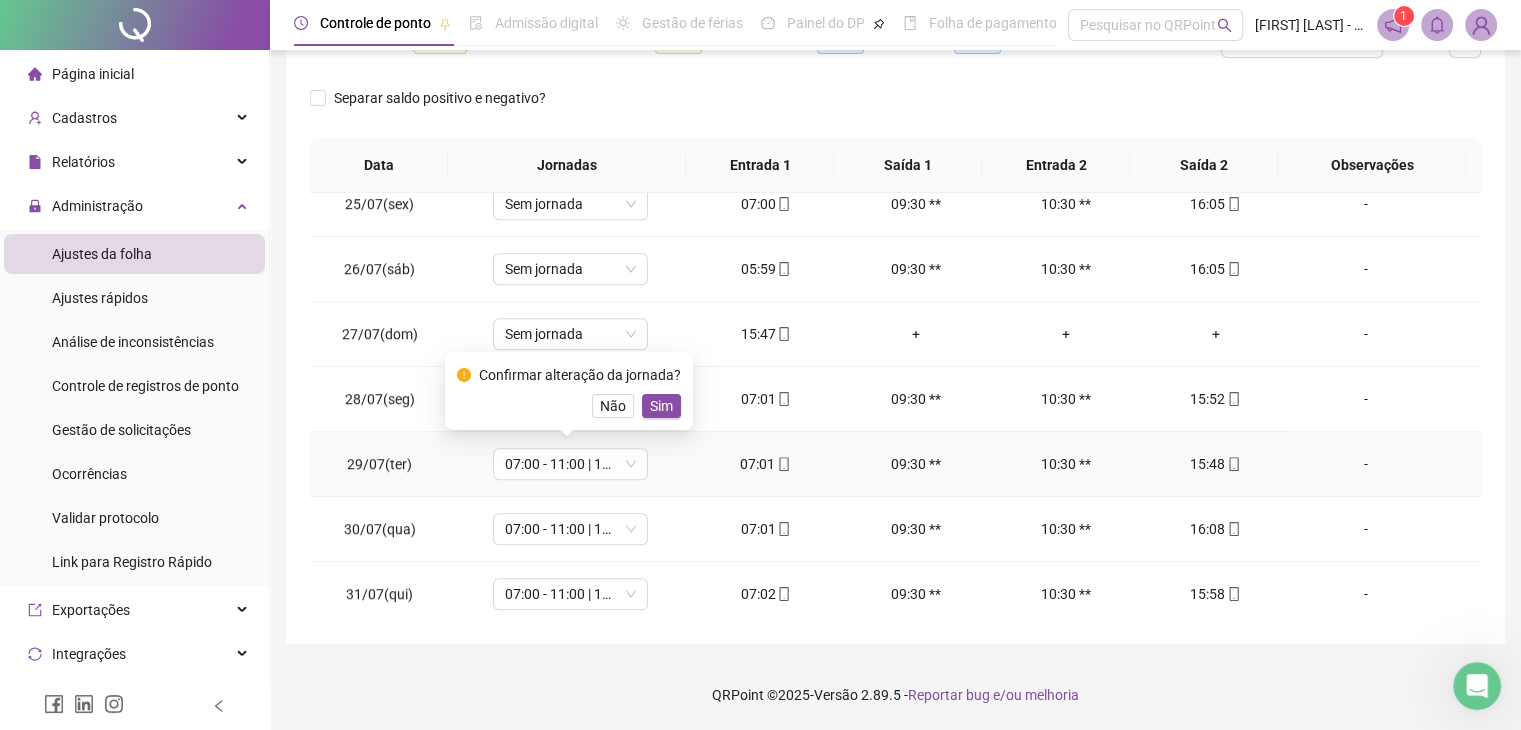 click on "Sim" at bounding box center [661, 406] 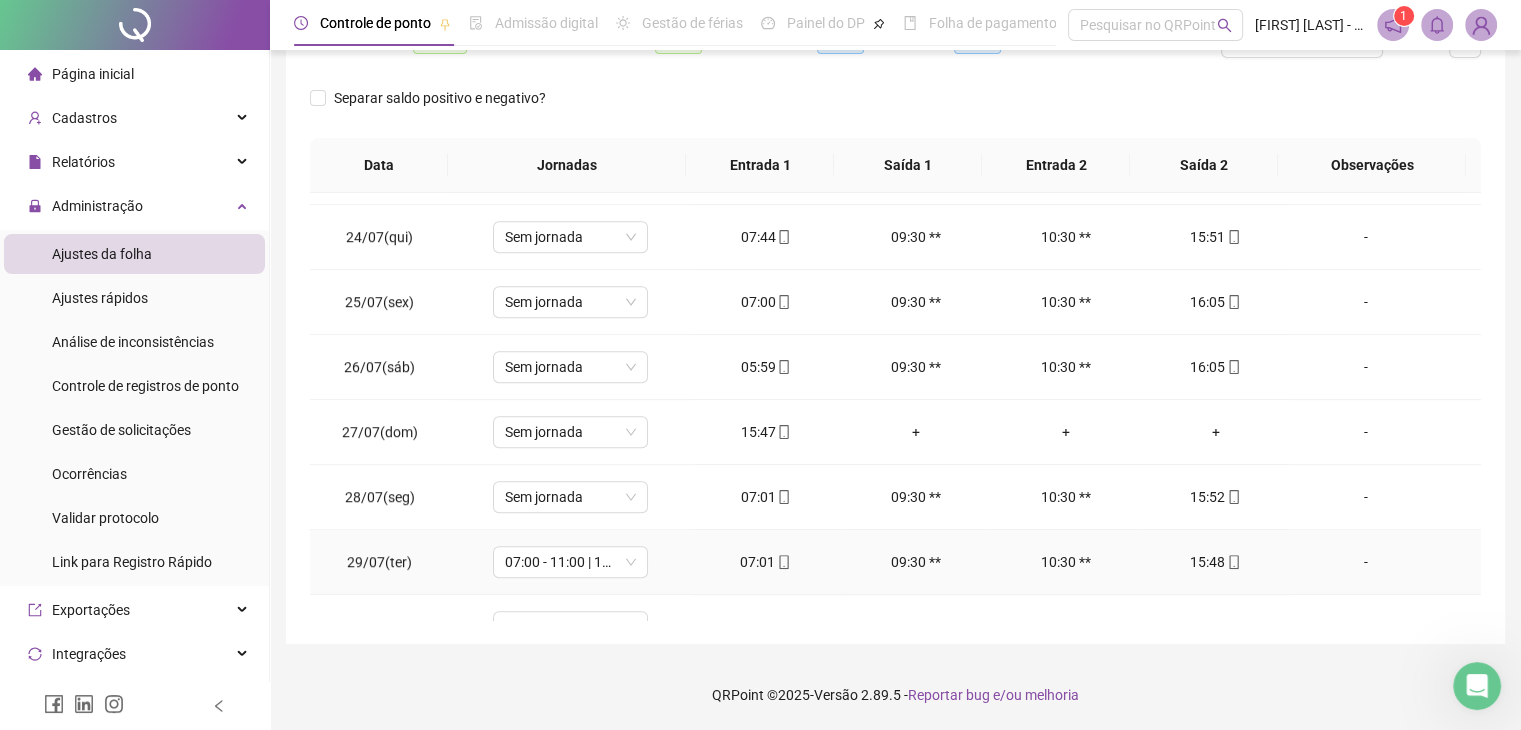 scroll, scrollTop: 1482, scrollLeft: 0, axis: vertical 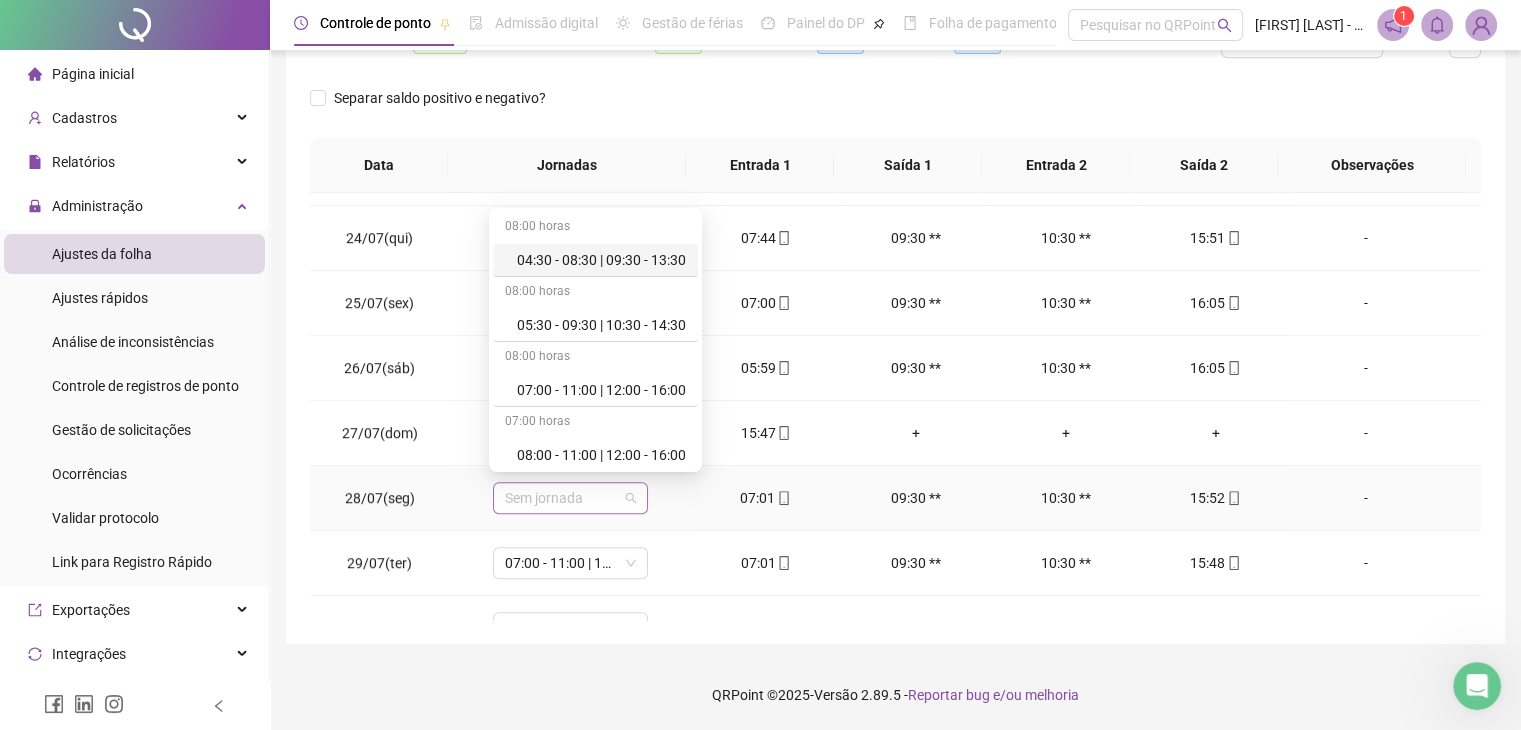 click on "Sem jornada" at bounding box center [570, 498] 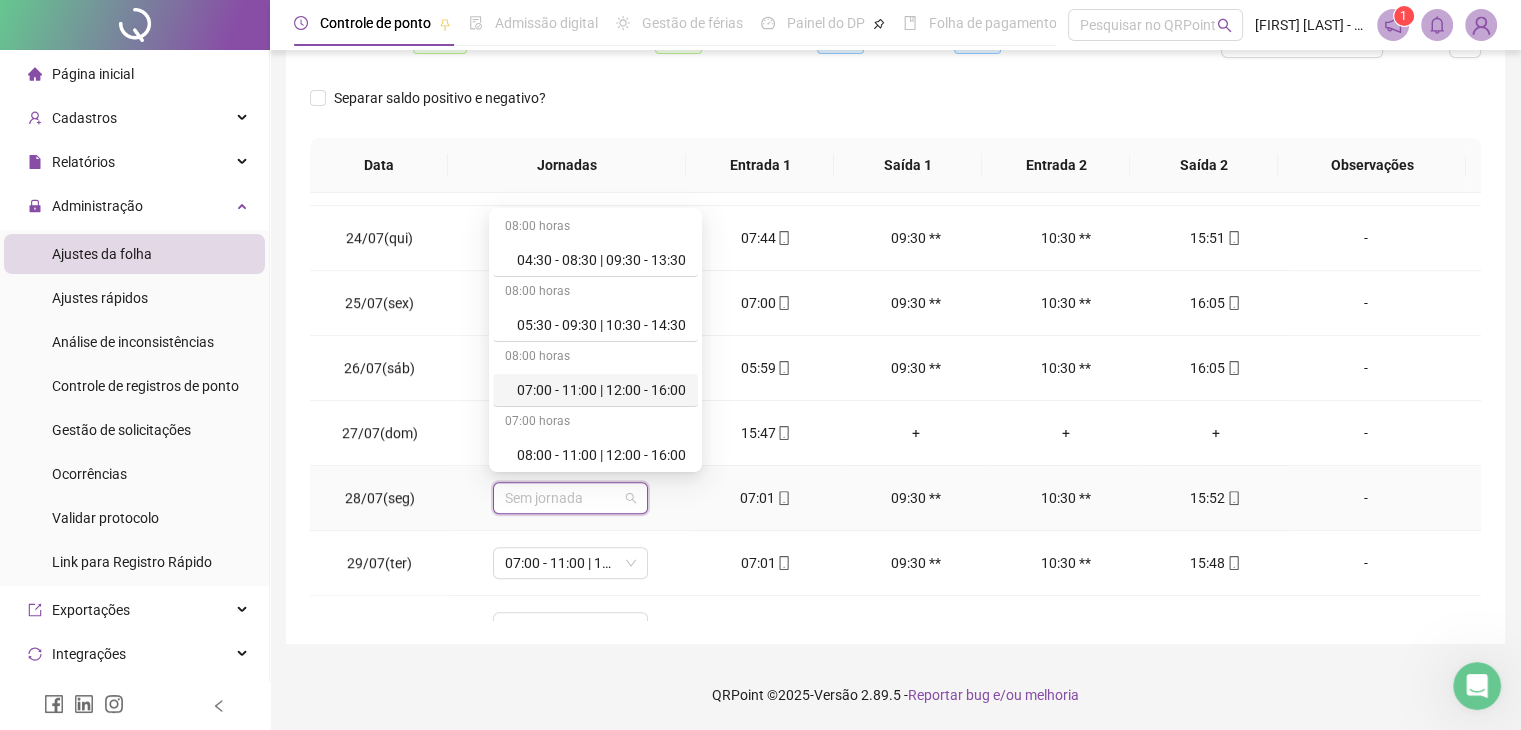 click on "07:00 - 11:00 | 12:00 - 16:00" at bounding box center (601, 390) 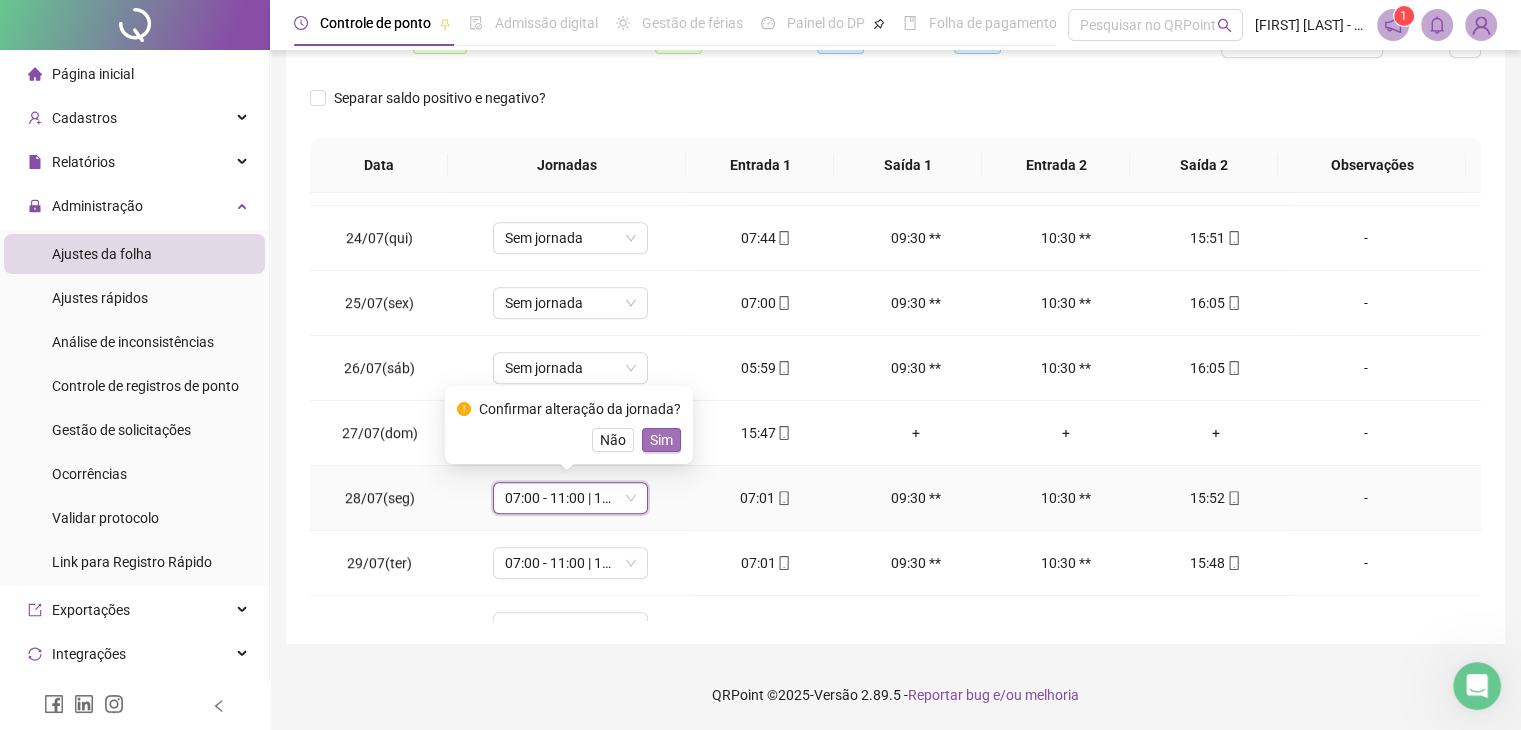 click on "Sim" at bounding box center [661, 440] 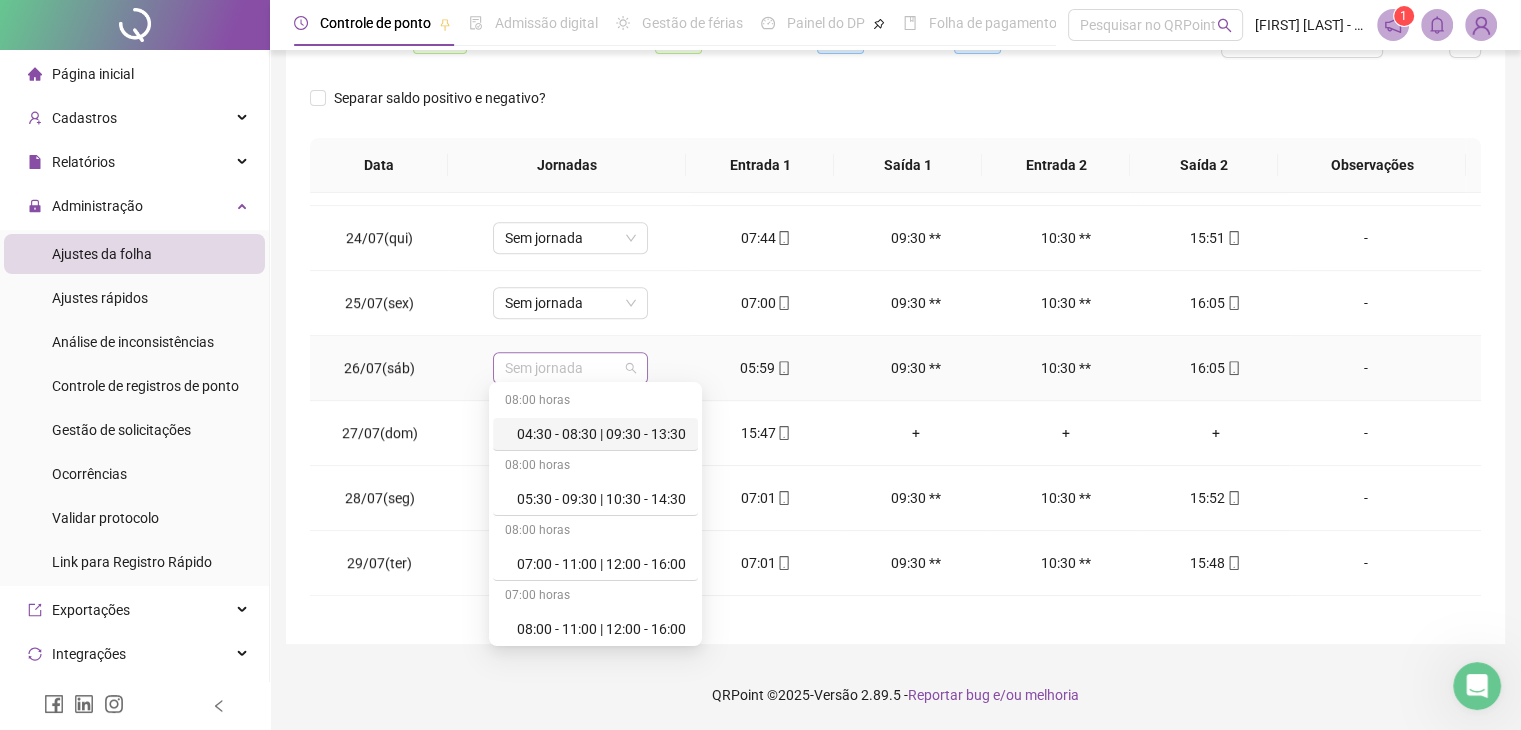 click on "Sem jornada" at bounding box center [570, 368] 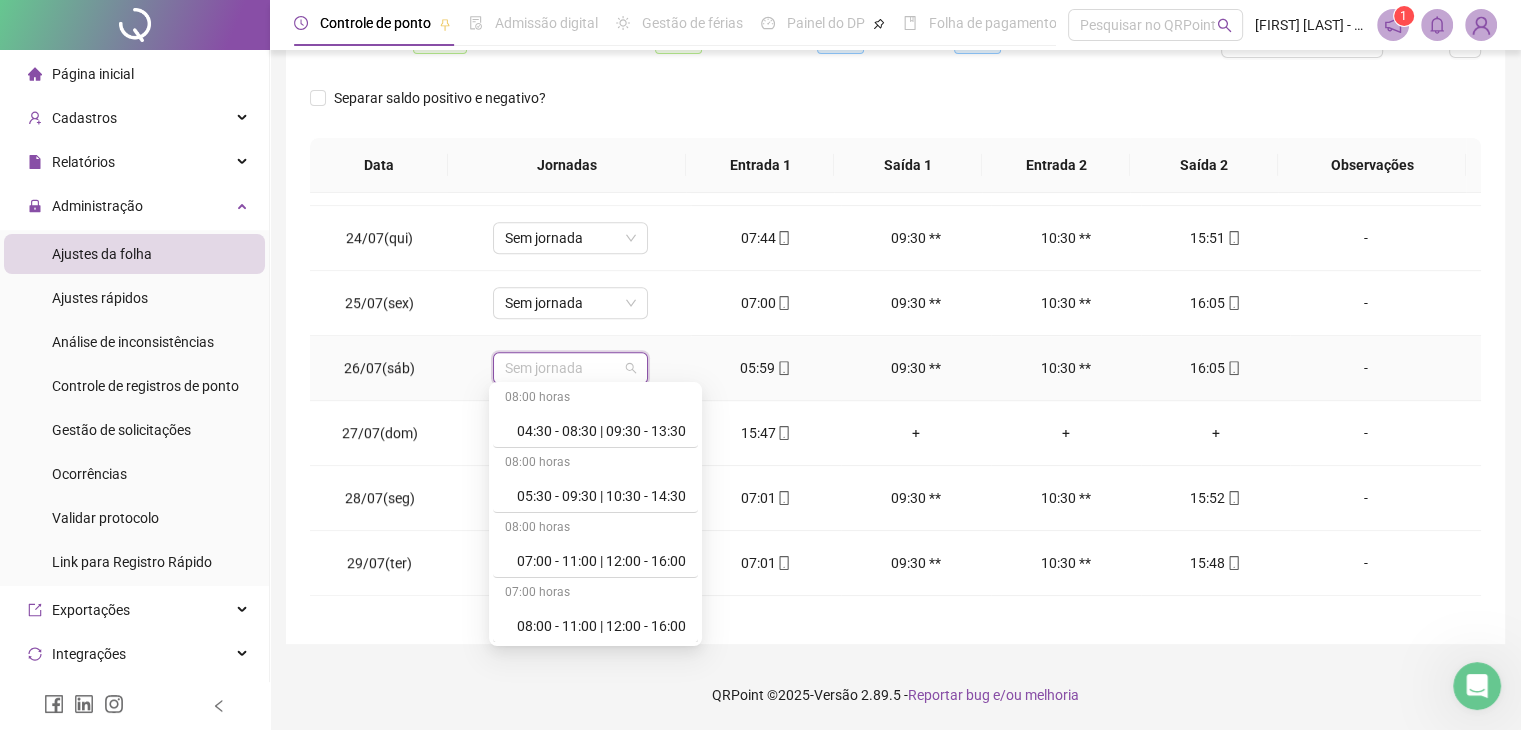 scroll, scrollTop: 0, scrollLeft: 0, axis: both 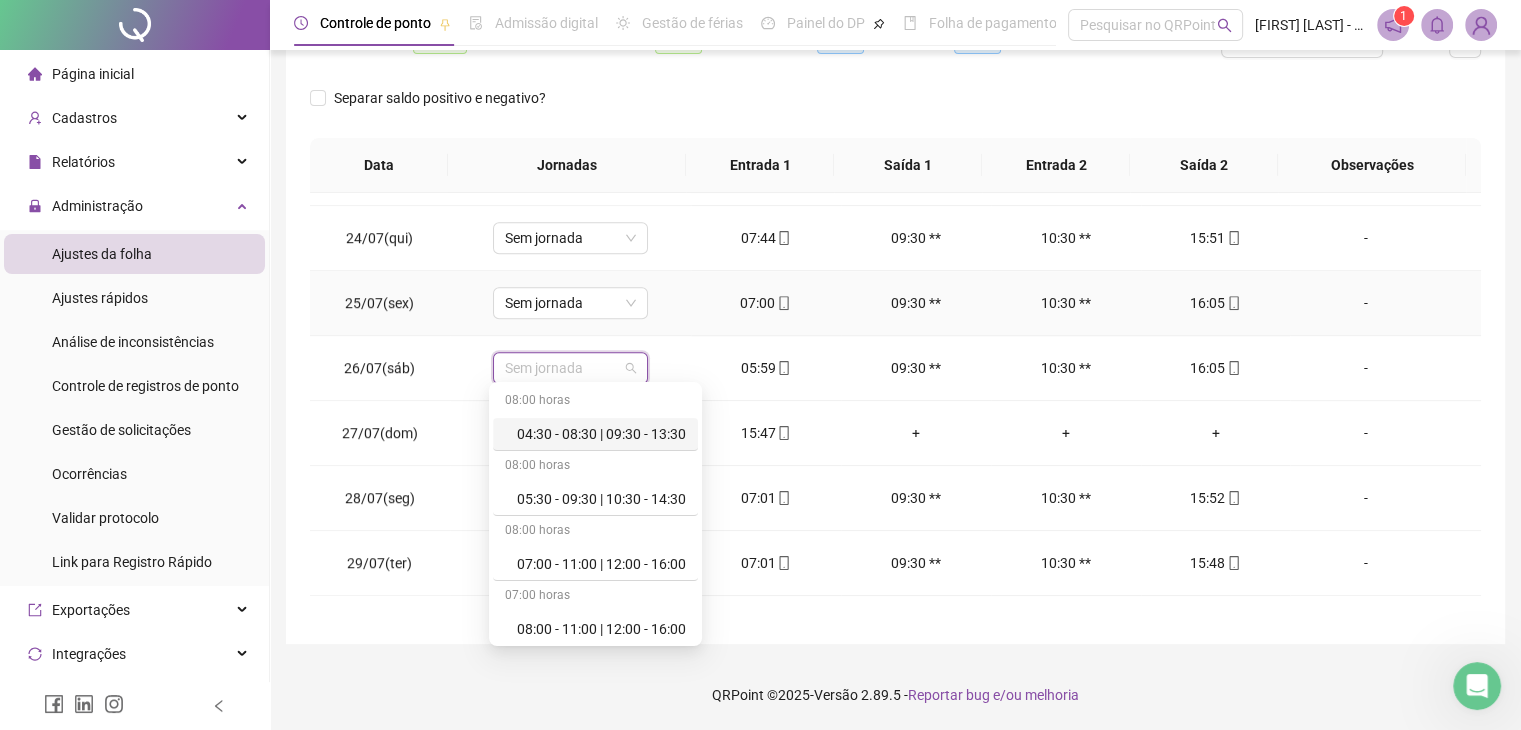 click on "Sem jornada" at bounding box center (570, 303) 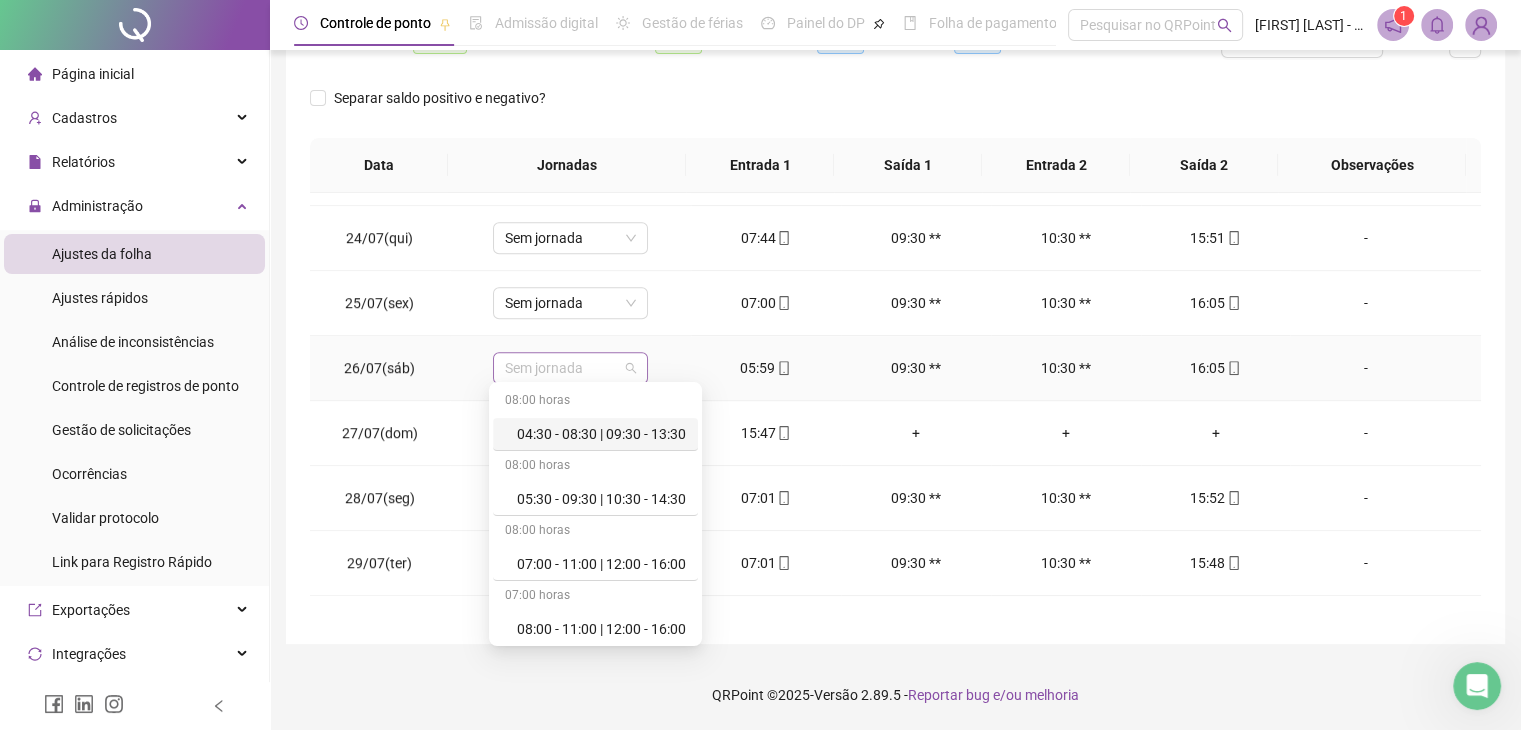 click on "Sem jornada" at bounding box center (570, 368) 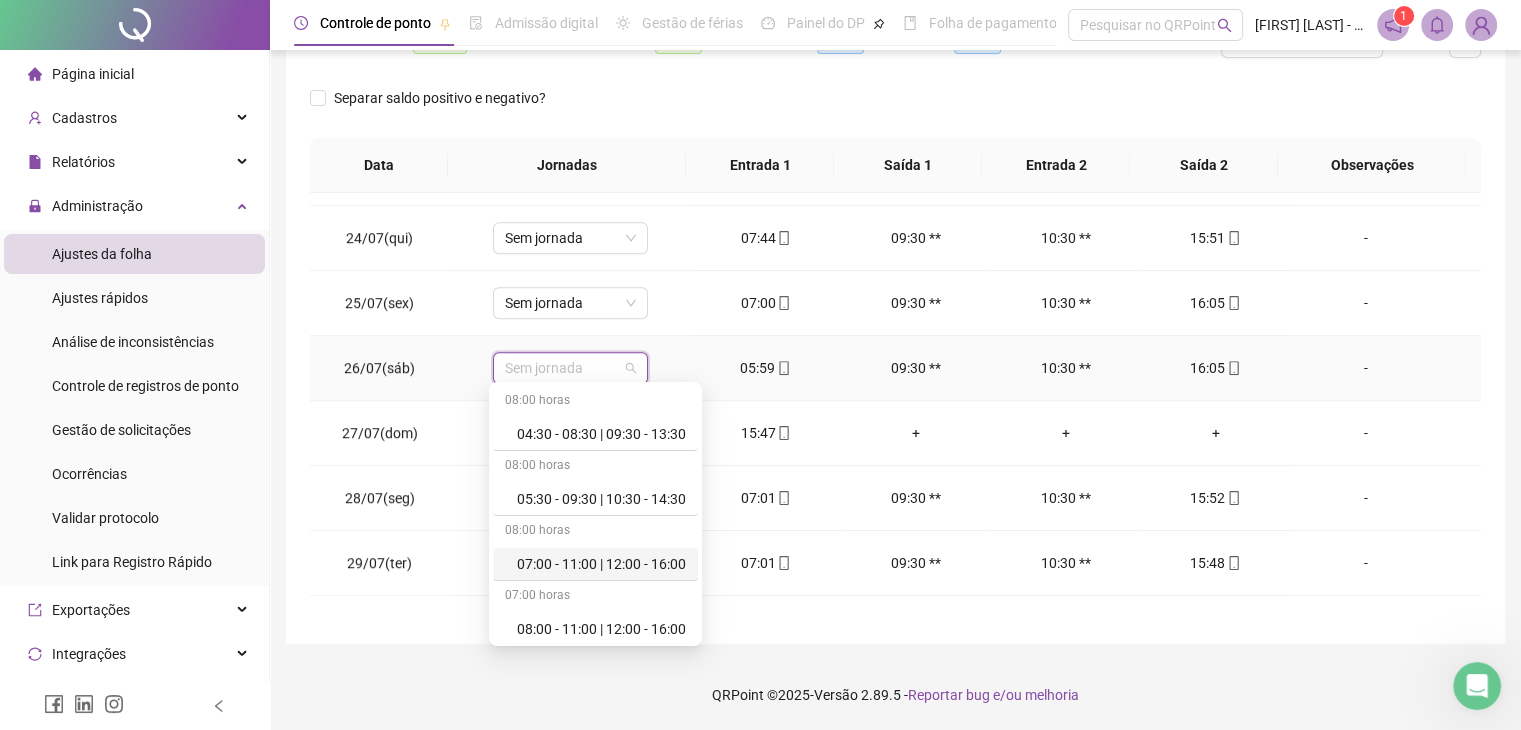 click on "07:00 - 11:00 | 12:00 - 16:00" at bounding box center (601, 564) 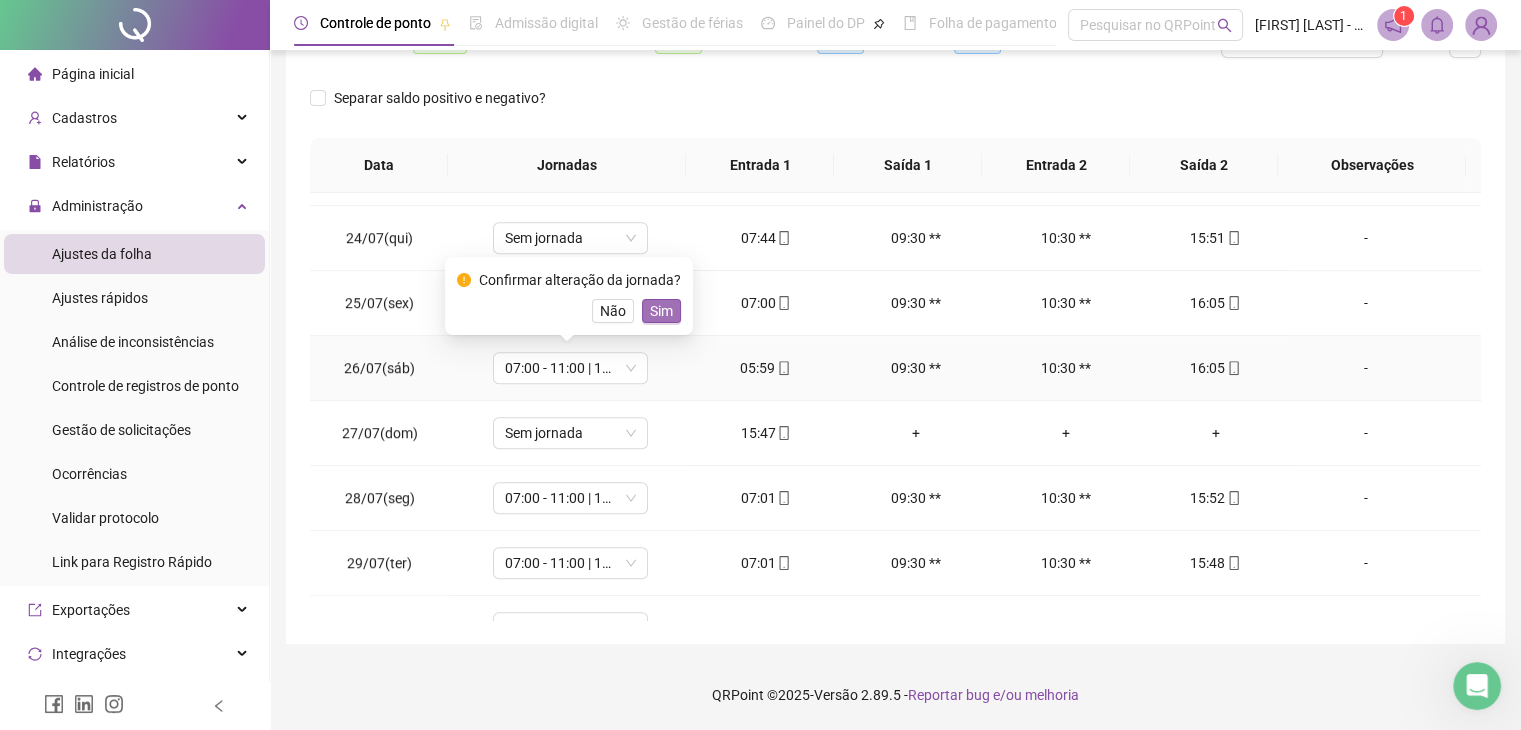 click on "Sim" at bounding box center [661, 311] 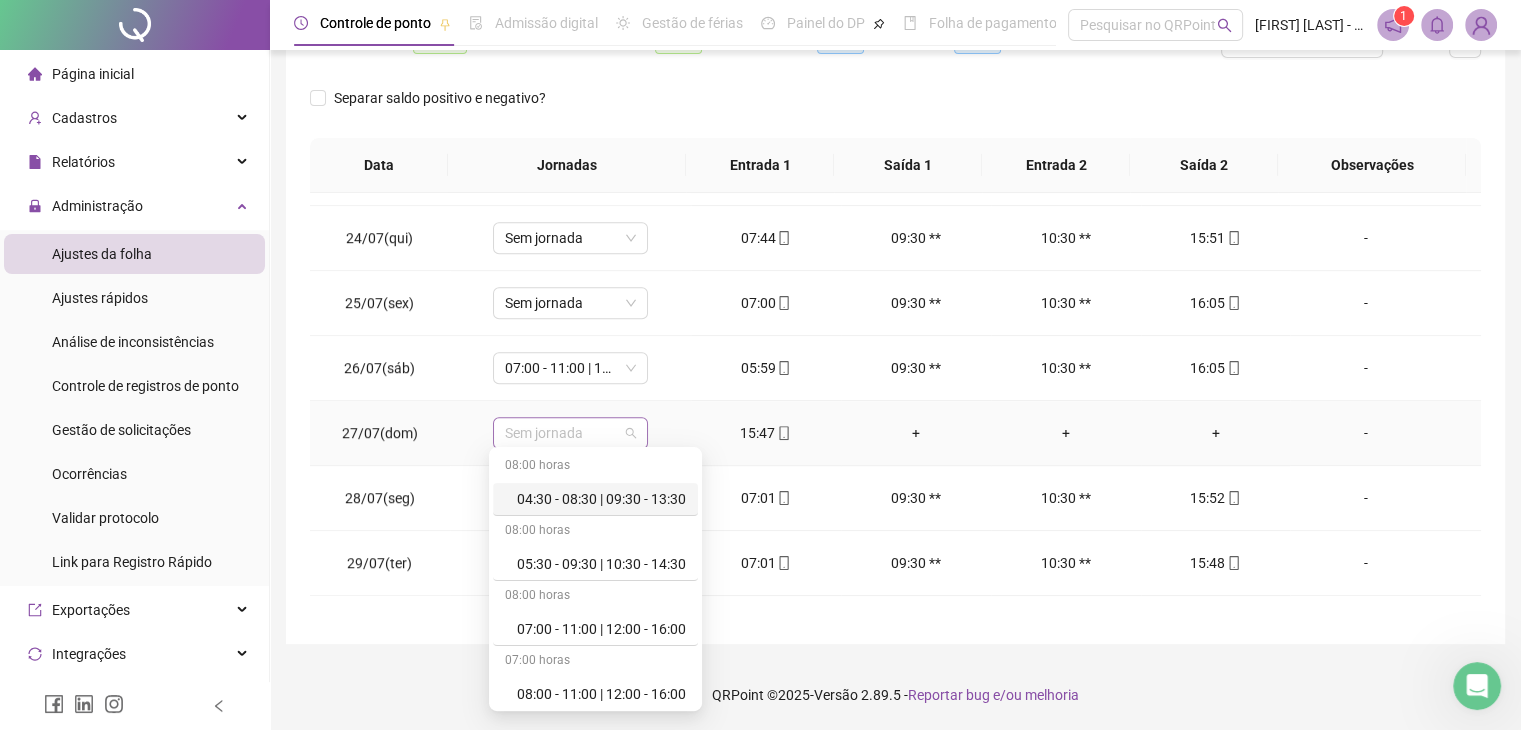 click on "Sem jornada" at bounding box center [570, 433] 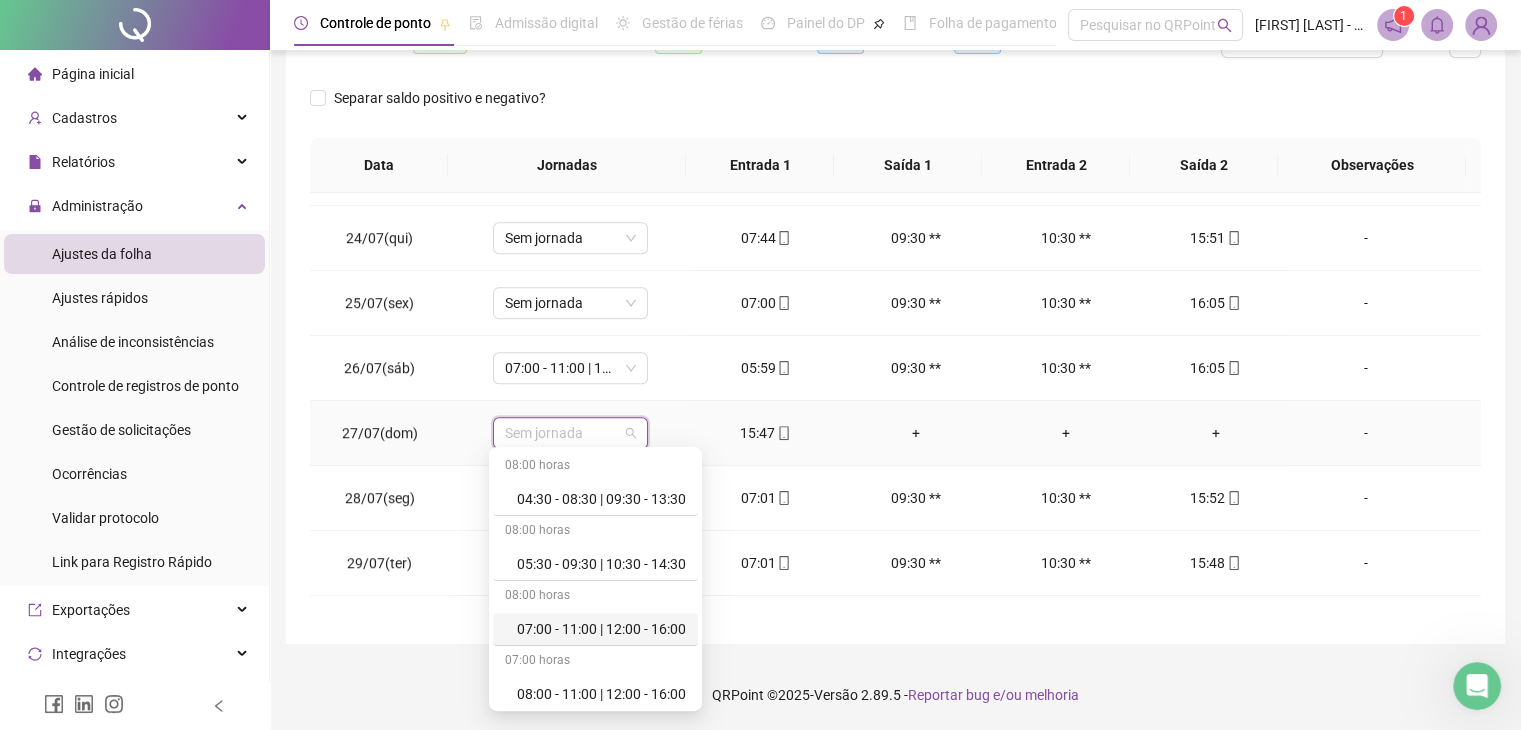 click on "07:00 - 11:00 | 12:00 - 16:00" at bounding box center (601, 629) 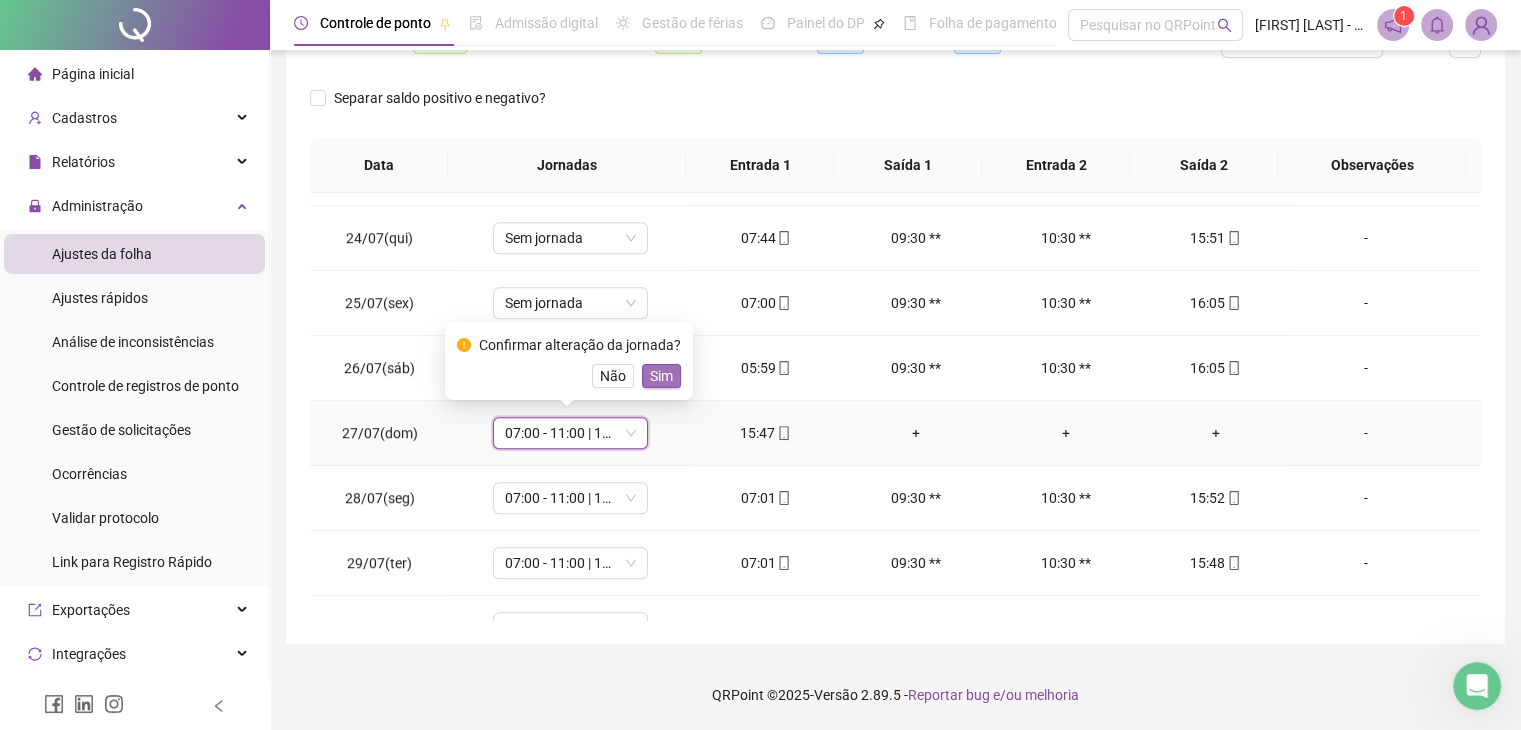 click on "Sim" at bounding box center (661, 376) 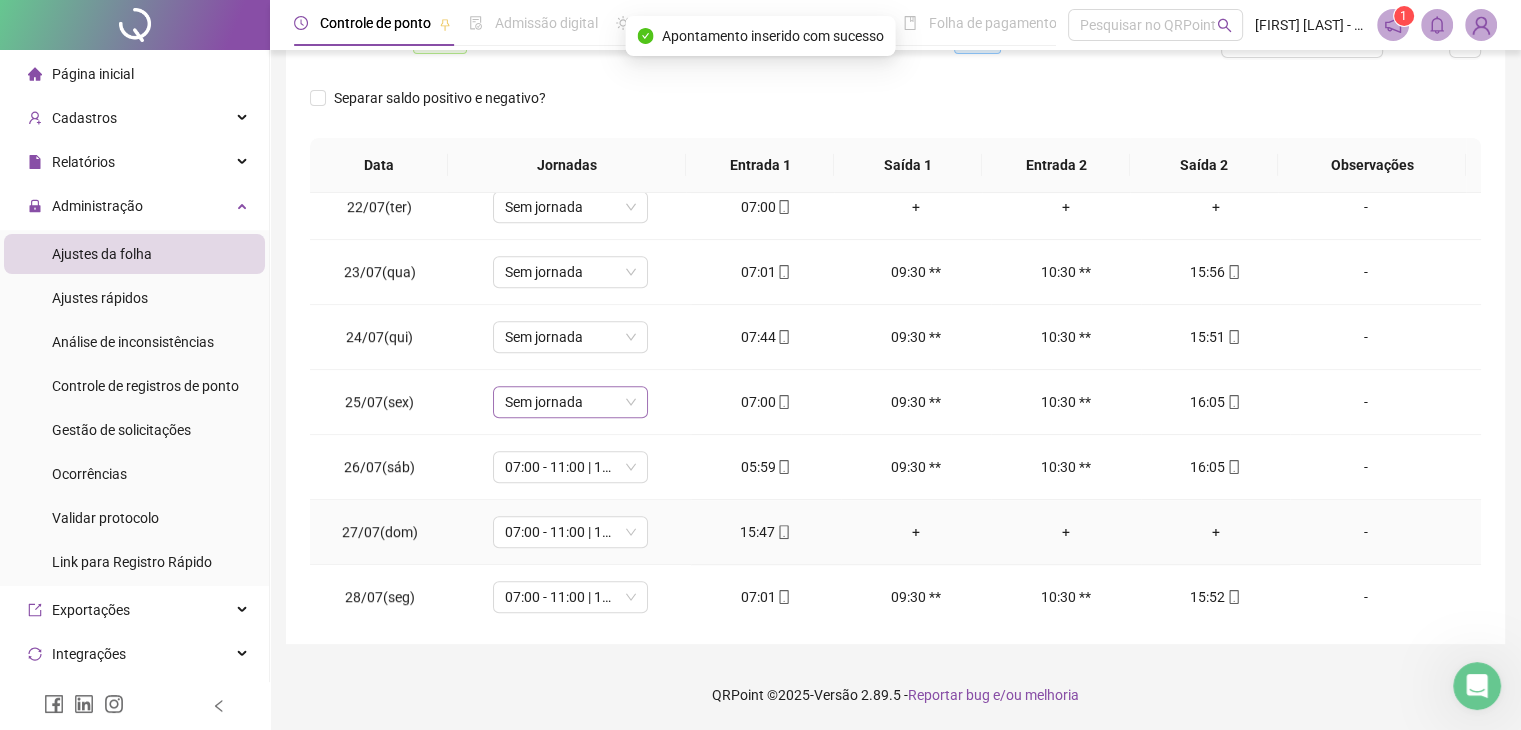 scroll, scrollTop: 1382, scrollLeft: 0, axis: vertical 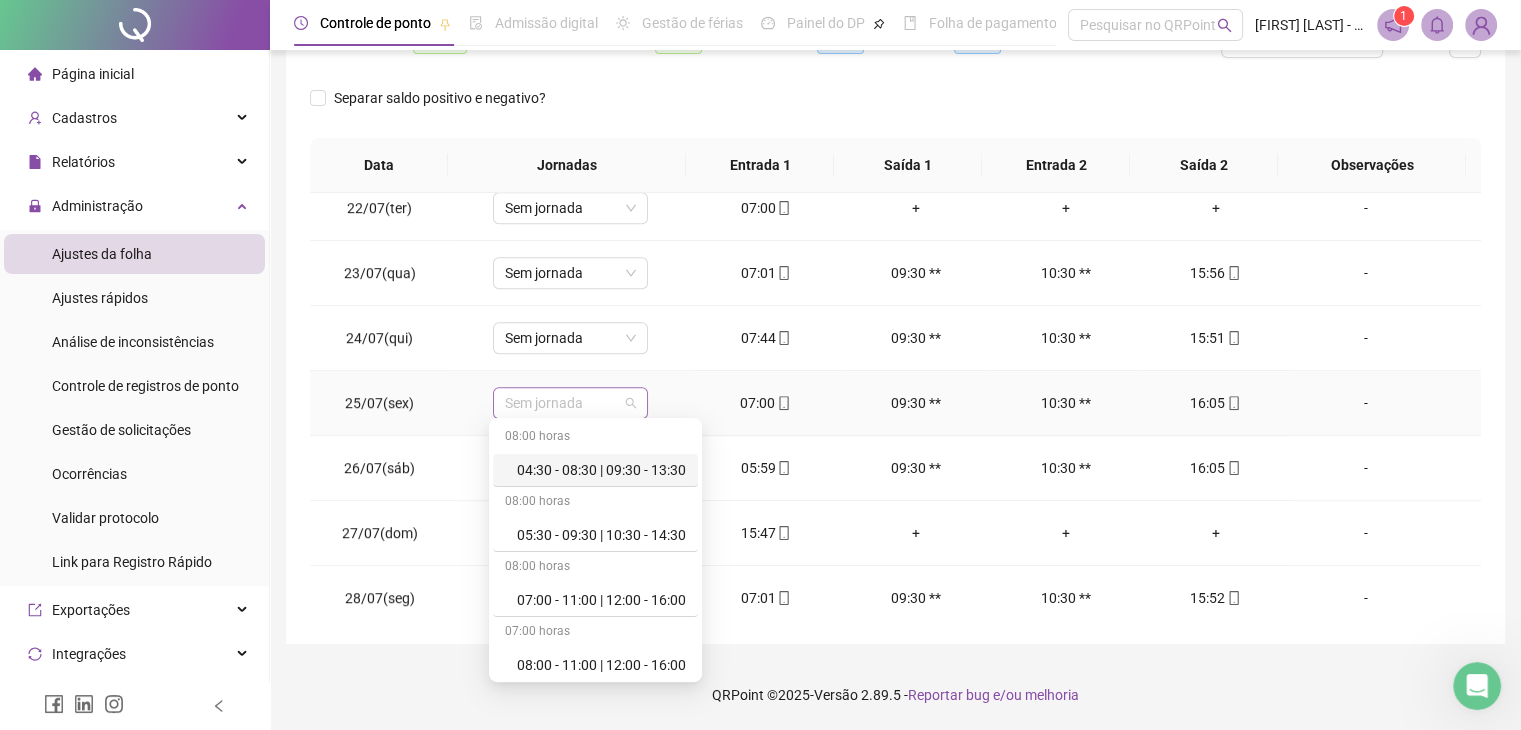 click on "Sem jornada" at bounding box center (570, 403) 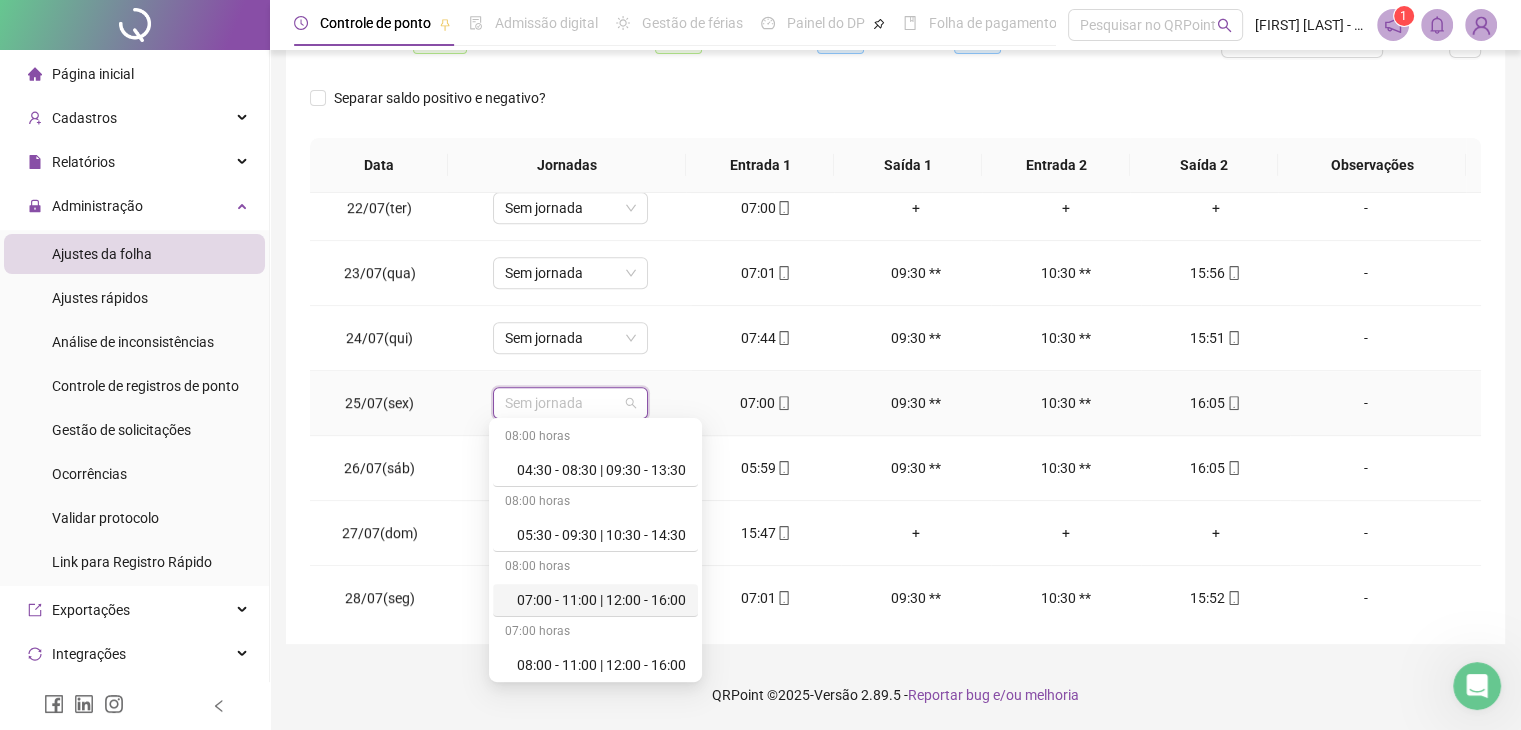 click on "07:00 - 11:00 | 12:00 - 16:00" at bounding box center (601, 600) 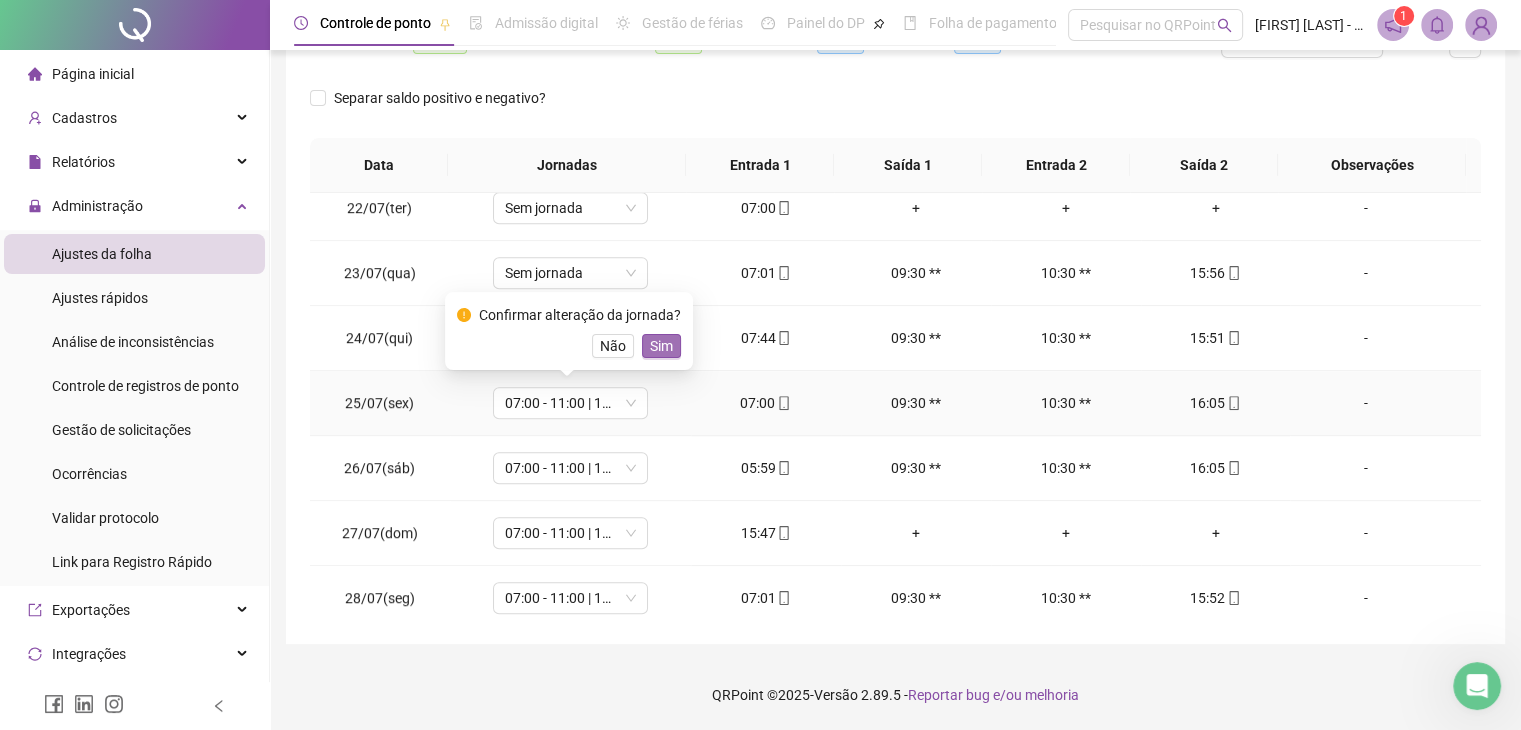 click on "Sim" at bounding box center (661, 346) 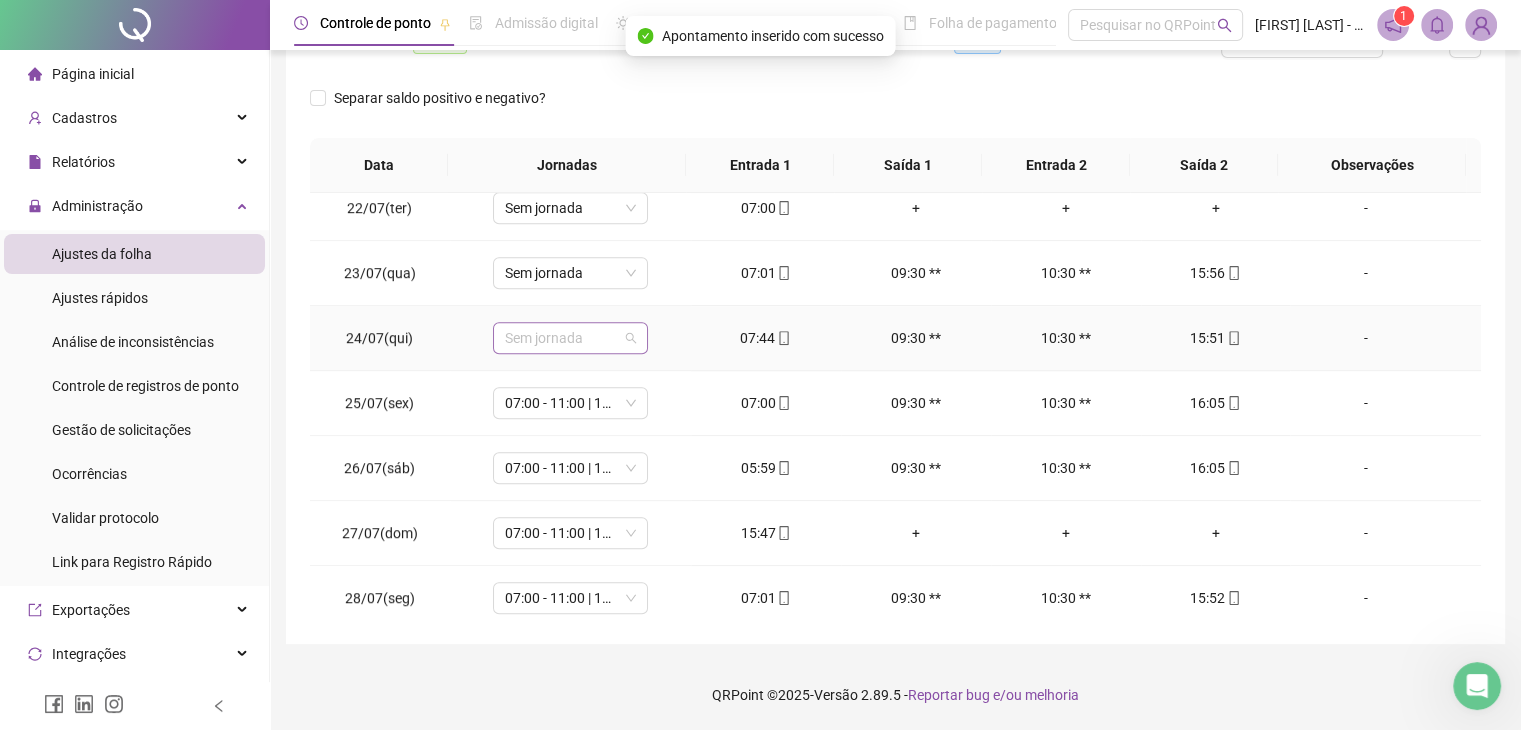 click on "Sem jornada" at bounding box center (570, 338) 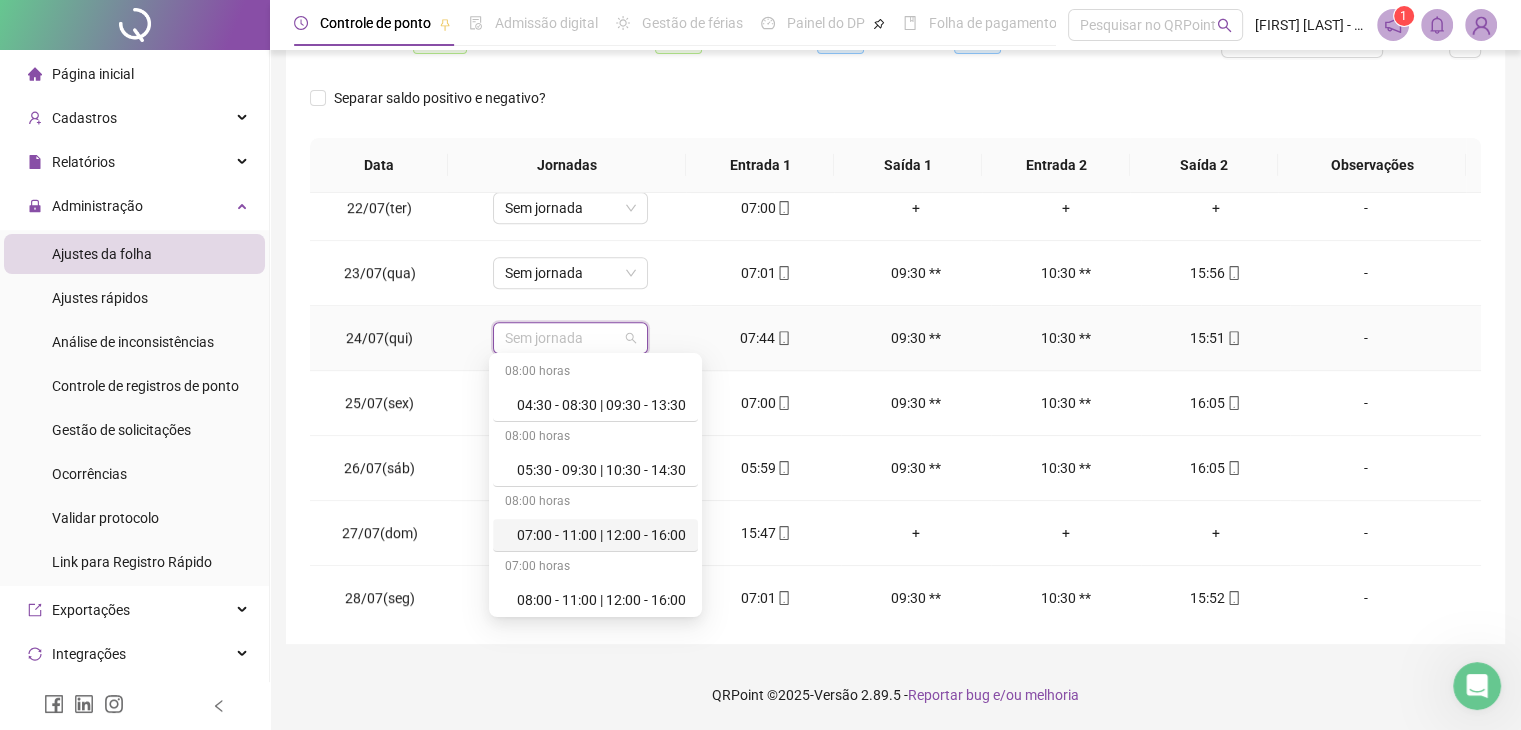 click on "07:00 - 11:00 | 12:00 - 16:00" at bounding box center (601, 535) 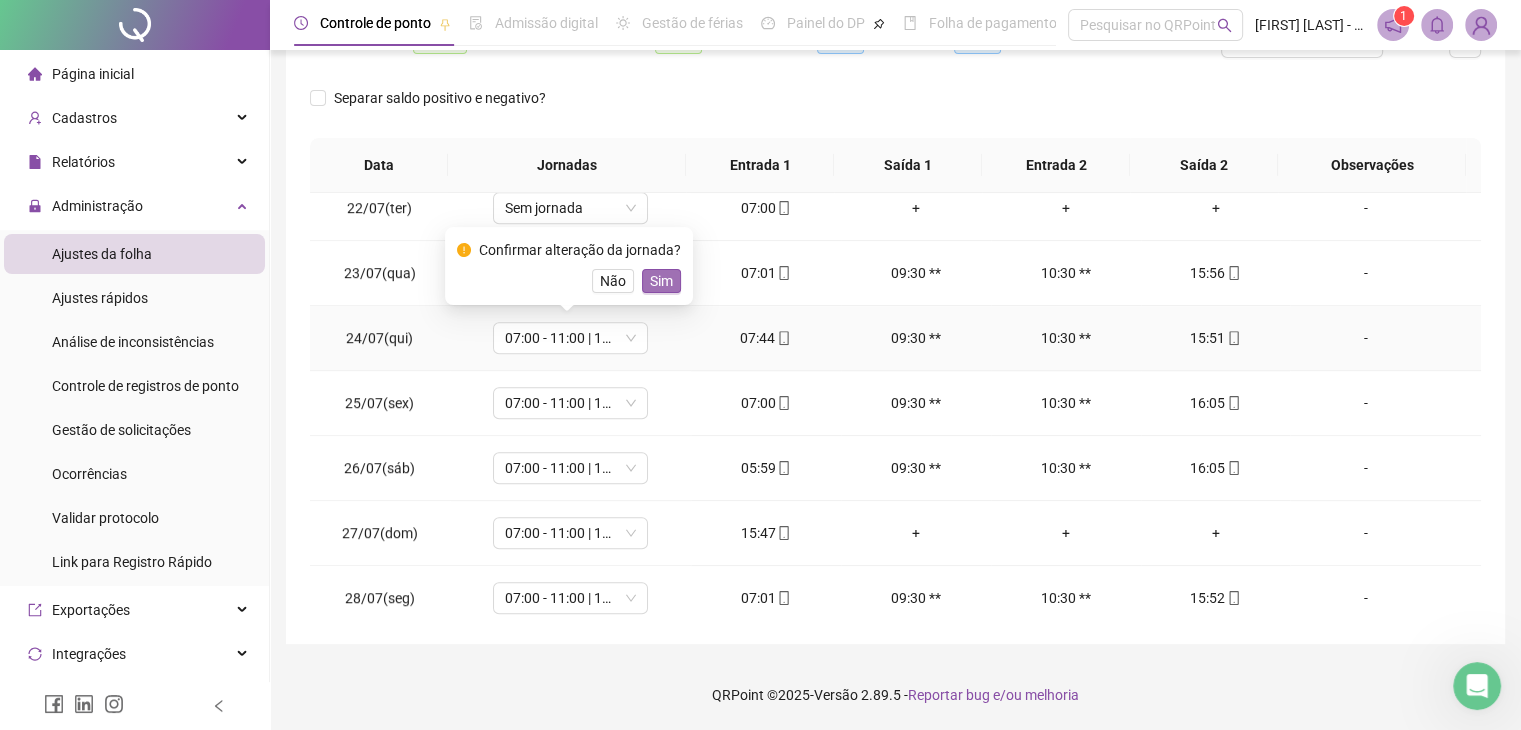 click on "Sim" at bounding box center (661, 281) 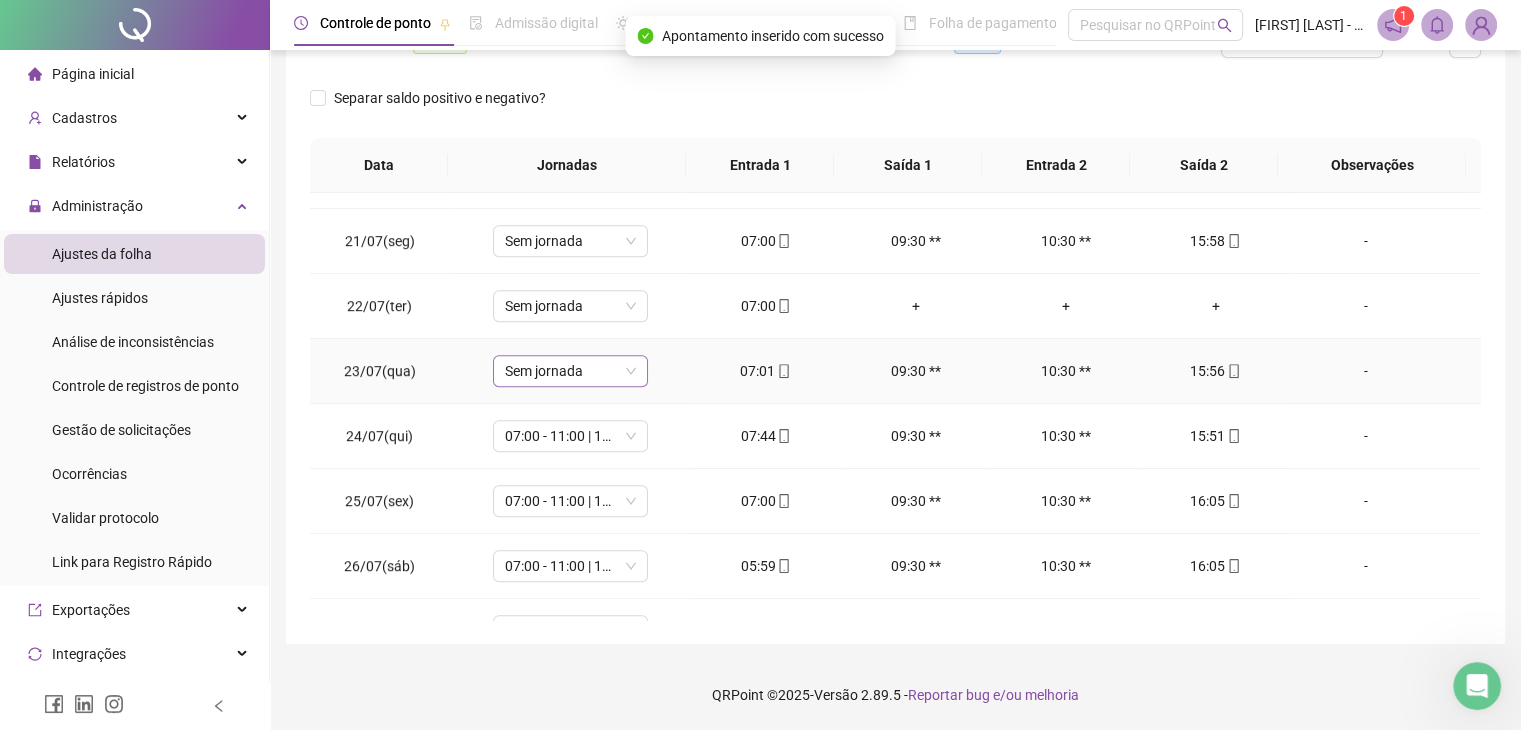 scroll, scrollTop: 1283, scrollLeft: 0, axis: vertical 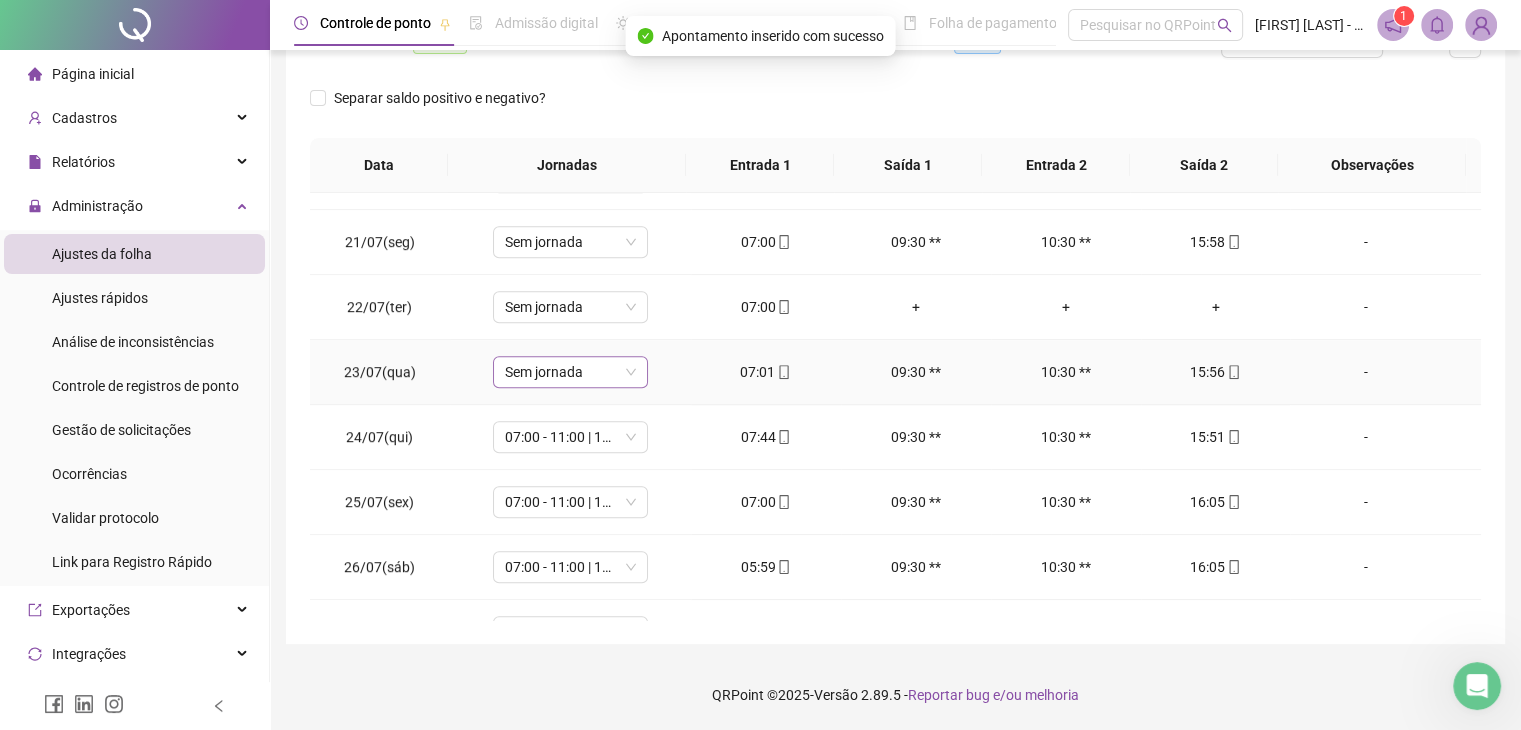 click on "Sem jornada" at bounding box center (570, 372) 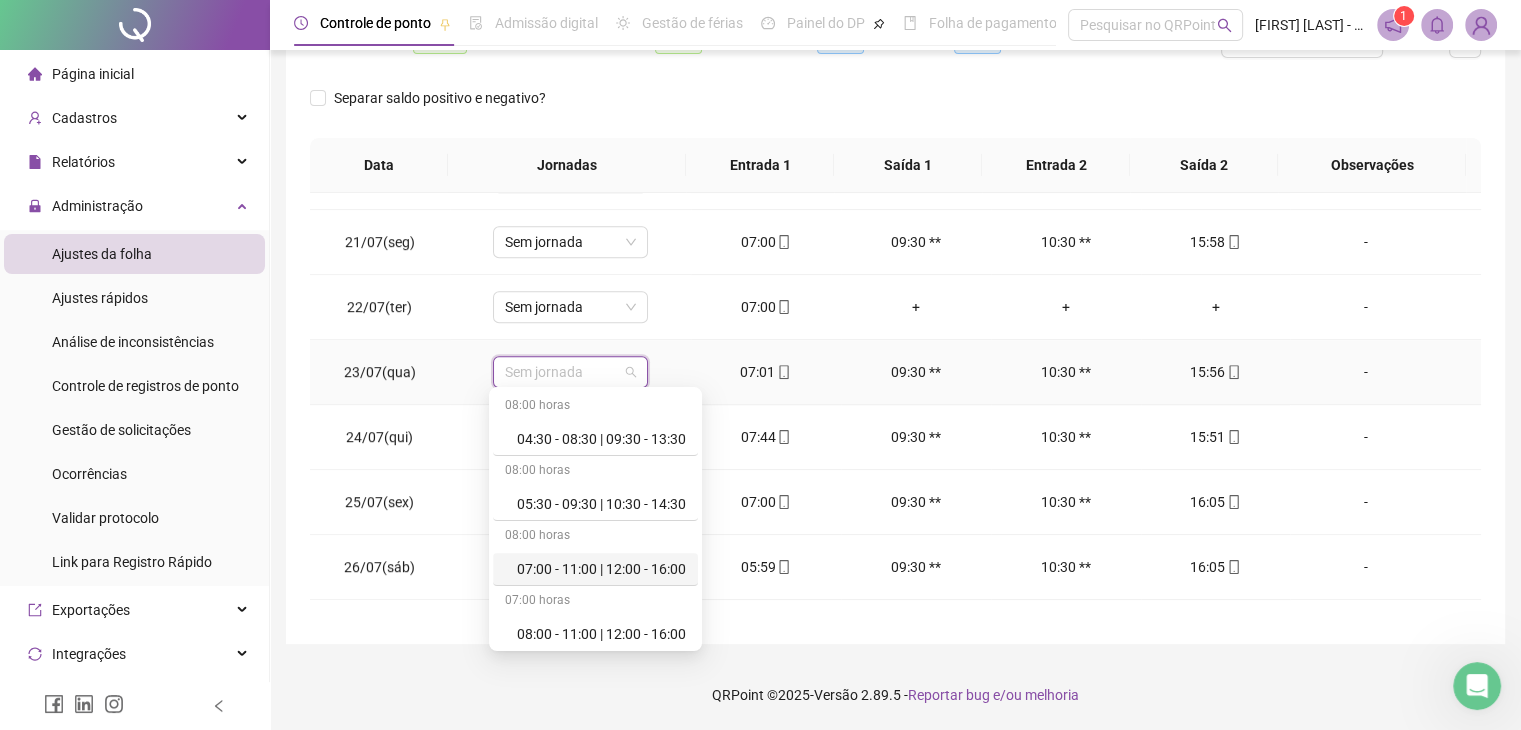 click on "07:00 - 11:00 | 12:00 - 16:00" at bounding box center (601, 569) 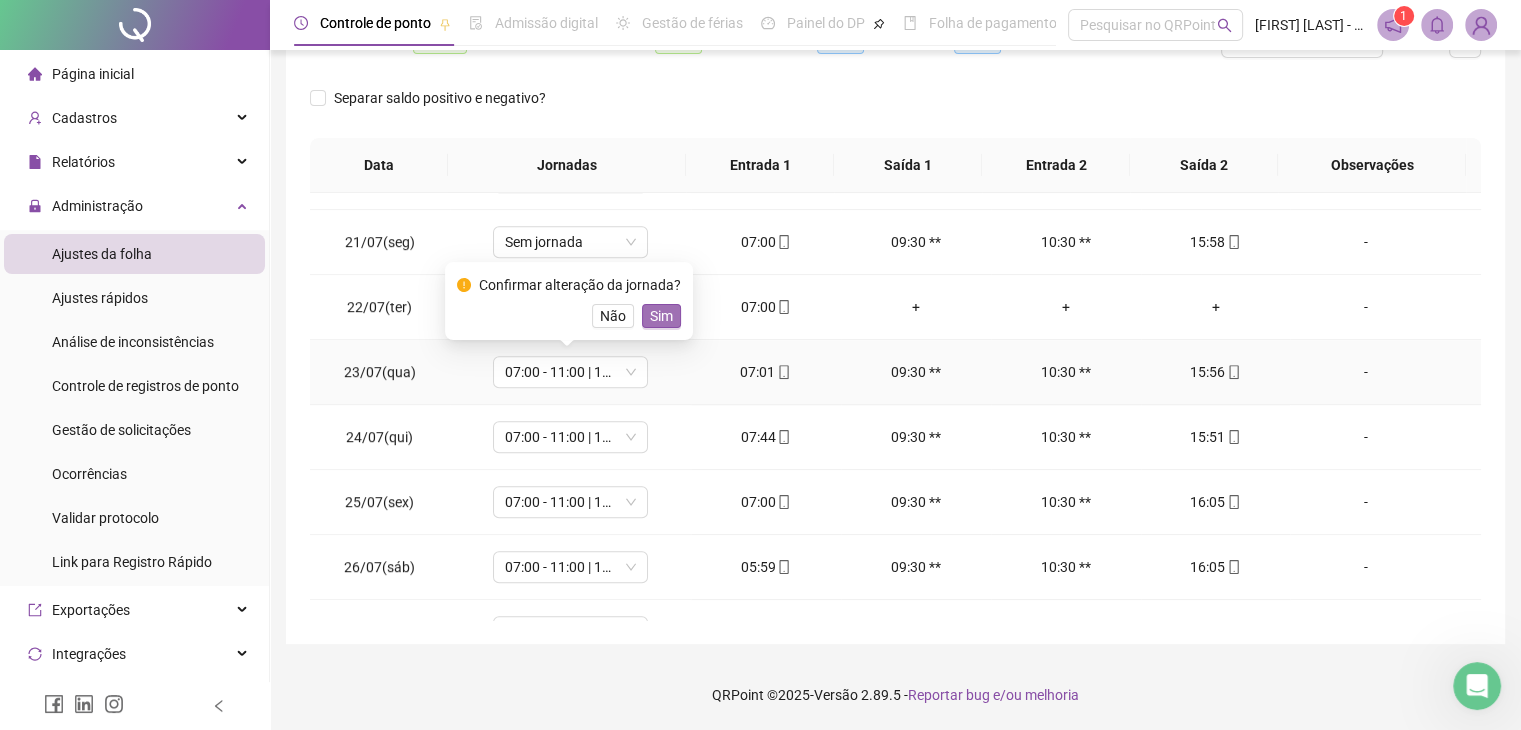 click on "Sim" at bounding box center (661, 316) 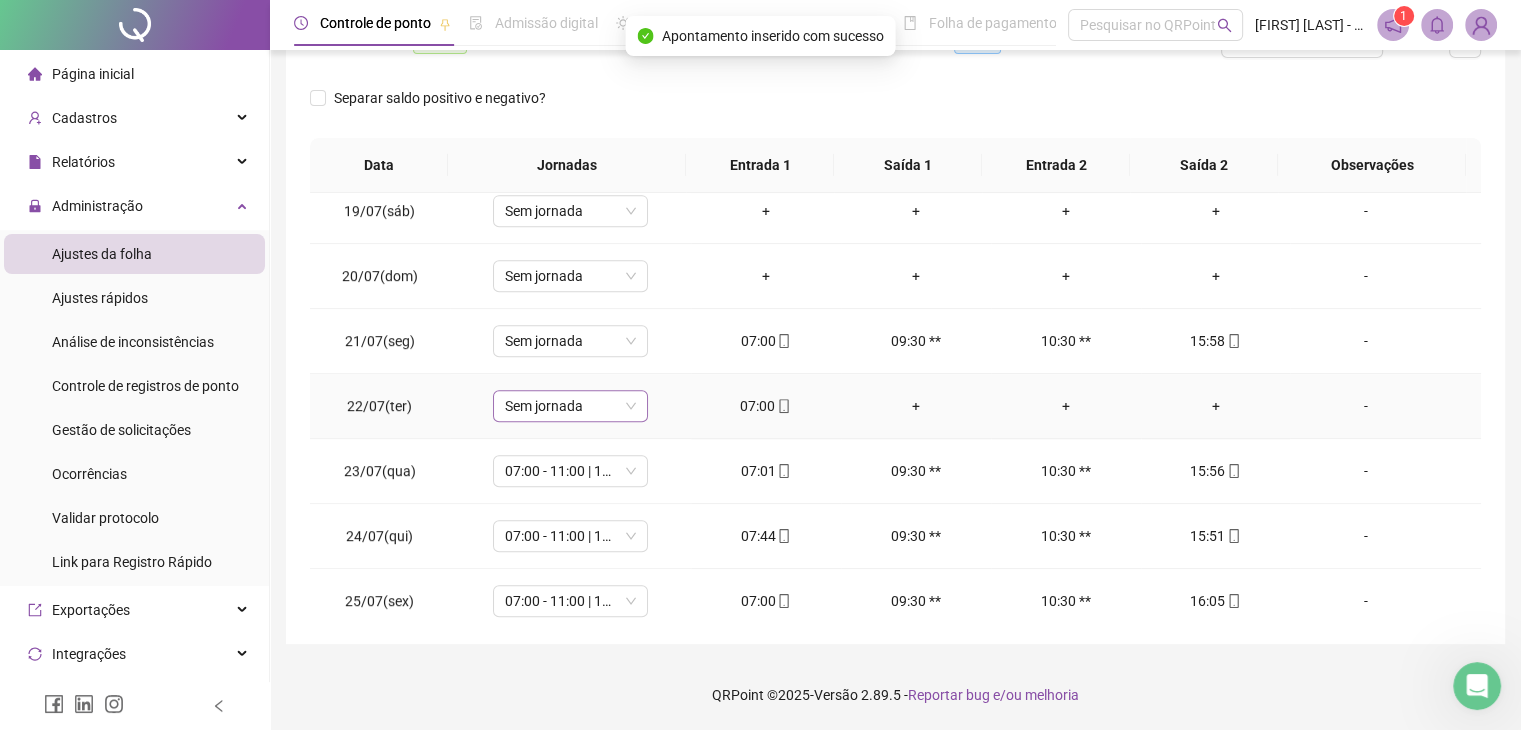 scroll, scrollTop: 1183, scrollLeft: 0, axis: vertical 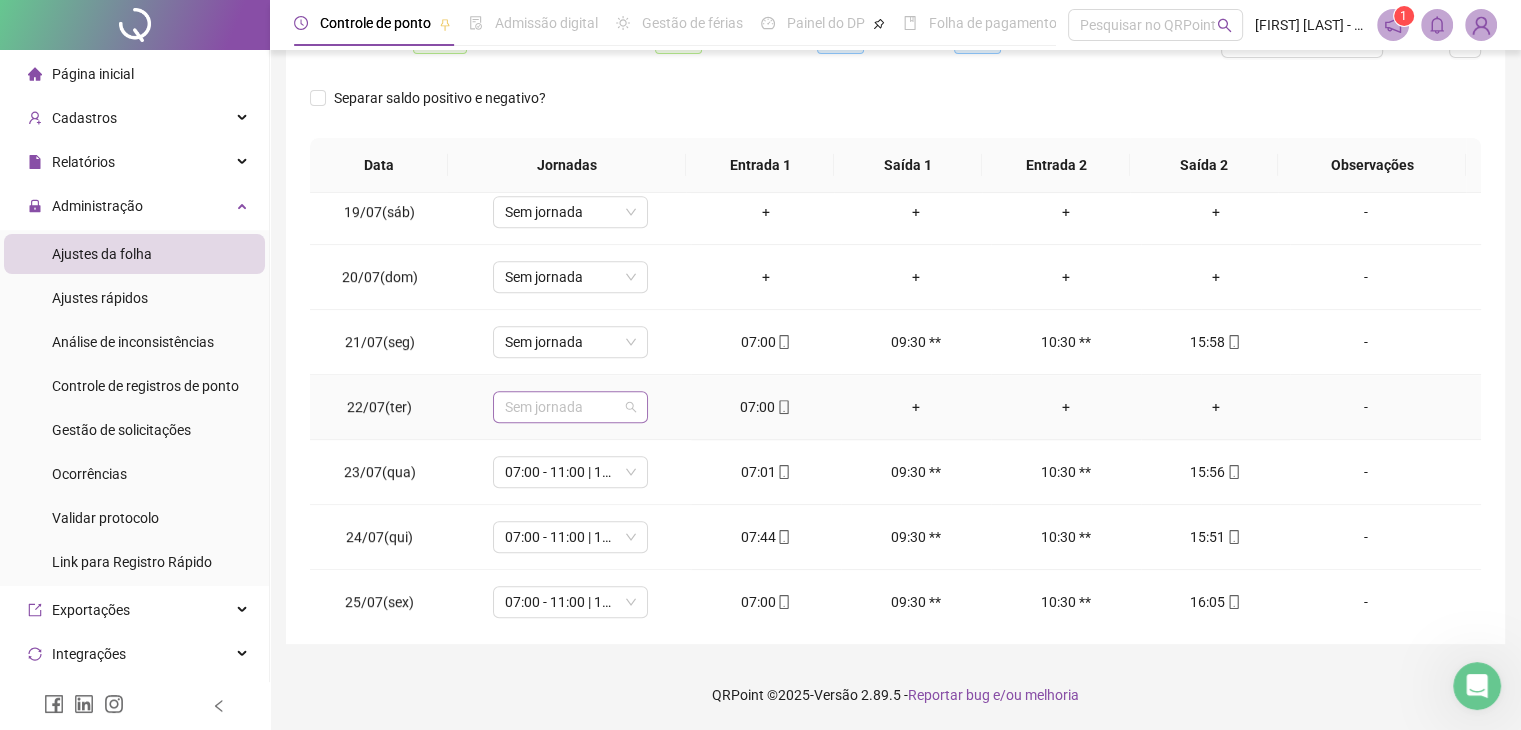 click on "Sem jornada" at bounding box center [570, 407] 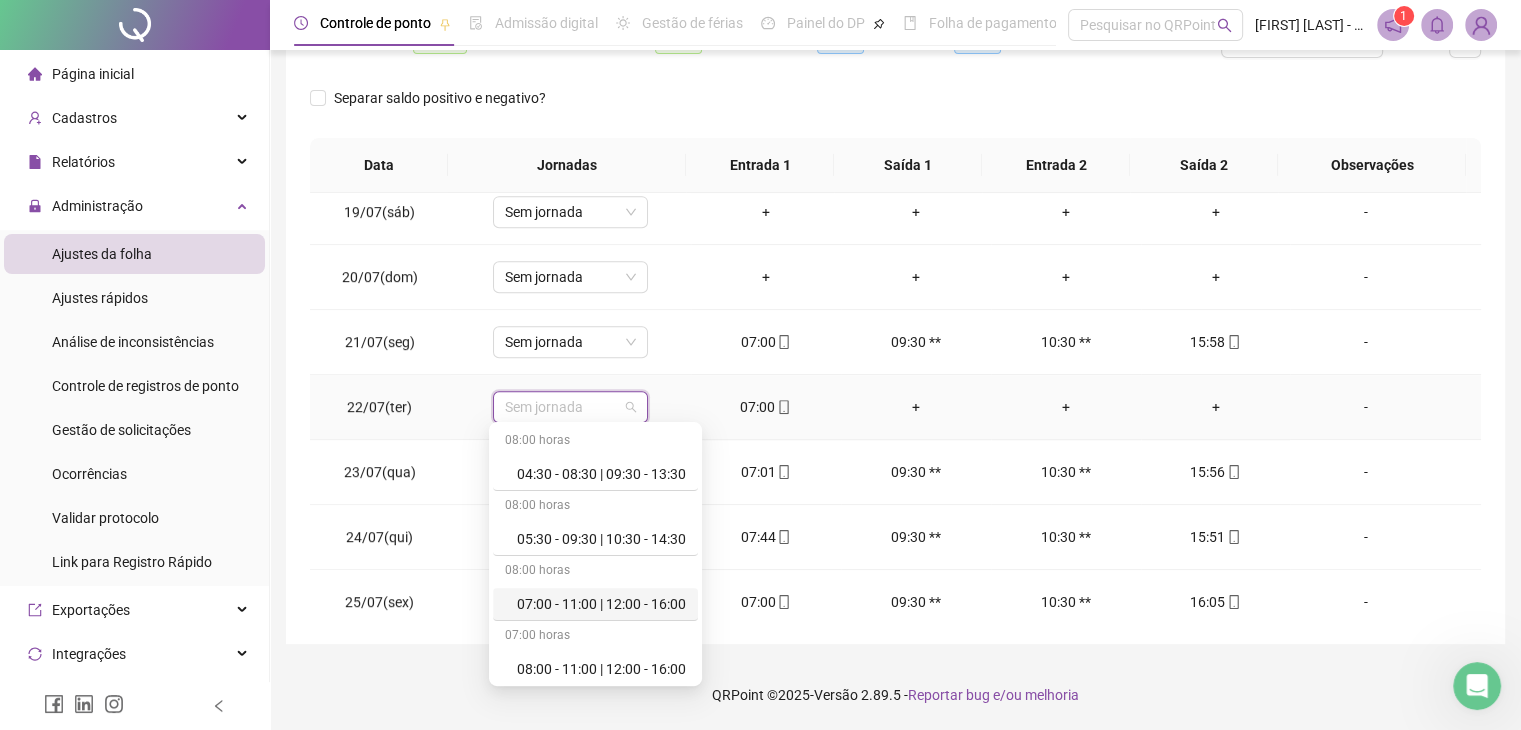 click on "07:00 - 11:00 | 12:00 - 16:00" at bounding box center (601, 604) 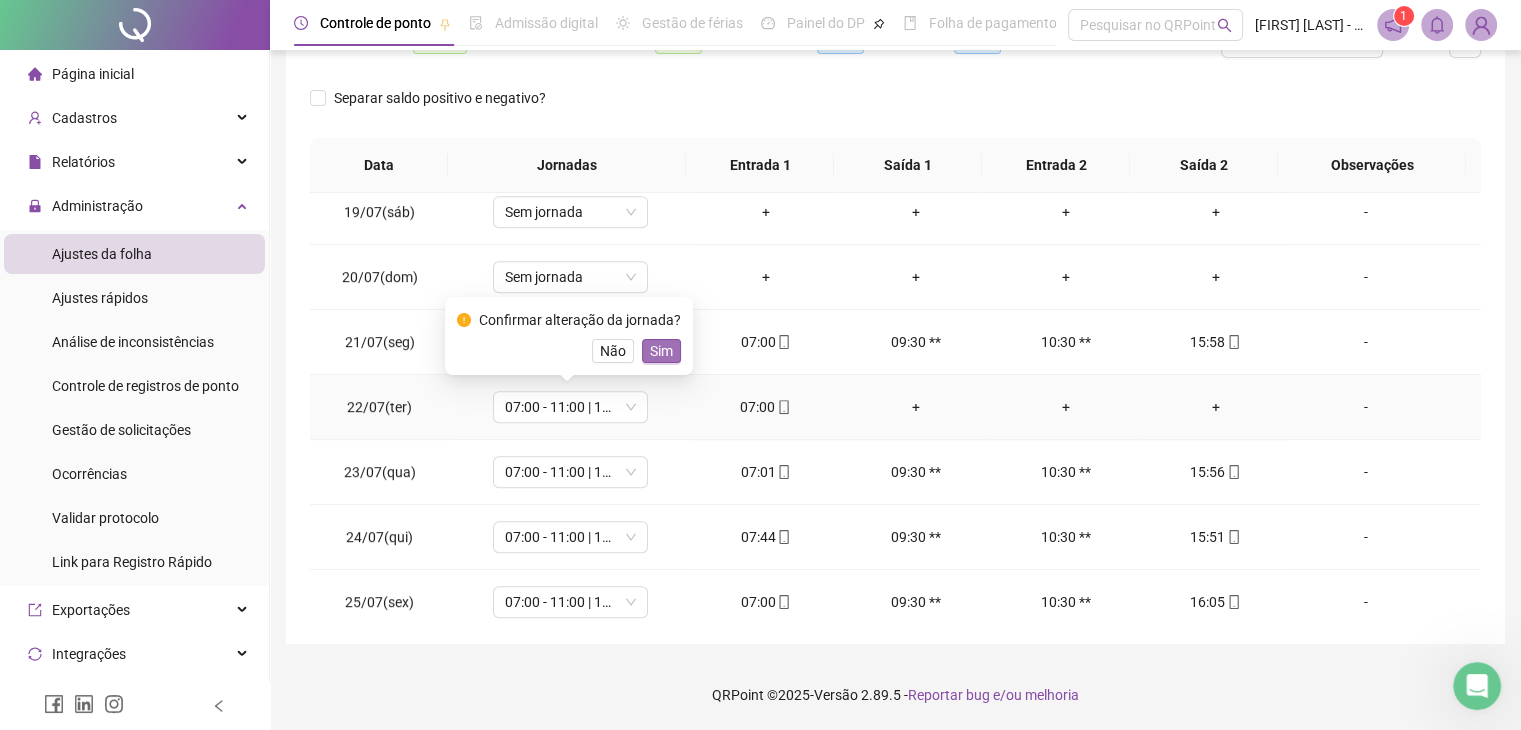 click on "Sim" at bounding box center (661, 351) 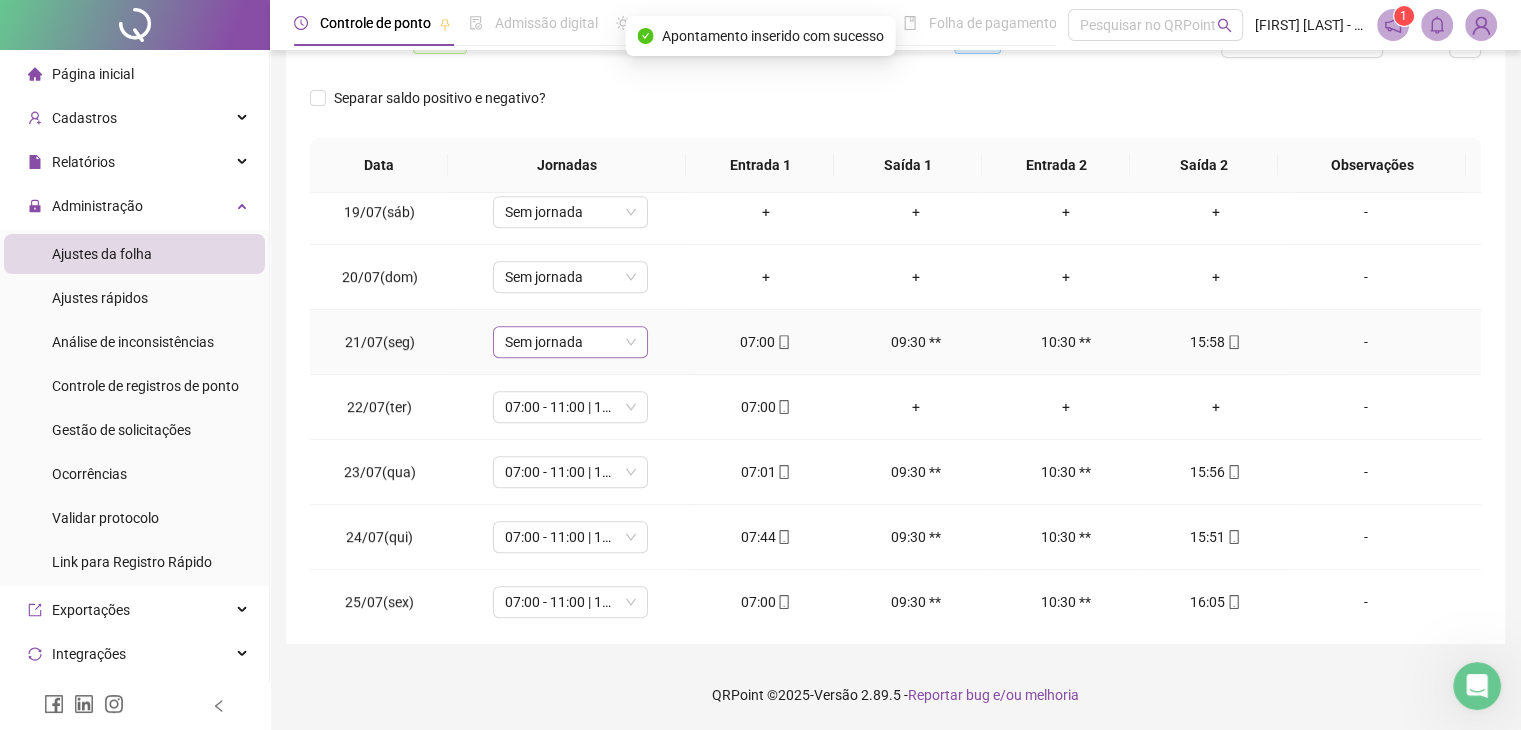 click on "Sem jornada" at bounding box center (570, 342) 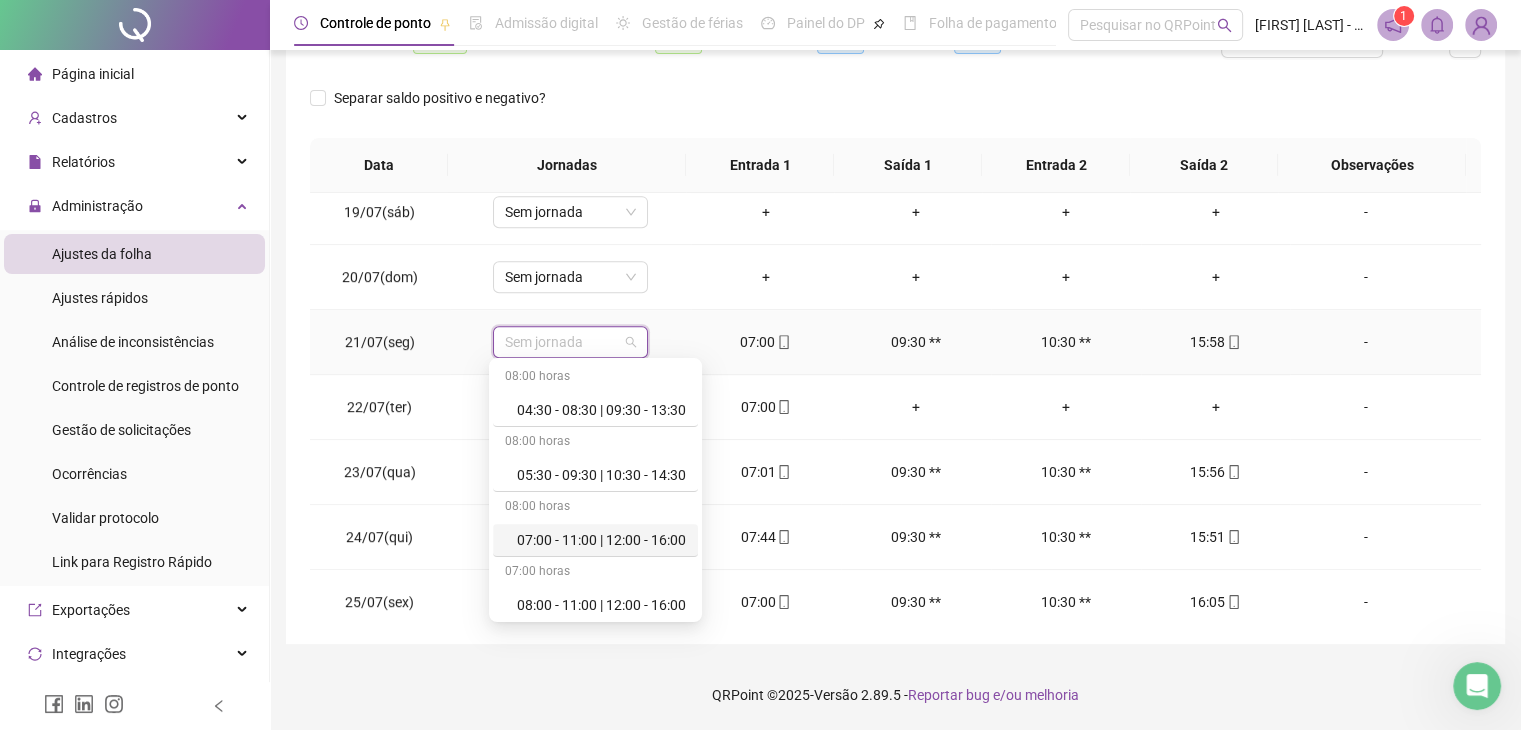 click on "07:00 - 11:00 | 12:00 - 16:00" at bounding box center [601, 540] 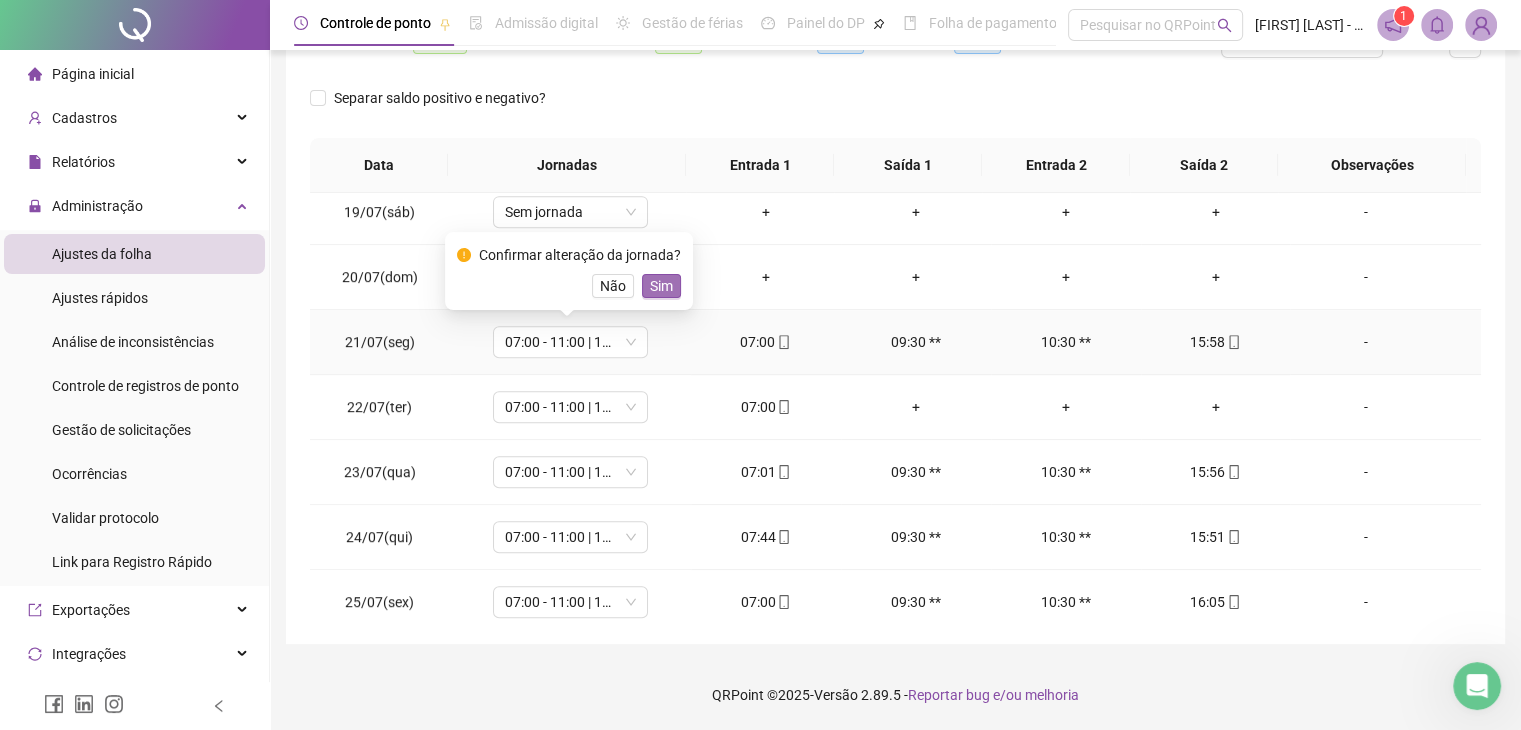 click on "Sim" at bounding box center [661, 286] 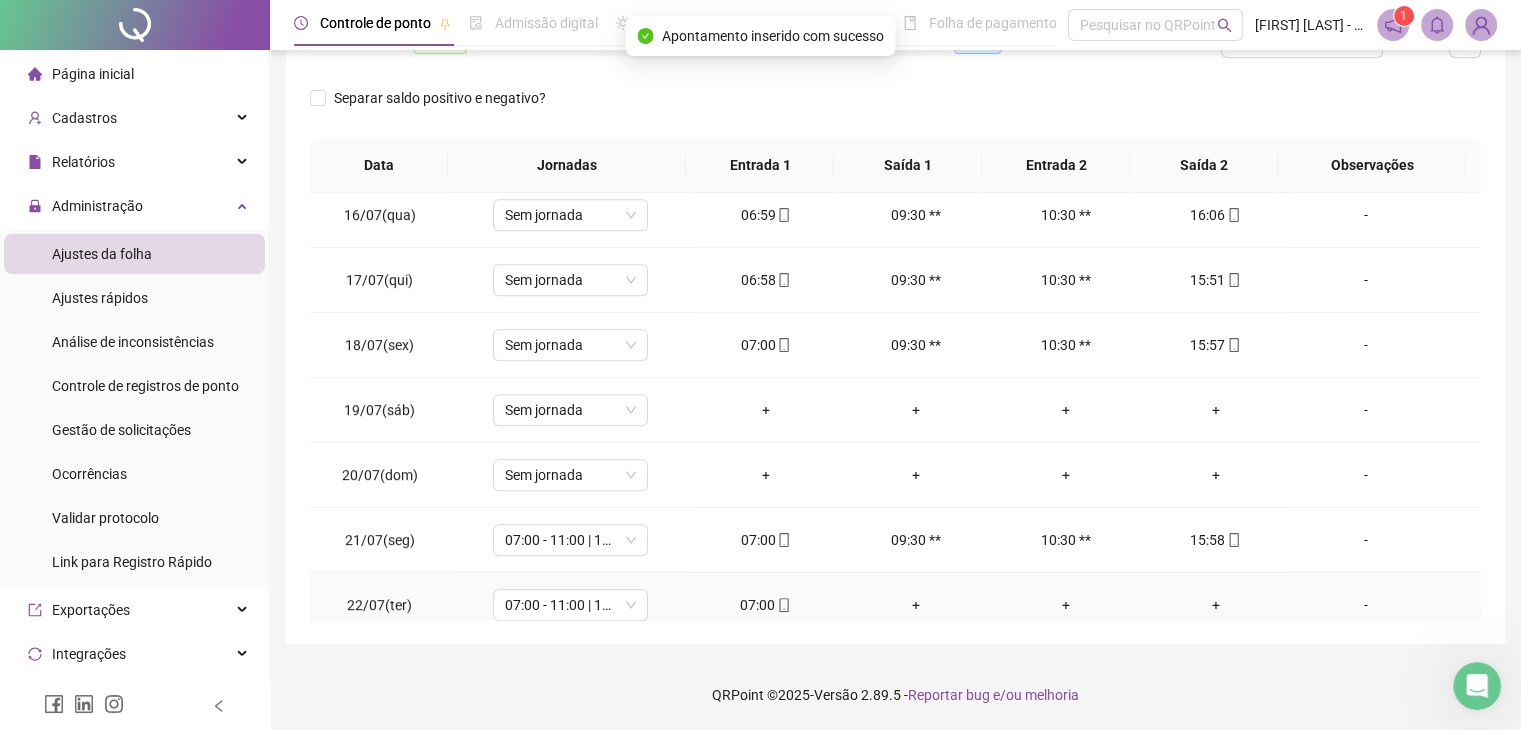 scroll, scrollTop: 984, scrollLeft: 0, axis: vertical 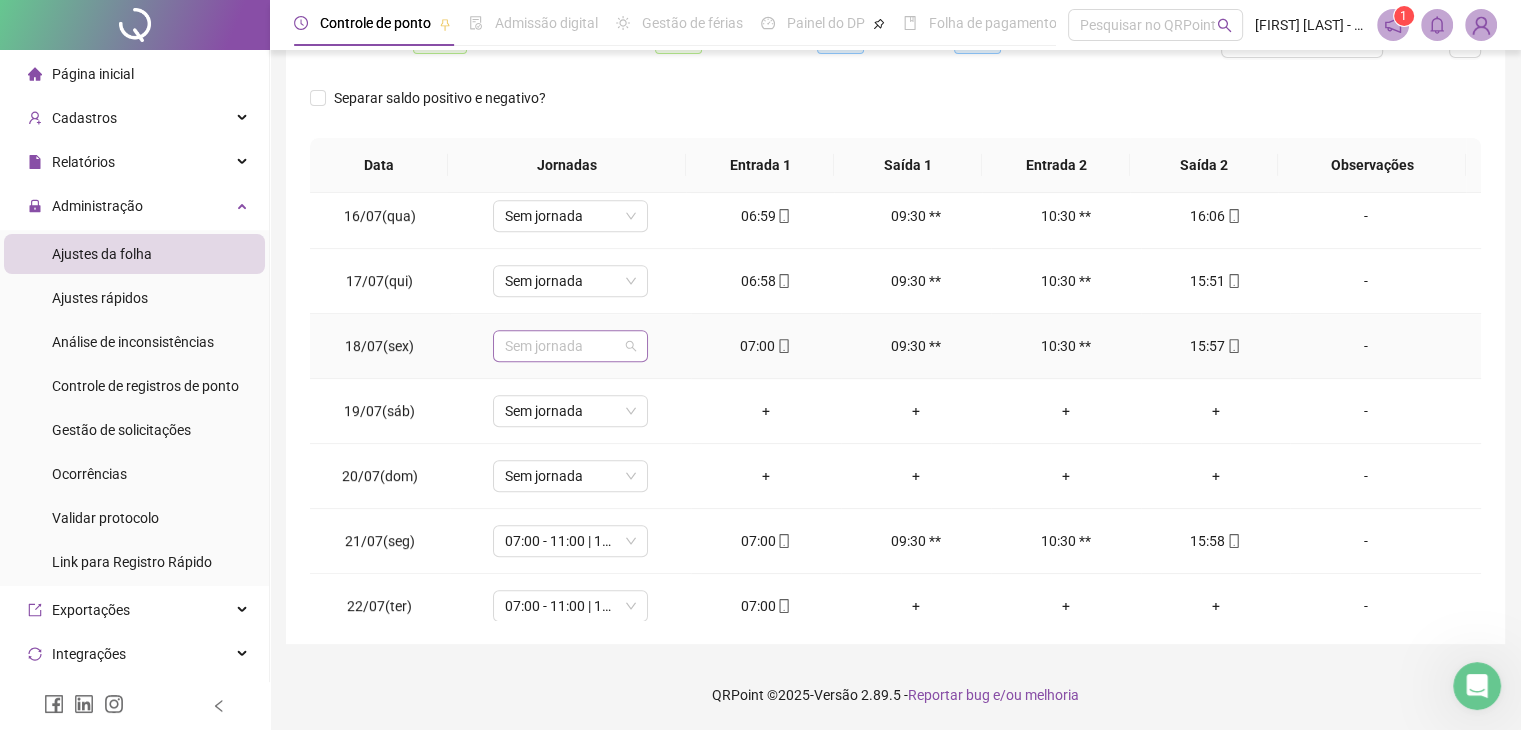 click on "Sem jornada" at bounding box center (570, 346) 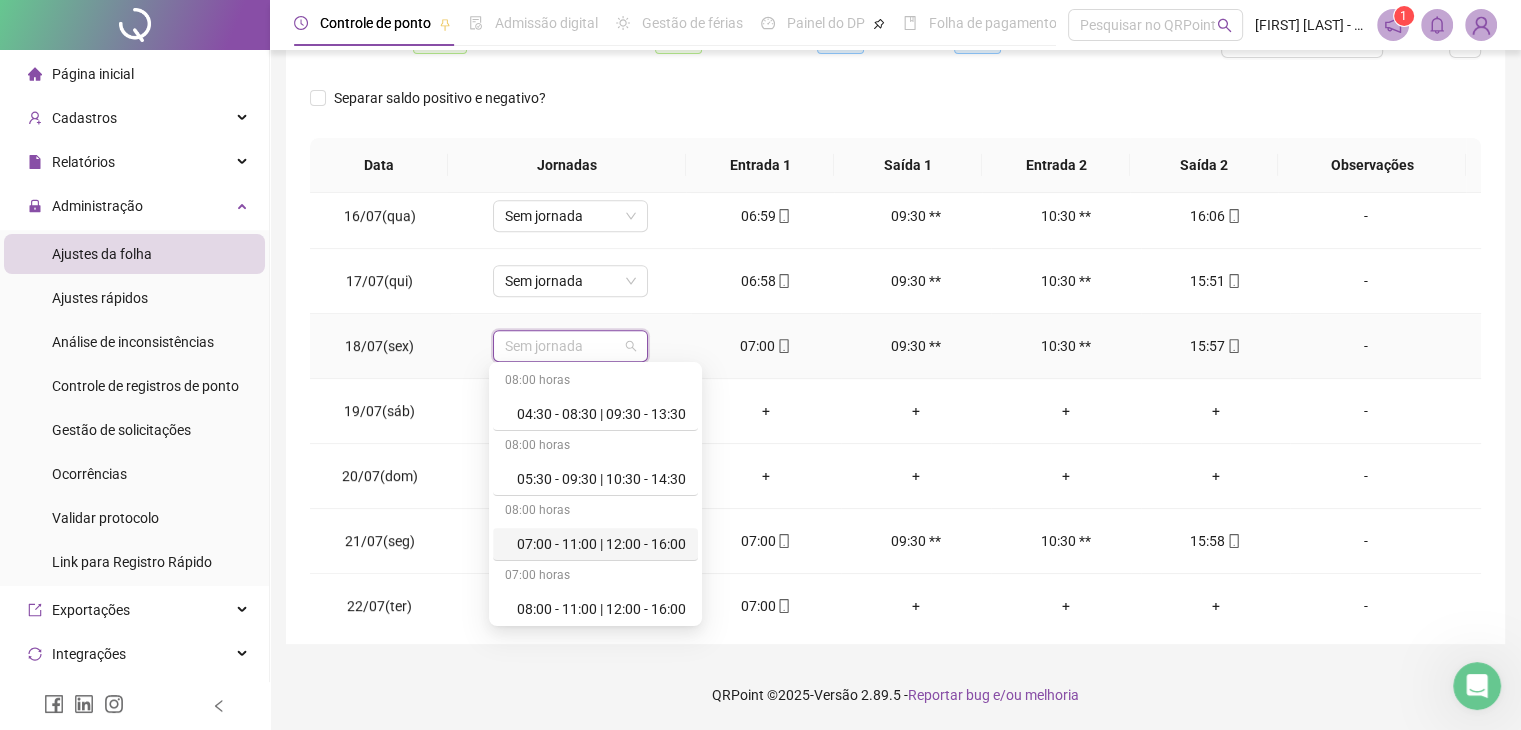 click on "07:00 - 11:00 | 12:00 - 16:00" at bounding box center (601, 544) 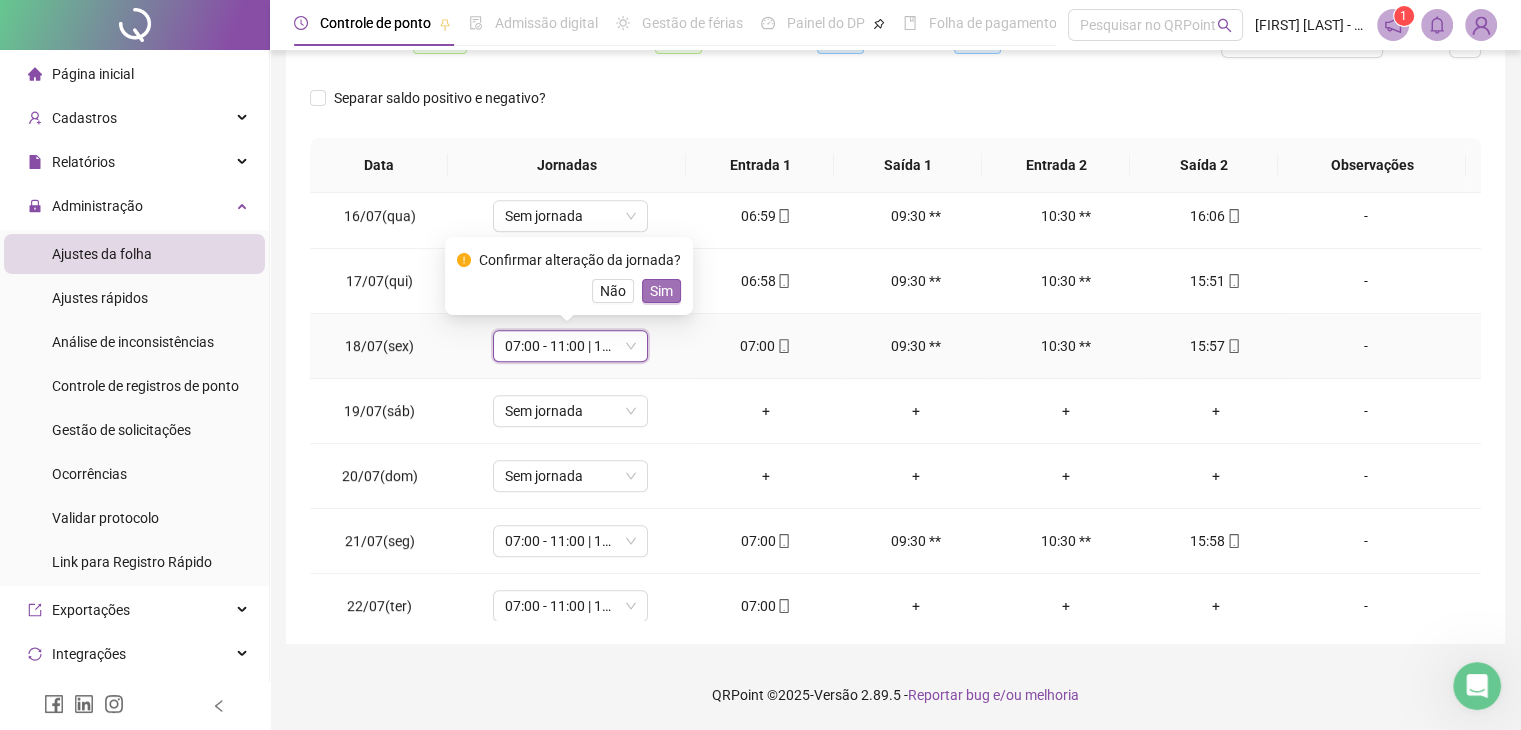 click on "Sim" at bounding box center [661, 291] 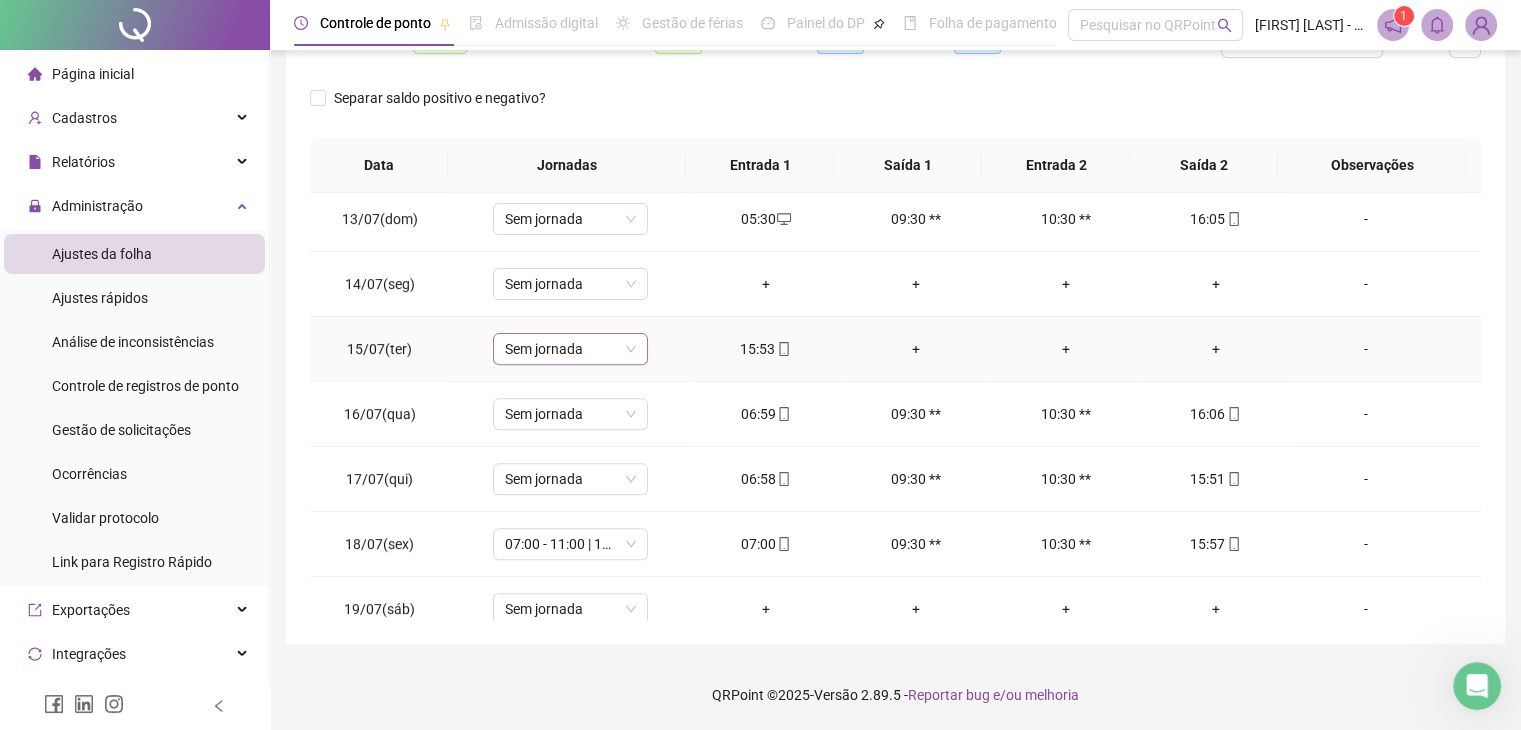 scroll, scrollTop: 785, scrollLeft: 0, axis: vertical 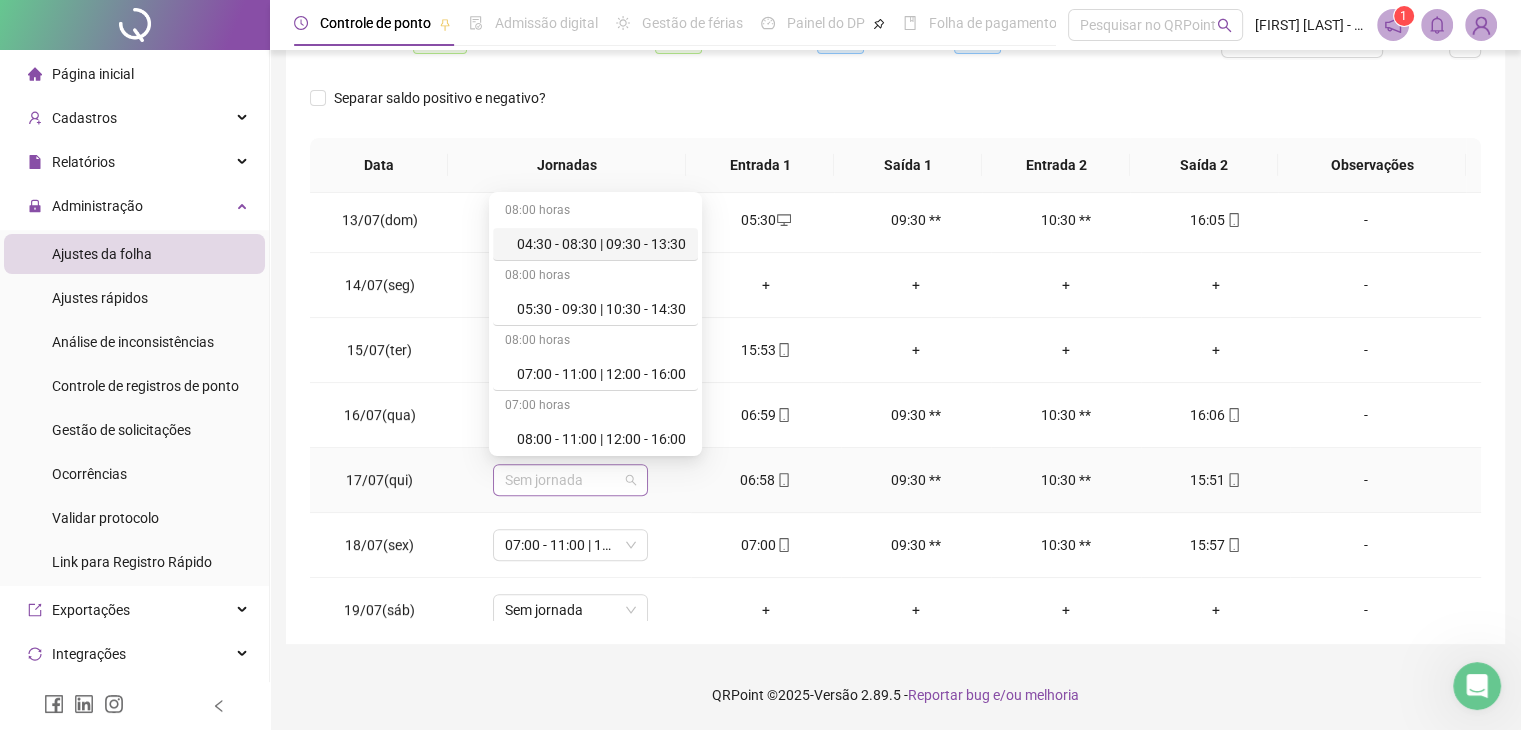 click on "Sem jornada" at bounding box center (570, 480) 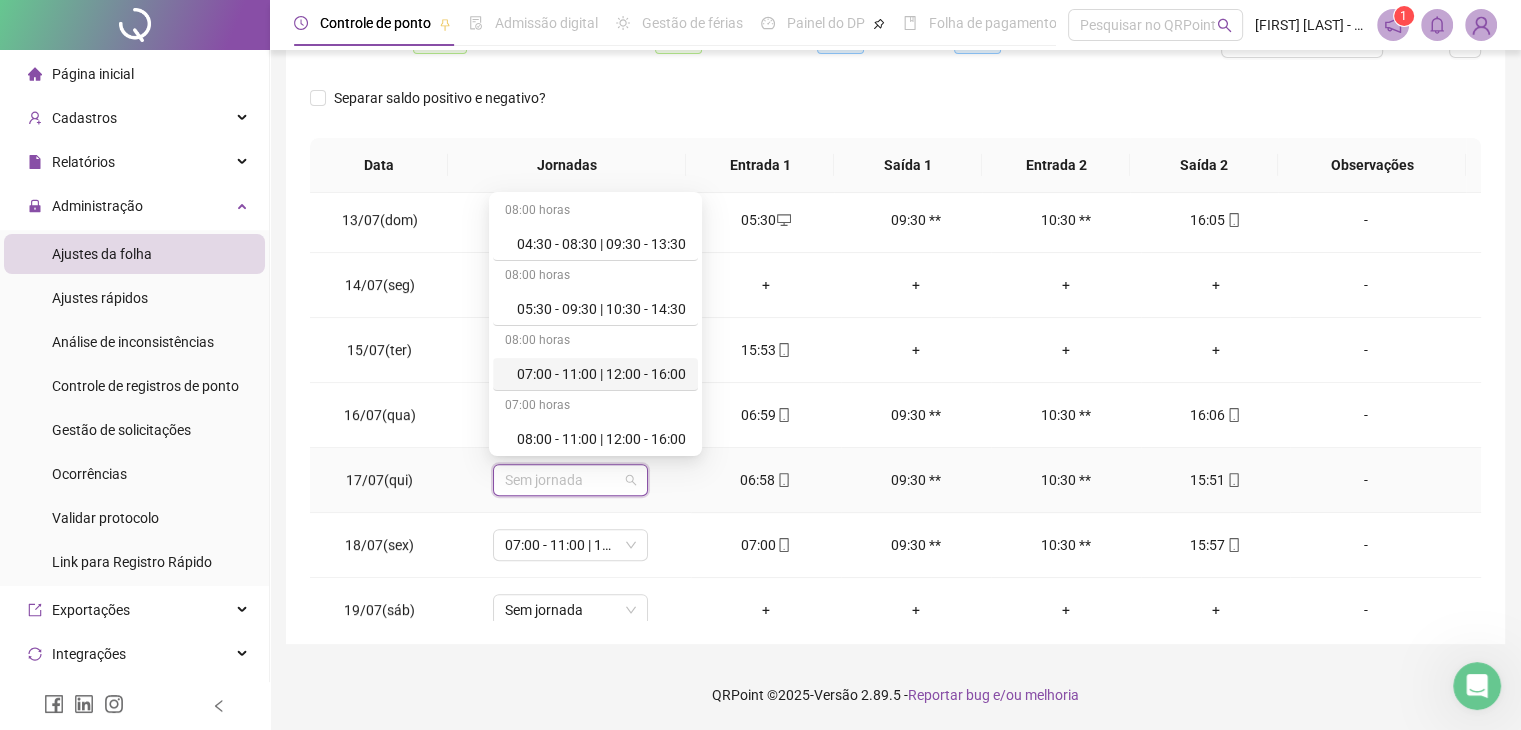 click on "07:00 - 11:00 | 12:00 - 16:00" at bounding box center (601, 374) 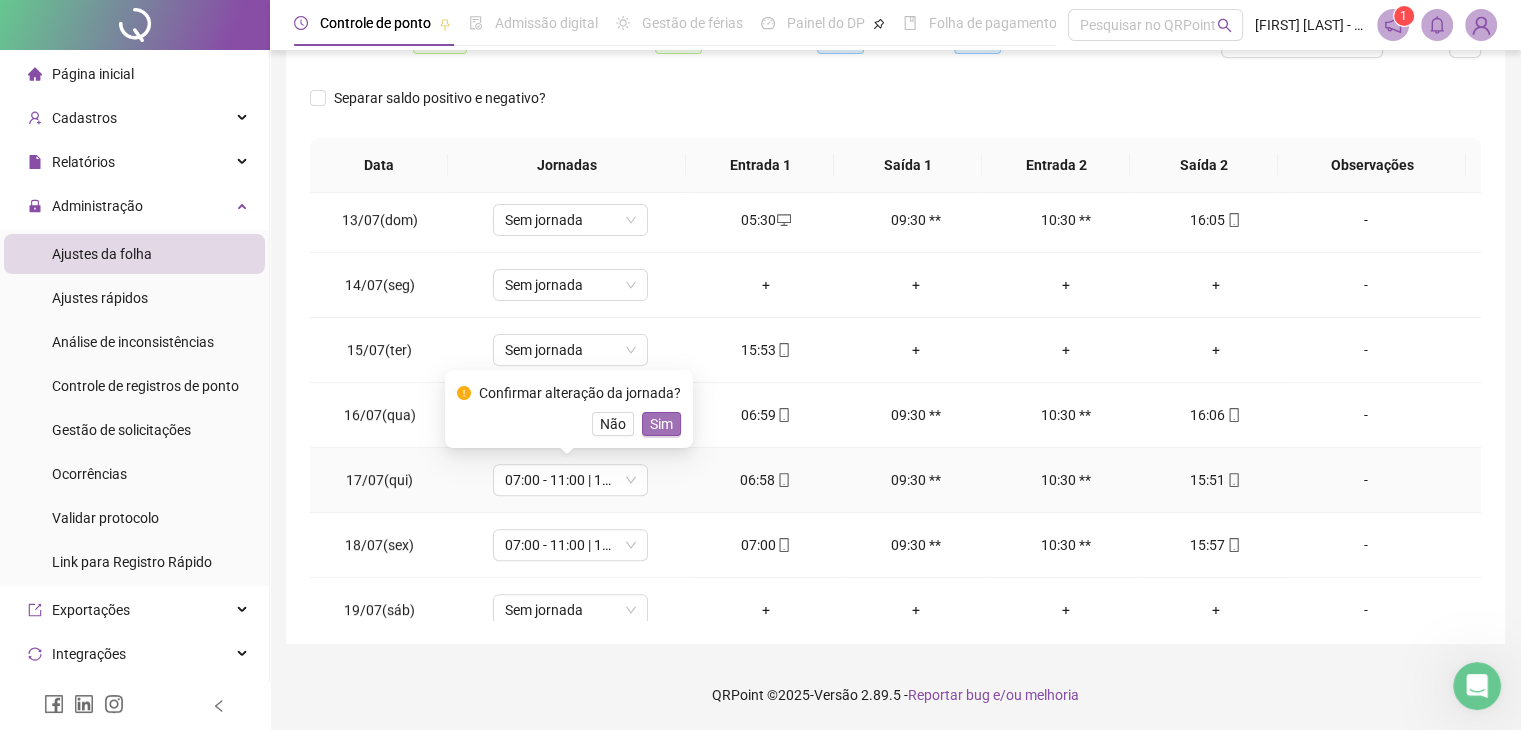 click on "Sim" at bounding box center (661, 424) 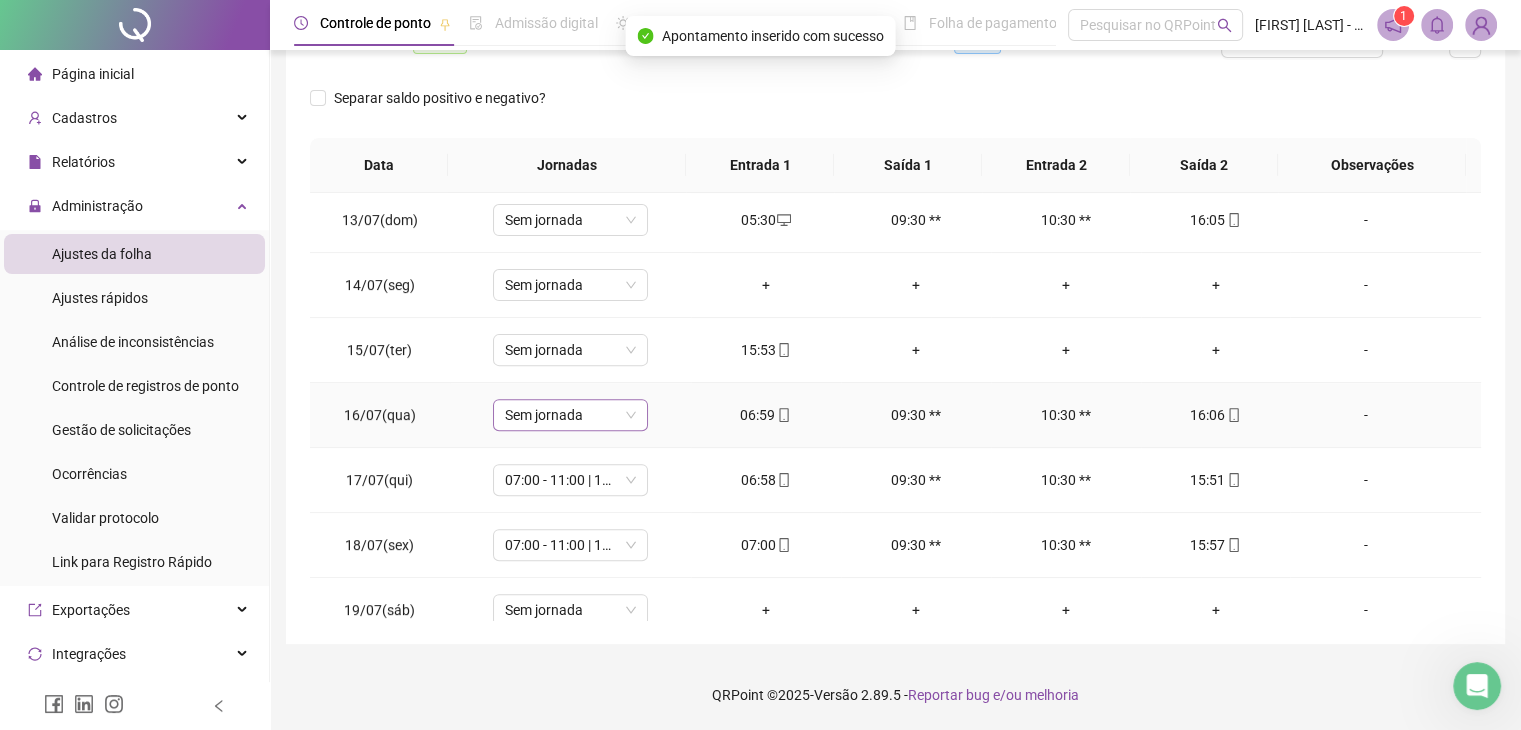 click on "Sem jornada" at bounding box center (570, 415) 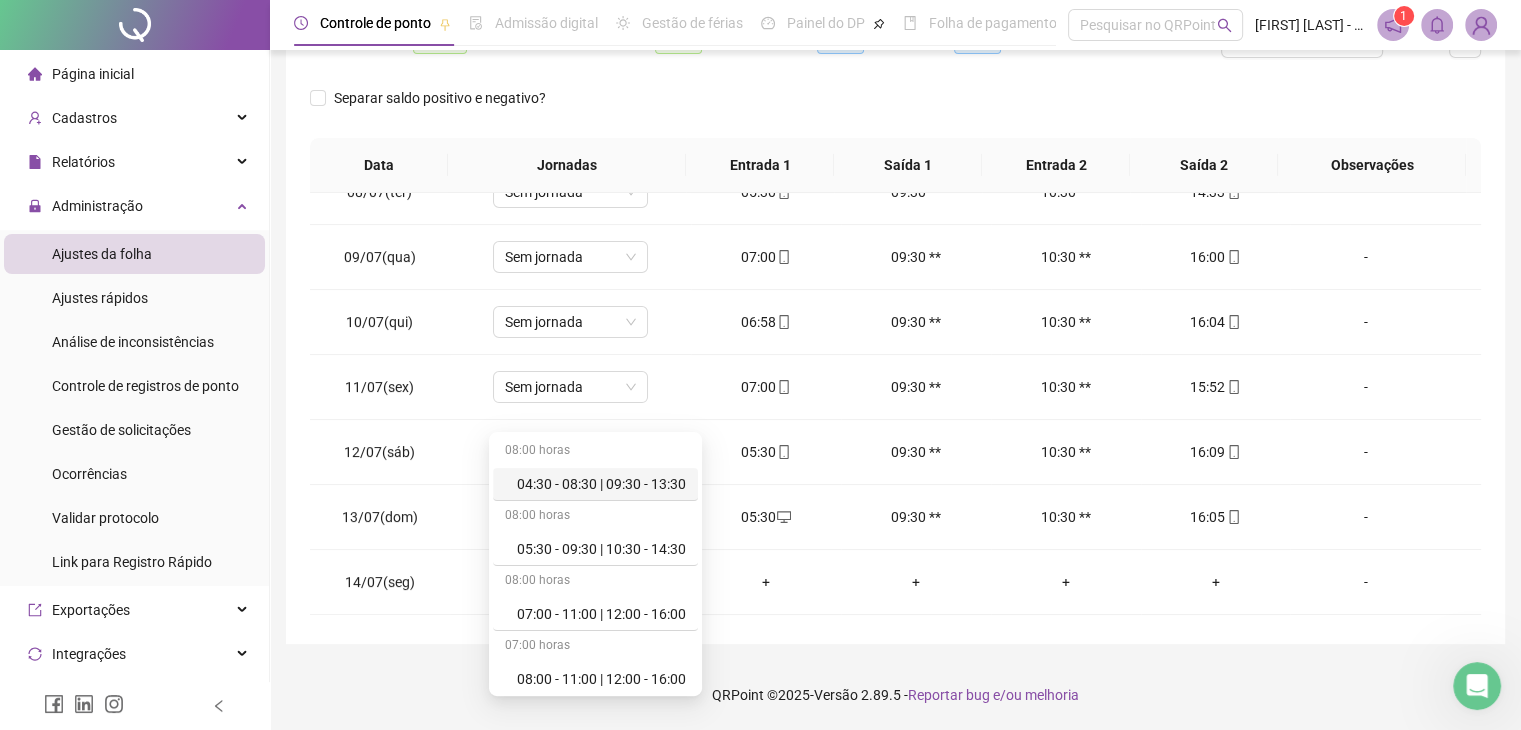 scroll, scrollTop: 8, scrollLeft: 0, axis: vertical 